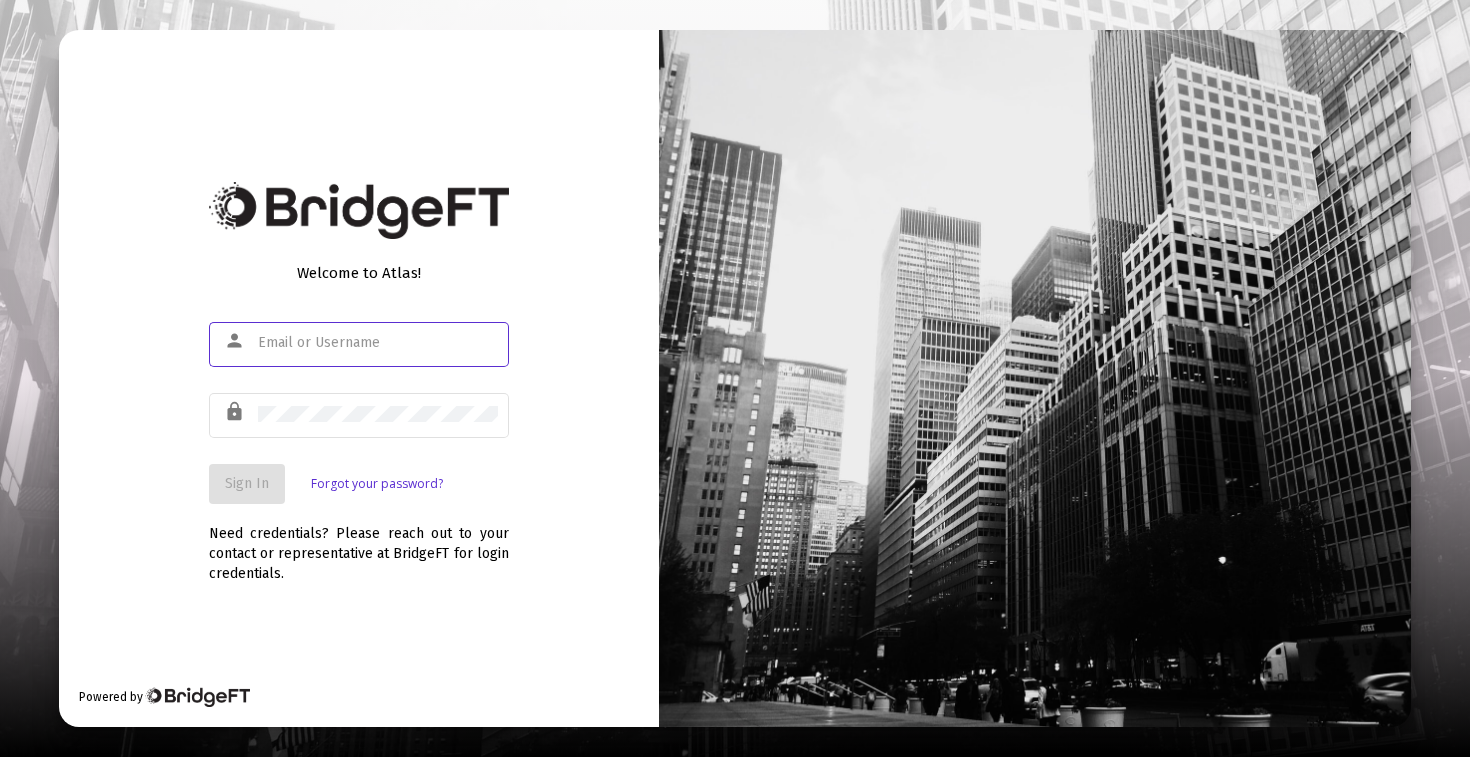 scroll, scrollTop: 0, scrollLeft: 0, axis: both 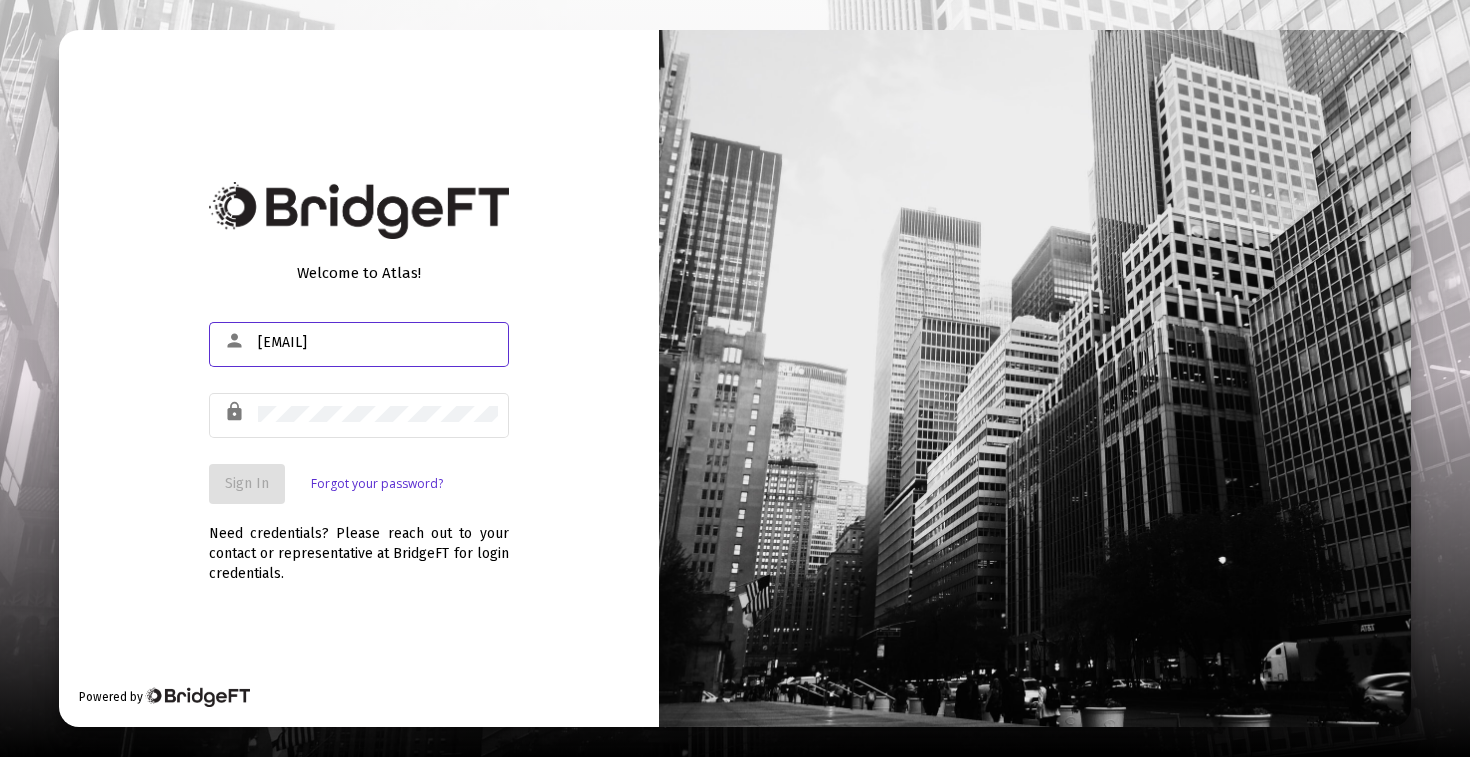 type on "[EMAIL]" 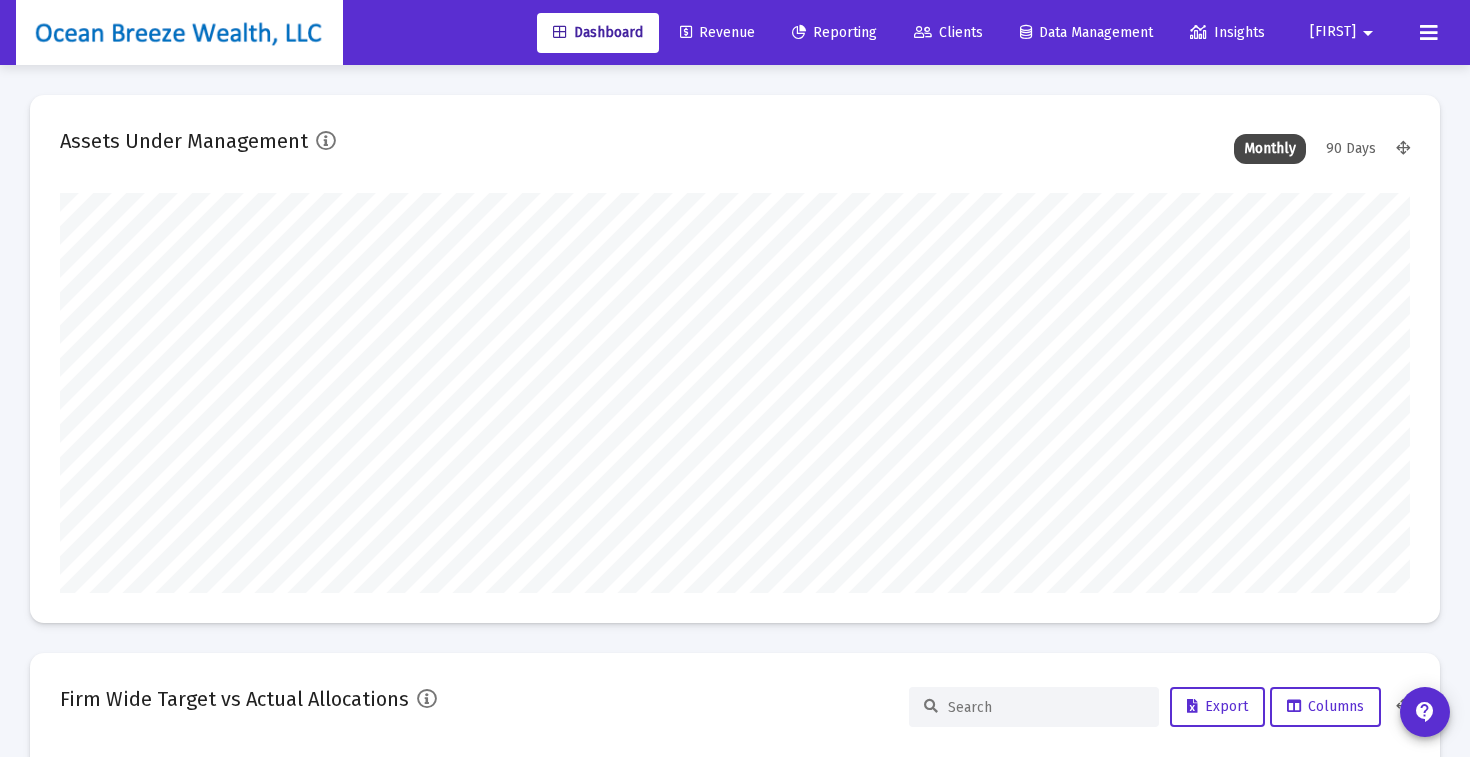 scroll, scrollTop: 999600, scrollLeft: 998650, axis: both 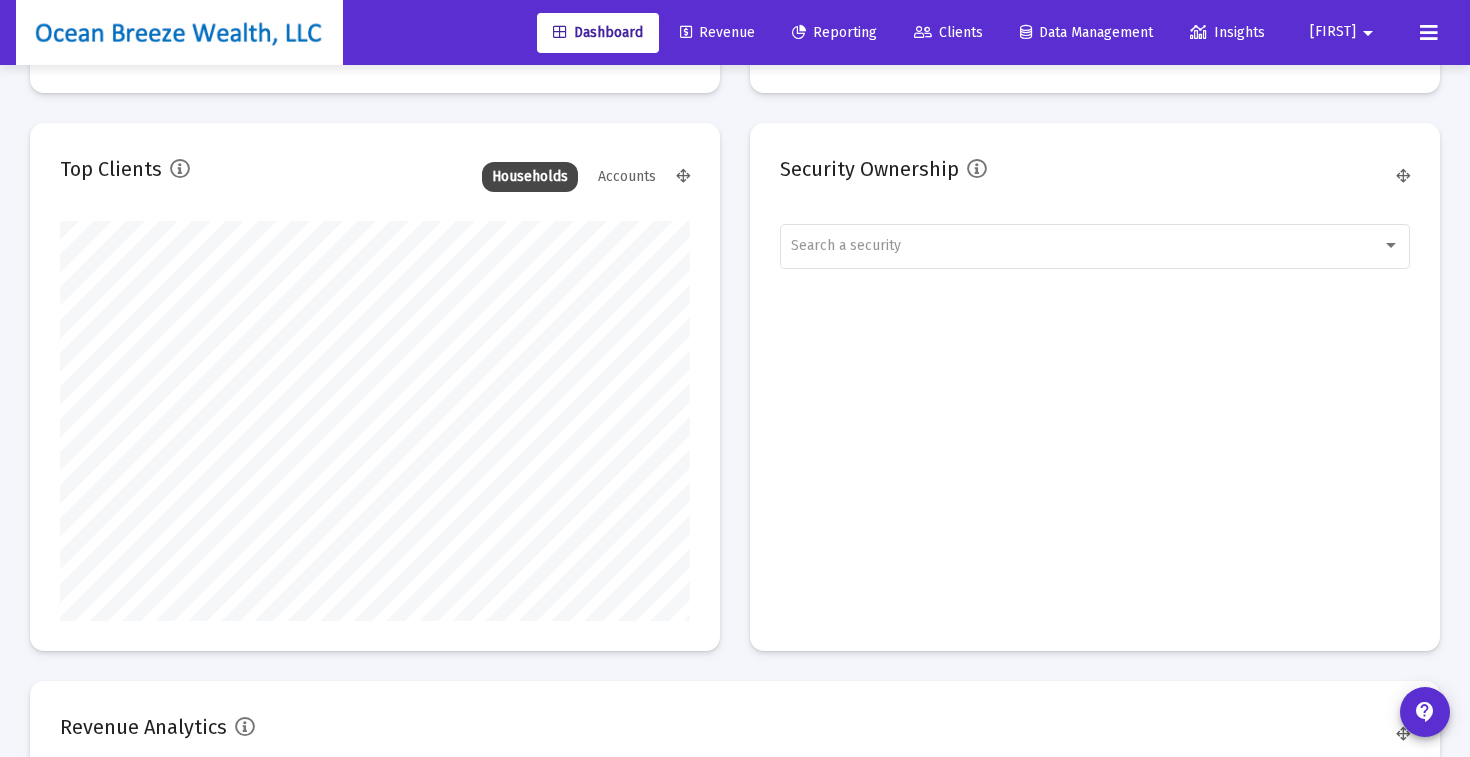 click on "Account Name Account Number Household Last Cash Balance 7 day % Change Cash Allocation [FIRST] [LAST] Roth IRA 35743338 [FIRST] [LAST] Household $130.09 0.00% 0.31% [FIRST] [LAST] Rollover IRA 97965095 [FIRST] [LAST] Household $32.95 0.00% 0.29% [FIRST] [LAST] Rollover IRA 64608443 [FIRST] [LAST] $924.45 41.36% 0.21% [FIRST] [LAST] JTWROS 88803651 [FIRST] [LAST] Household $402.01 11.29% 0.19% [FIRST] [LAST] Rollover IRA 39530148 [FIRST] [LAST] Household $243.88 25.50% 0.14% [FIRST], [LAST] Roth IRA 49690679 [FIRST] [LAST] Household $290.52 11.56% 0.24% 36091767" at bounding box center (735, -309) 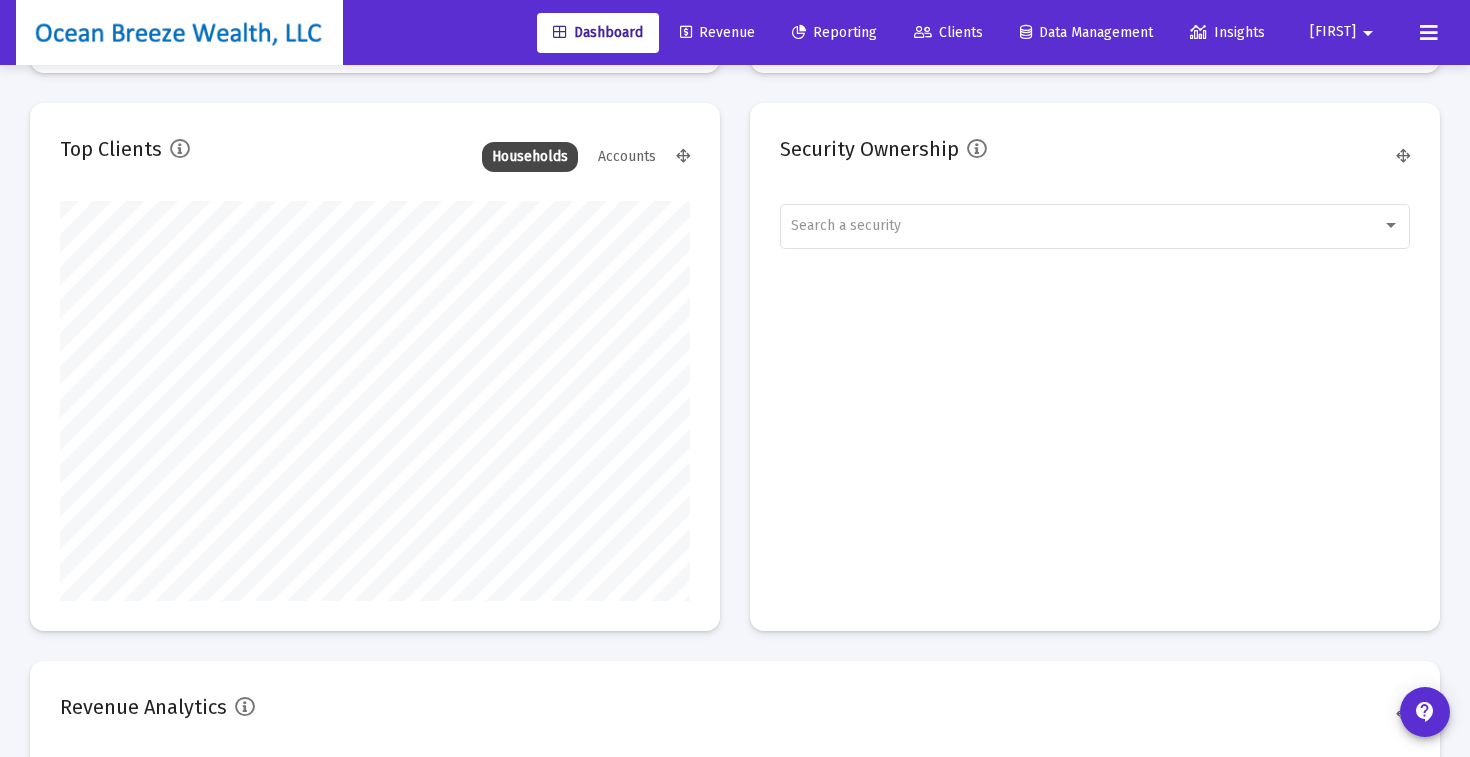 scroll, scrollTop: 2222, scrollLeft: 0, axis: vertical 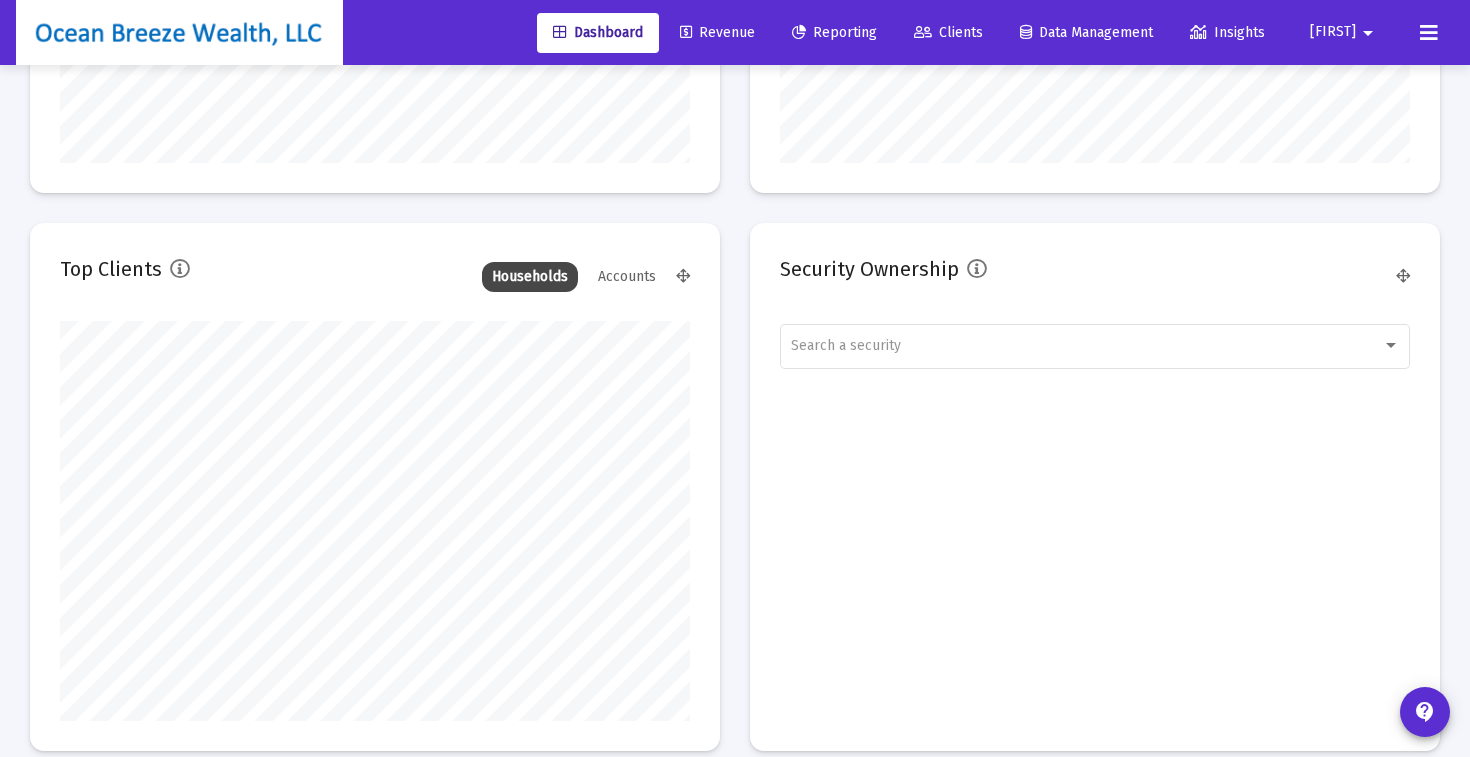 click on "Account Name Account Number Household Last Cash Balance 7 day % Change Cash Allocation [FIRST] [LAST] Roth IRA 35743338 [FIRST] [LAST] Household $130.09 0.00% 0.31% [FIRST] [LAST] Rollover IRA 97965095 [FIRST] [LAST] Household $32.95 0.00% 0.29% [FIRST] [LAST] Rollover IRA 64608443 [FIRST] [LAST] $924.45 41.36% 0.21% [FIRST] [LAST] JTWROS 88803651 [FIRST] [LAST] Household $402.01 11.29% 0.19% [FIRST] [LAST] Rollover IRA 39530148 [FIRST] [LAST] Household $243.88 25.50% 0.14% [FIRST], [LAST] Roth IRA 49690679 [FIRST] [LAST] Household $290.52 11.56% 0.24% 36091767" at bounding box center (735, -209) 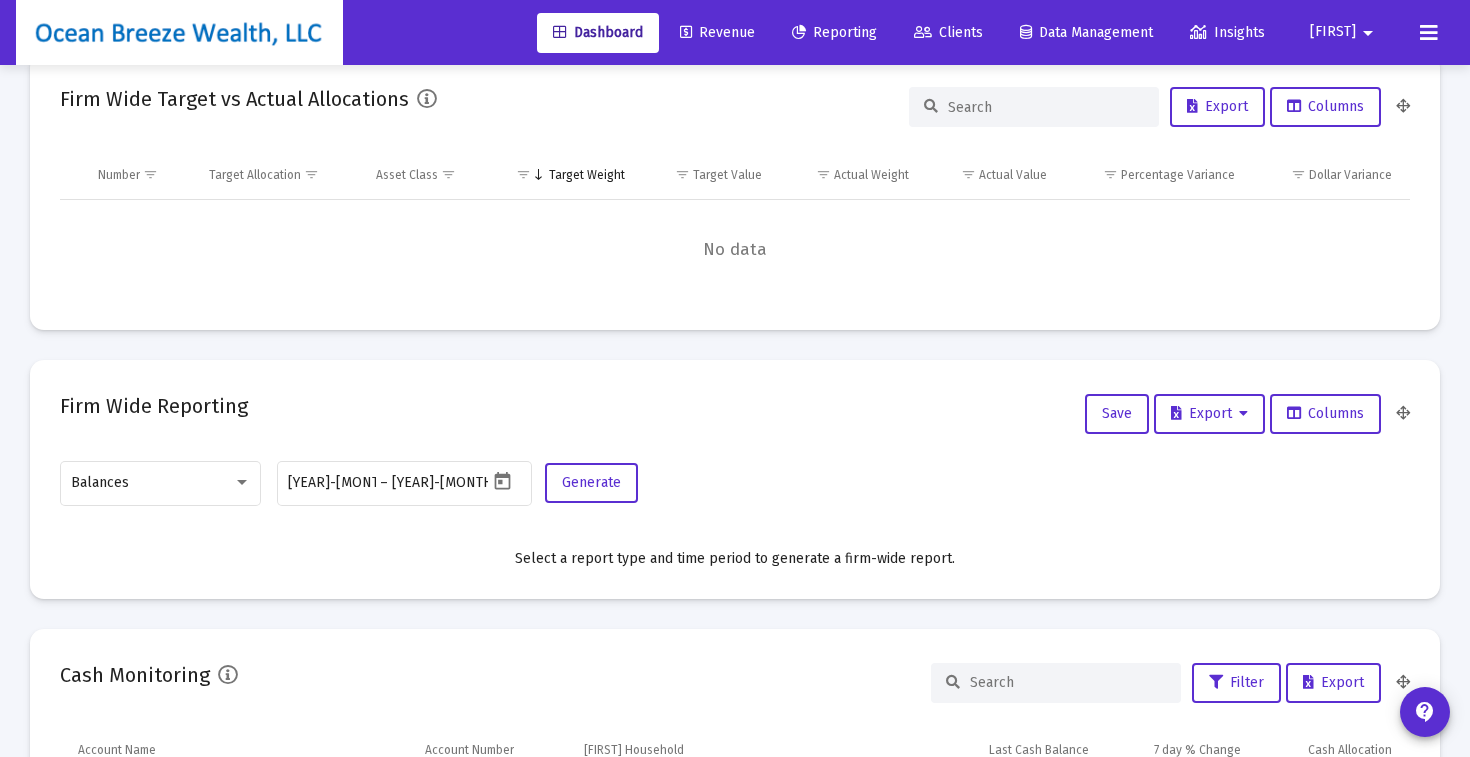 scroll, scrollTop: 513, scrollLeft: 0, axis: vertical 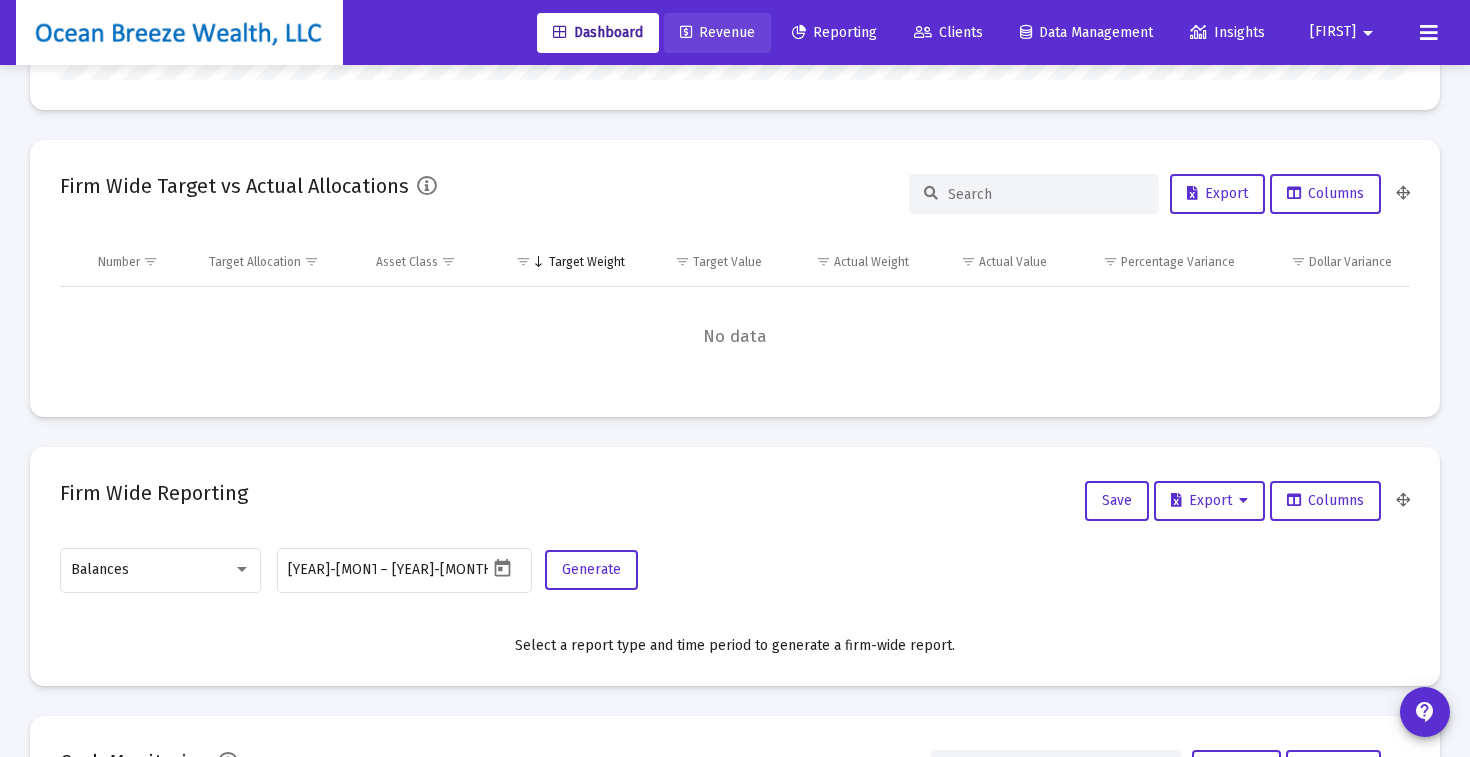 click on "Revenue" at bounding box center [717, 32] 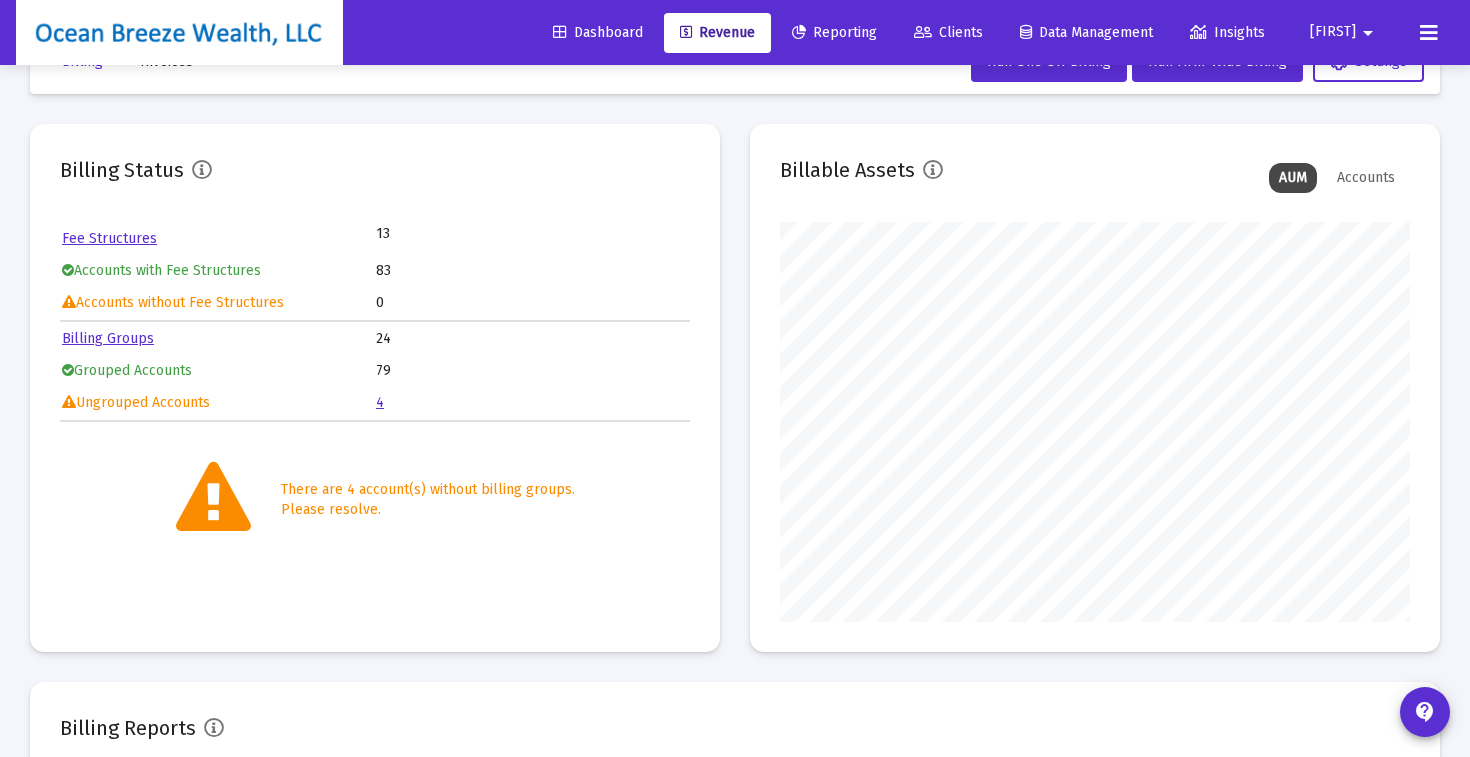 scroll, scrollTop: 198, scrollLeft: 0, axis: vertical 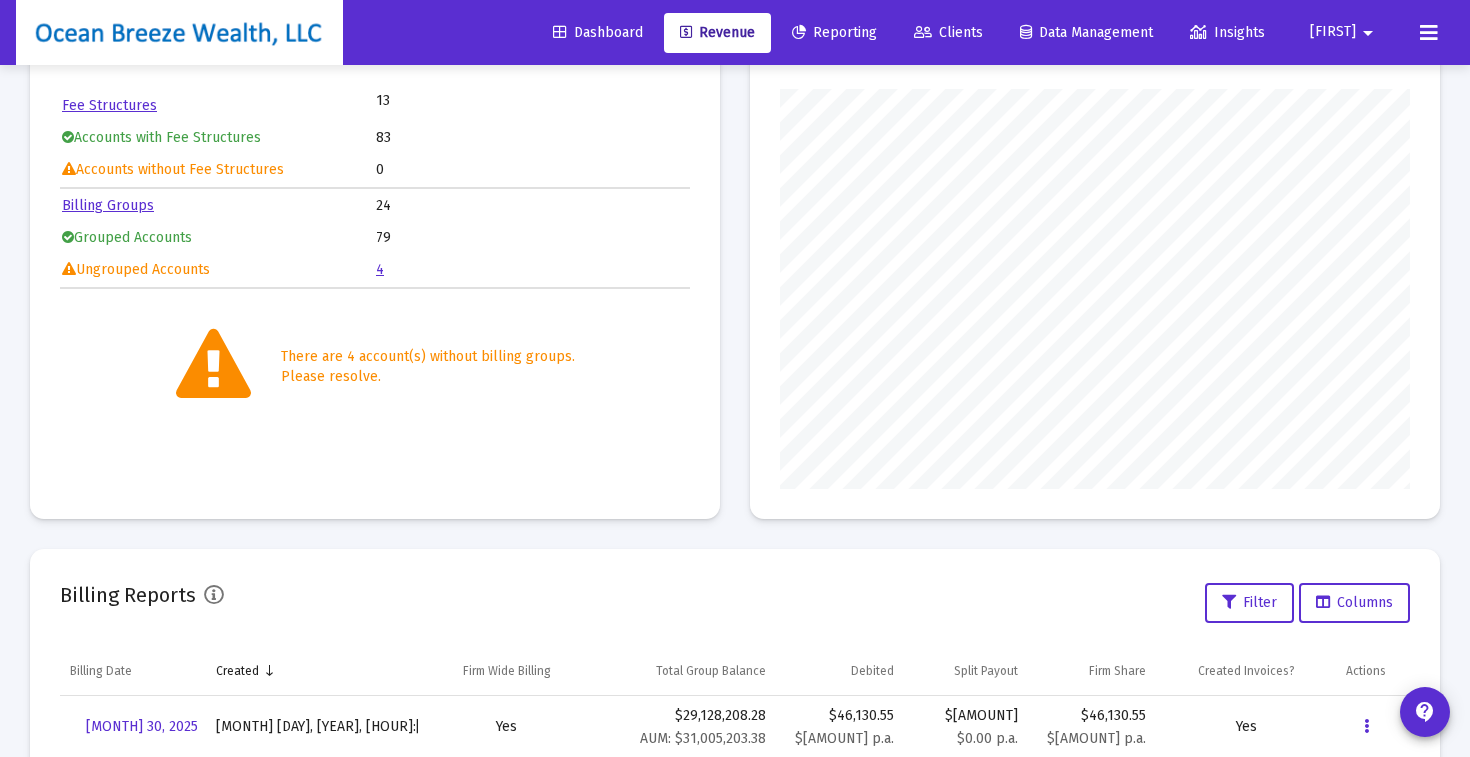 click at bounding box center [1429, 33] 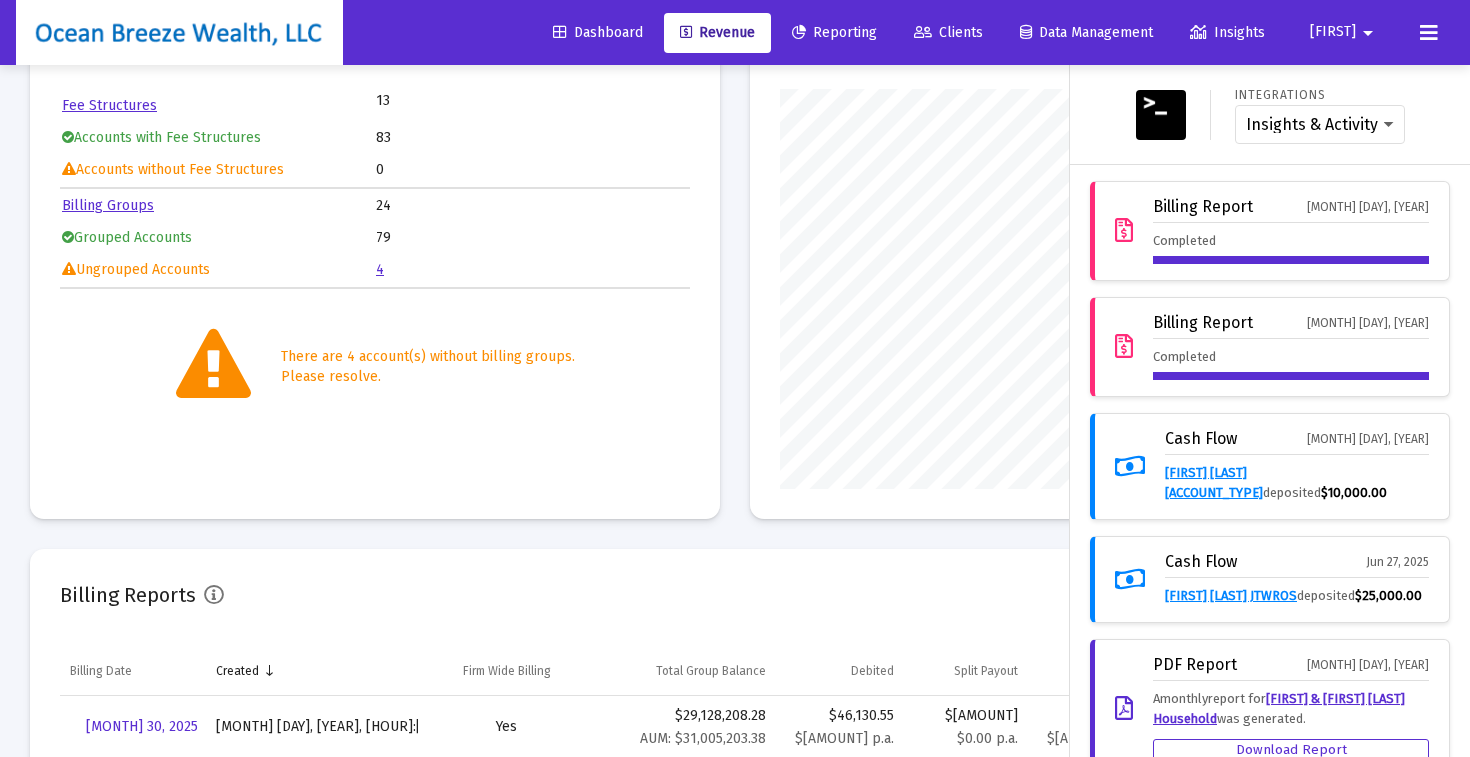 click on "Billing Report" at bounding box center [1203, 207] 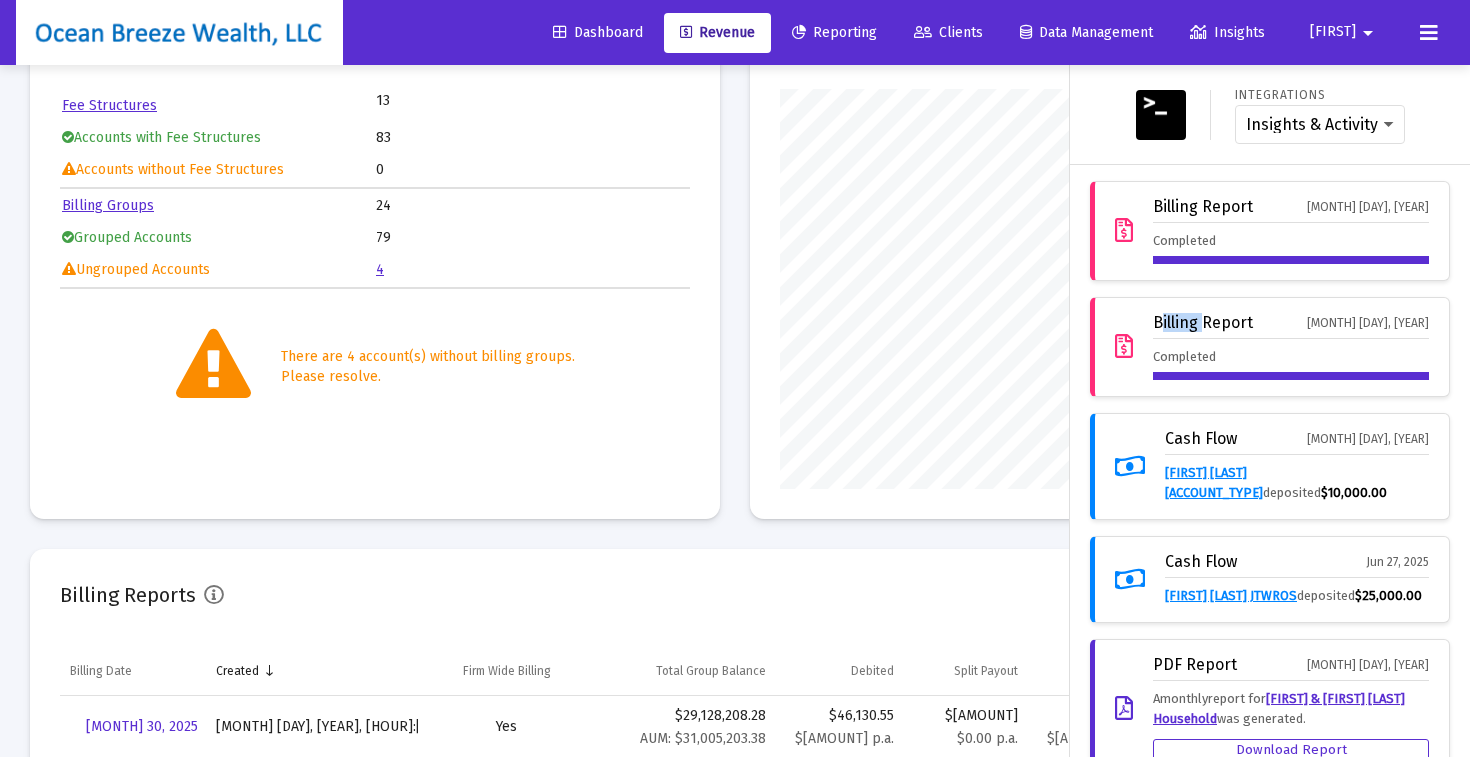 click on "Billing Report" at bounding box center [1203, 207] 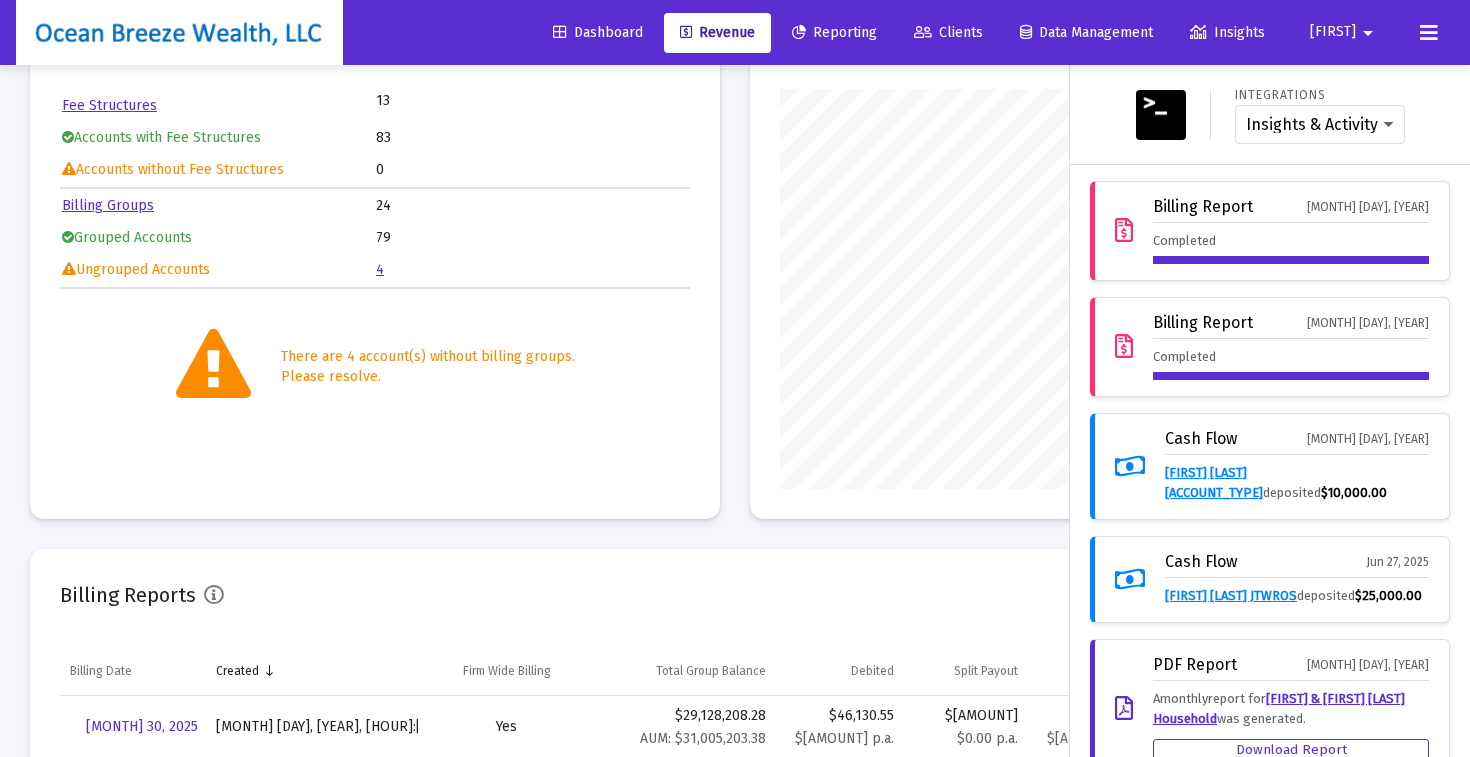 click at bounding box center (735, 378) 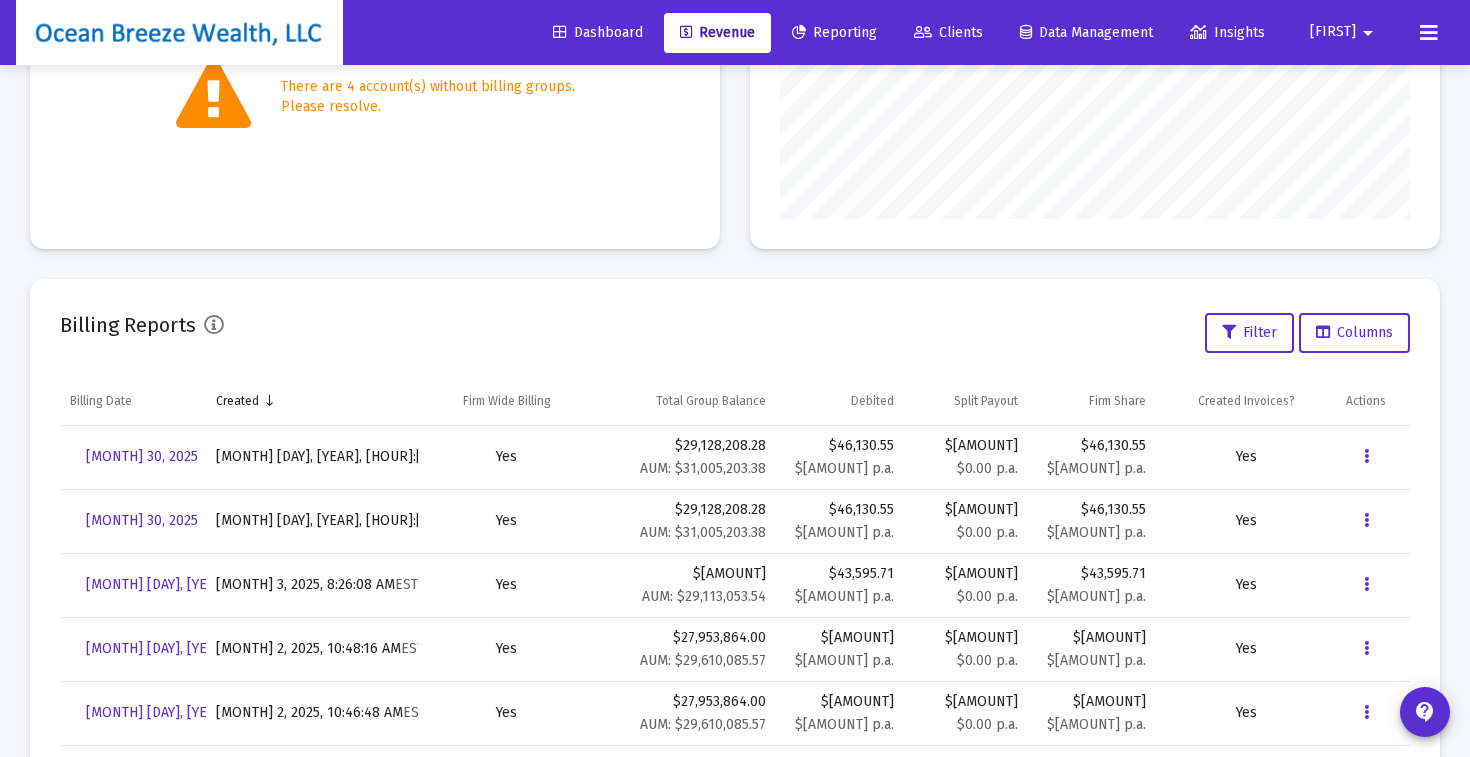 scroll, scrollTop: 498, scrollLeft: 0, axis: vertical 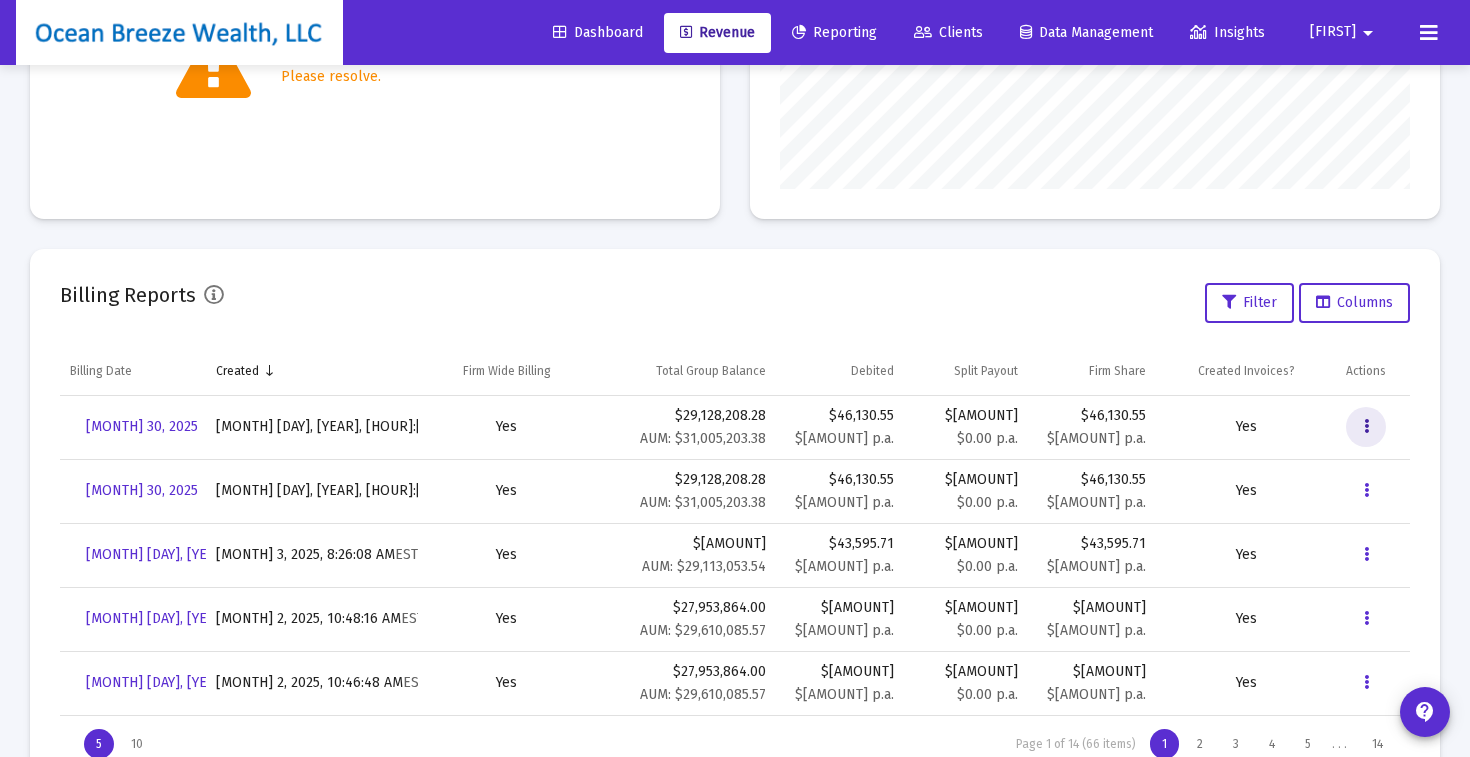 click at bounding box center (1366, 427) 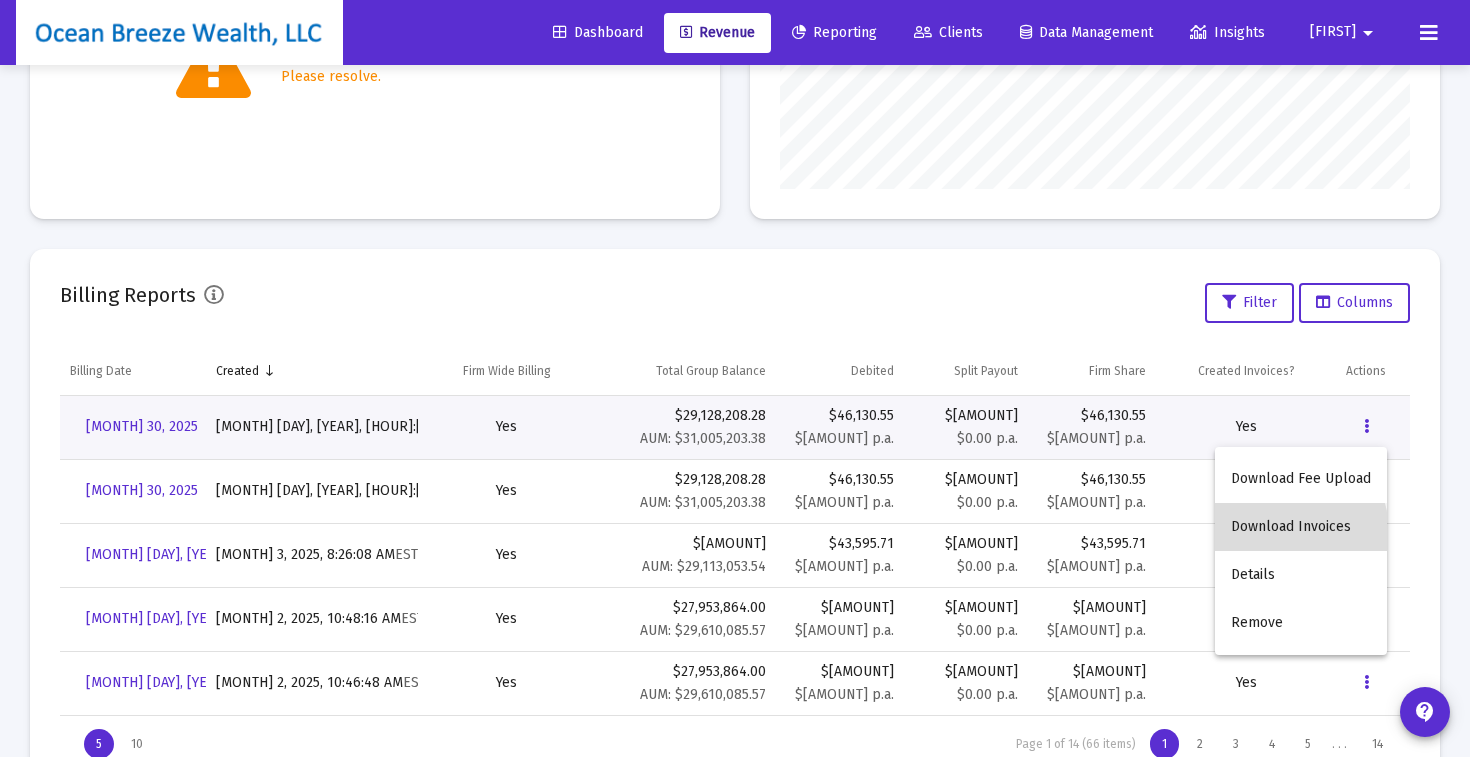 click on "Download Invoices" at bounding box center [1301, 527] 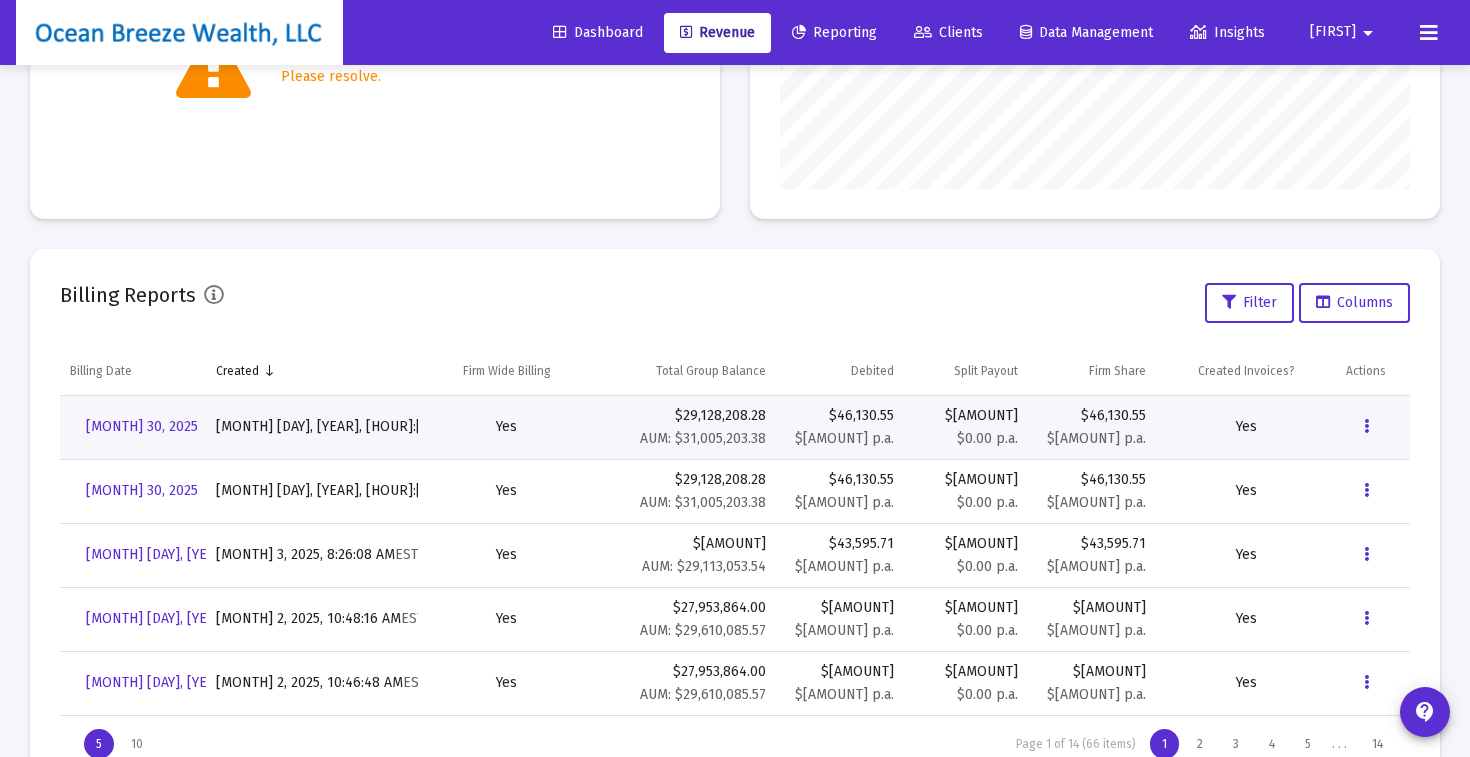 click at bounding box center [1429, 33] 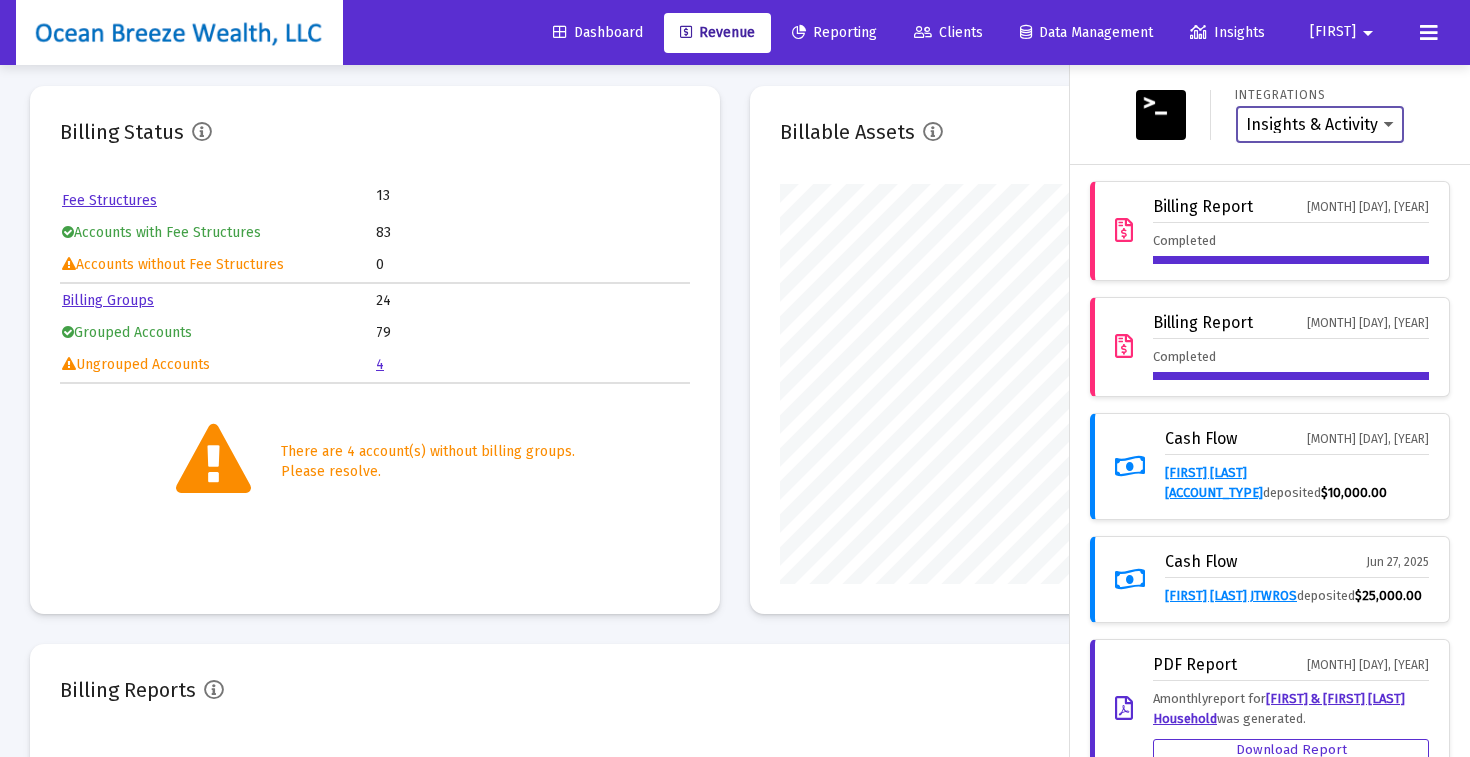 scroll, scrollTop: 102, scrollLeft: 0, axis: vertical 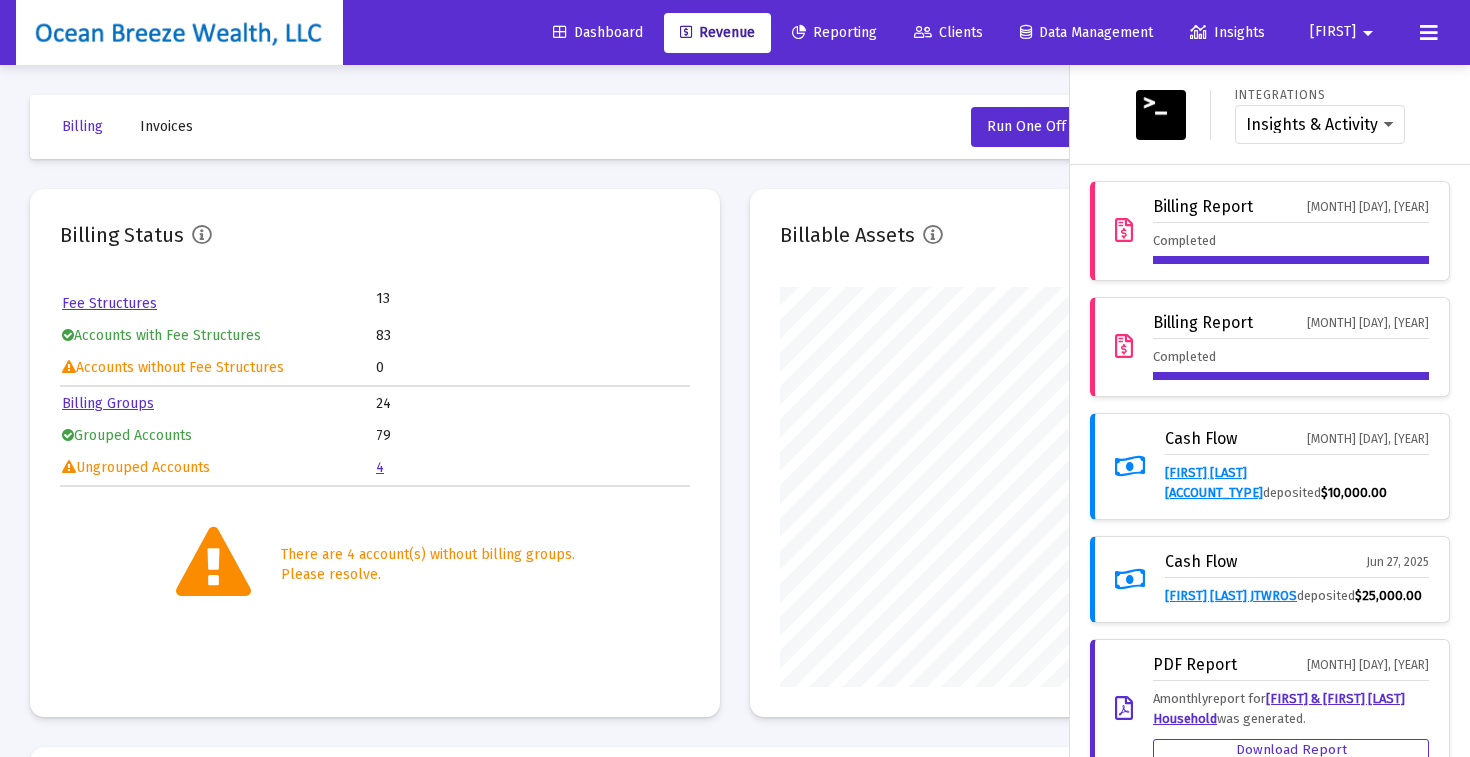 click at bounding box center [735, 378] 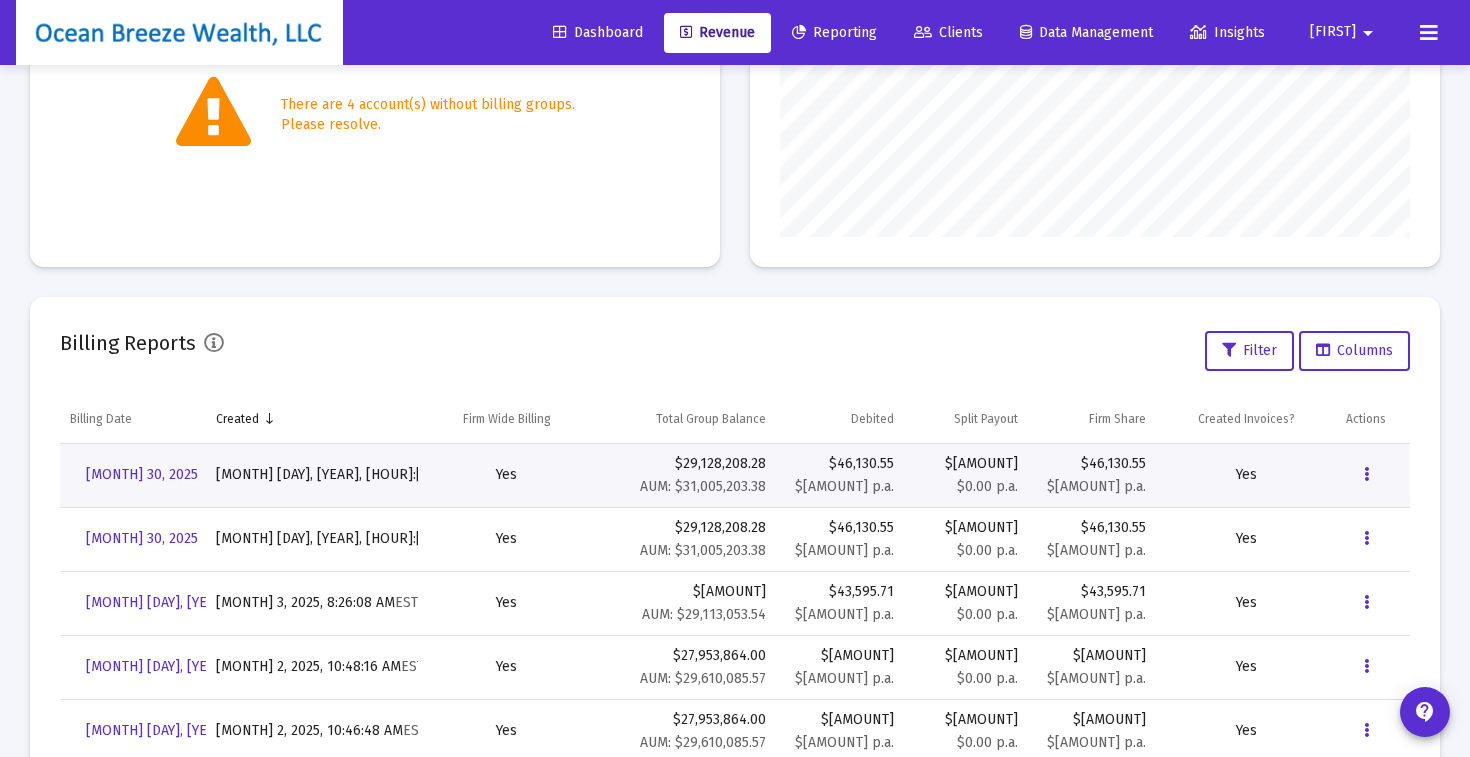 scroll, scrollTop: 482, scrollLeft: 0, axis: vertical 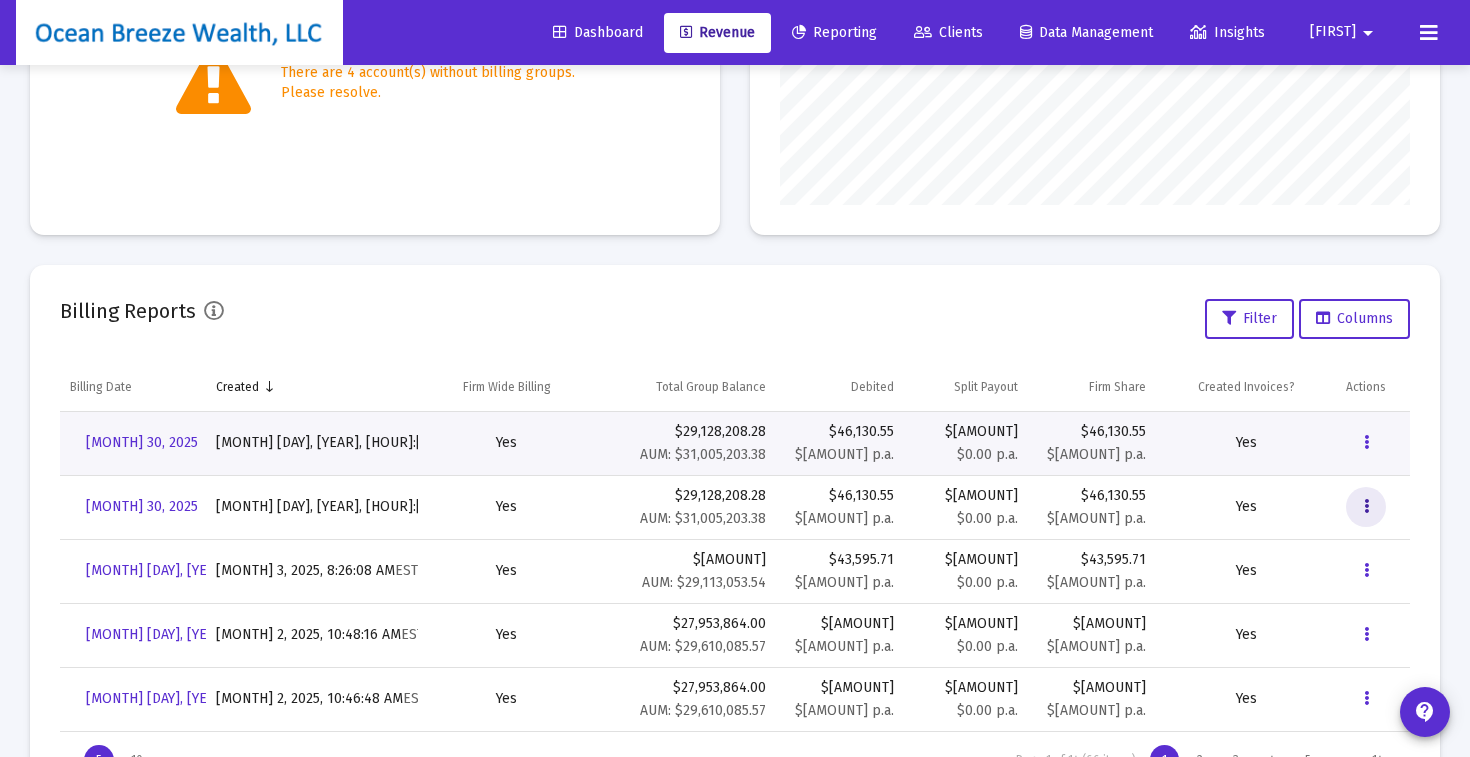 click at bounding box center (1366, 507) 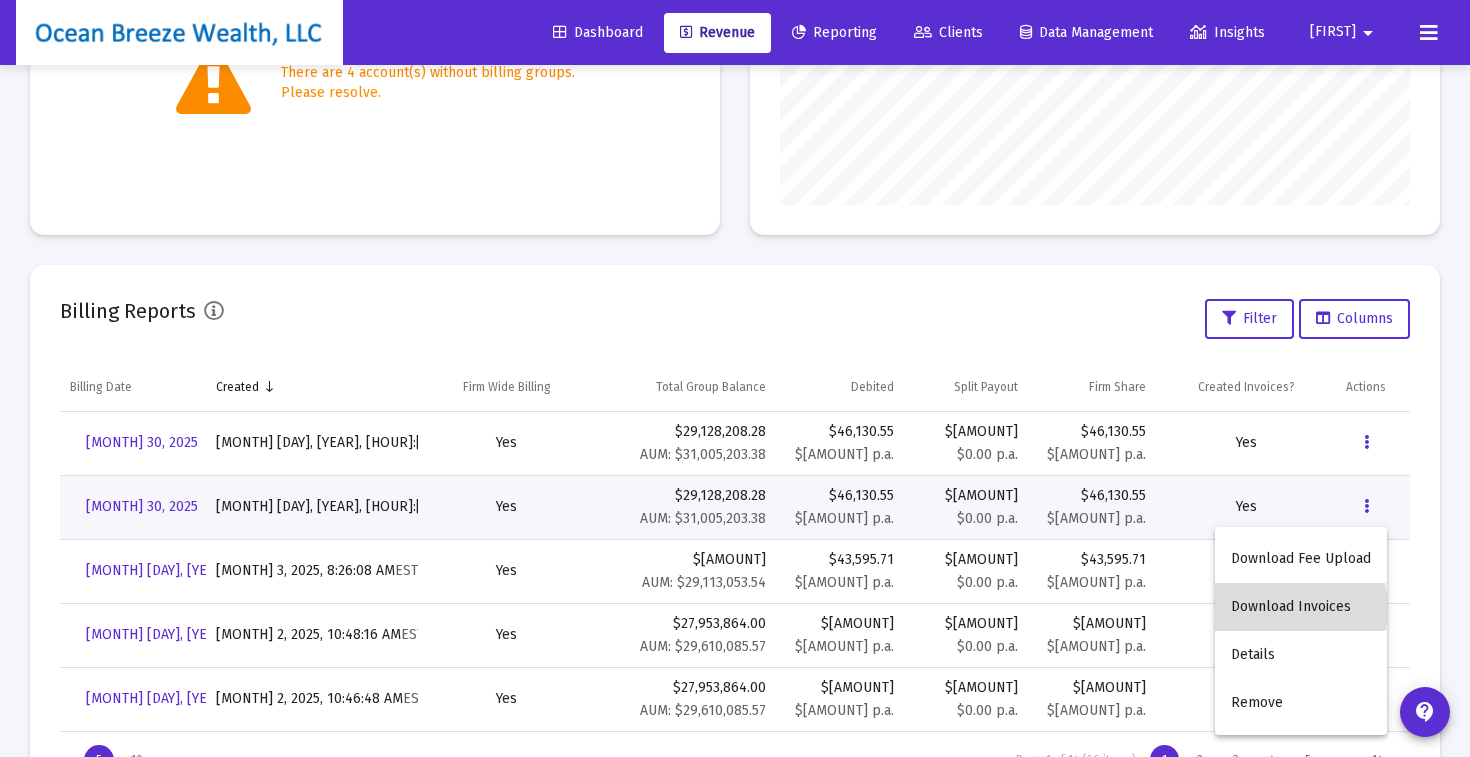 click on "Download Invoices" at bounding box center (1301, 607) 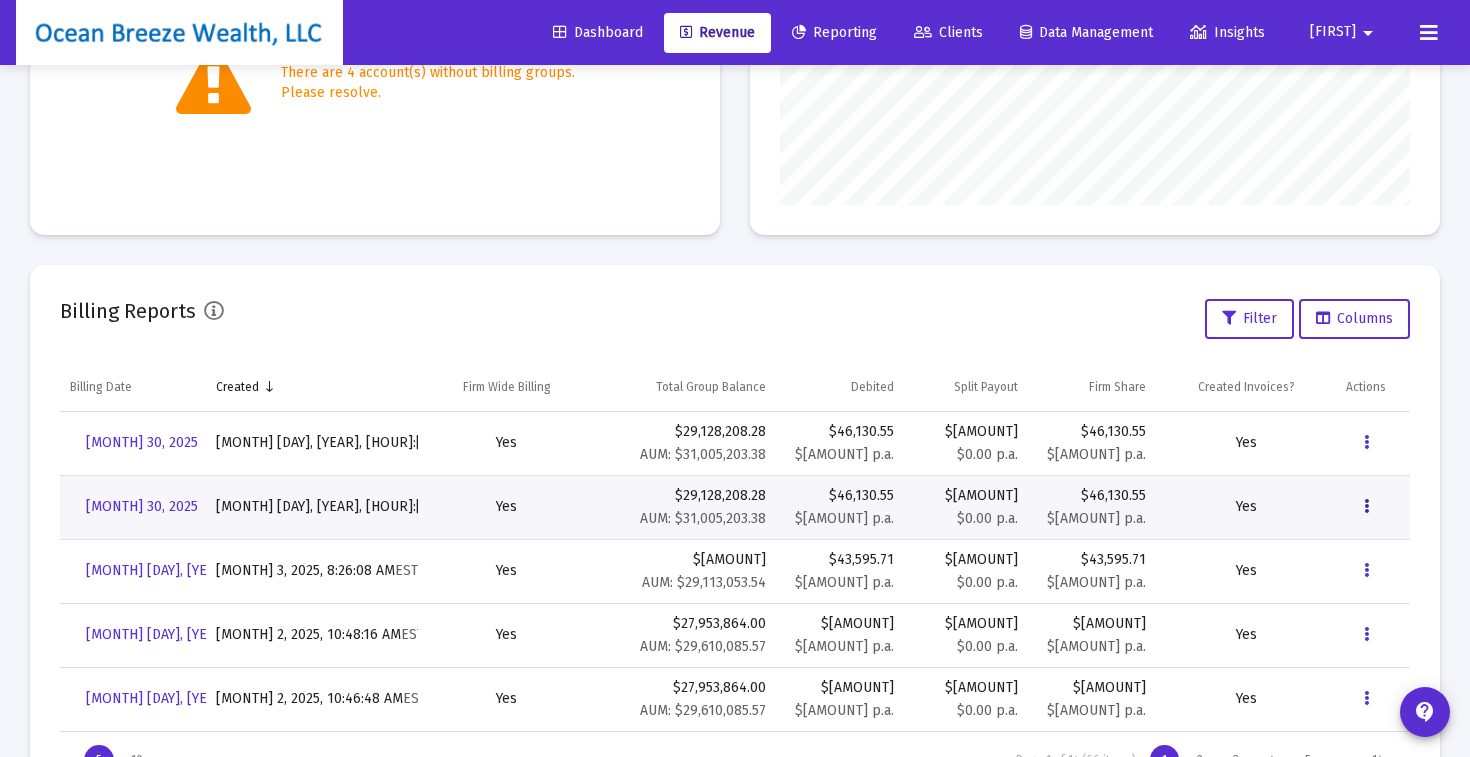 scroll, scrollTop: 572, scrollLeft: 0, axis: vertical 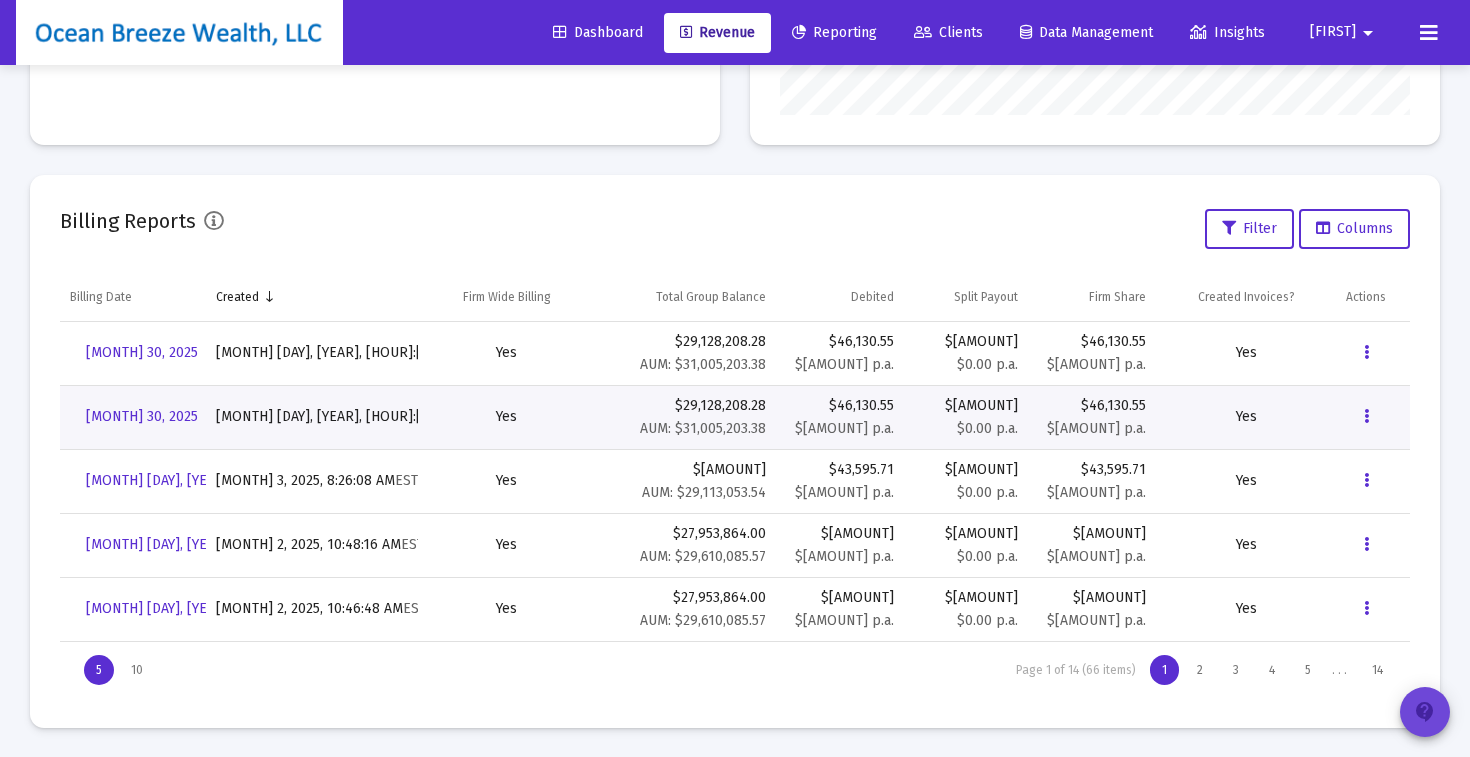 click on "contact_support" at bounding box center (1425, 712) 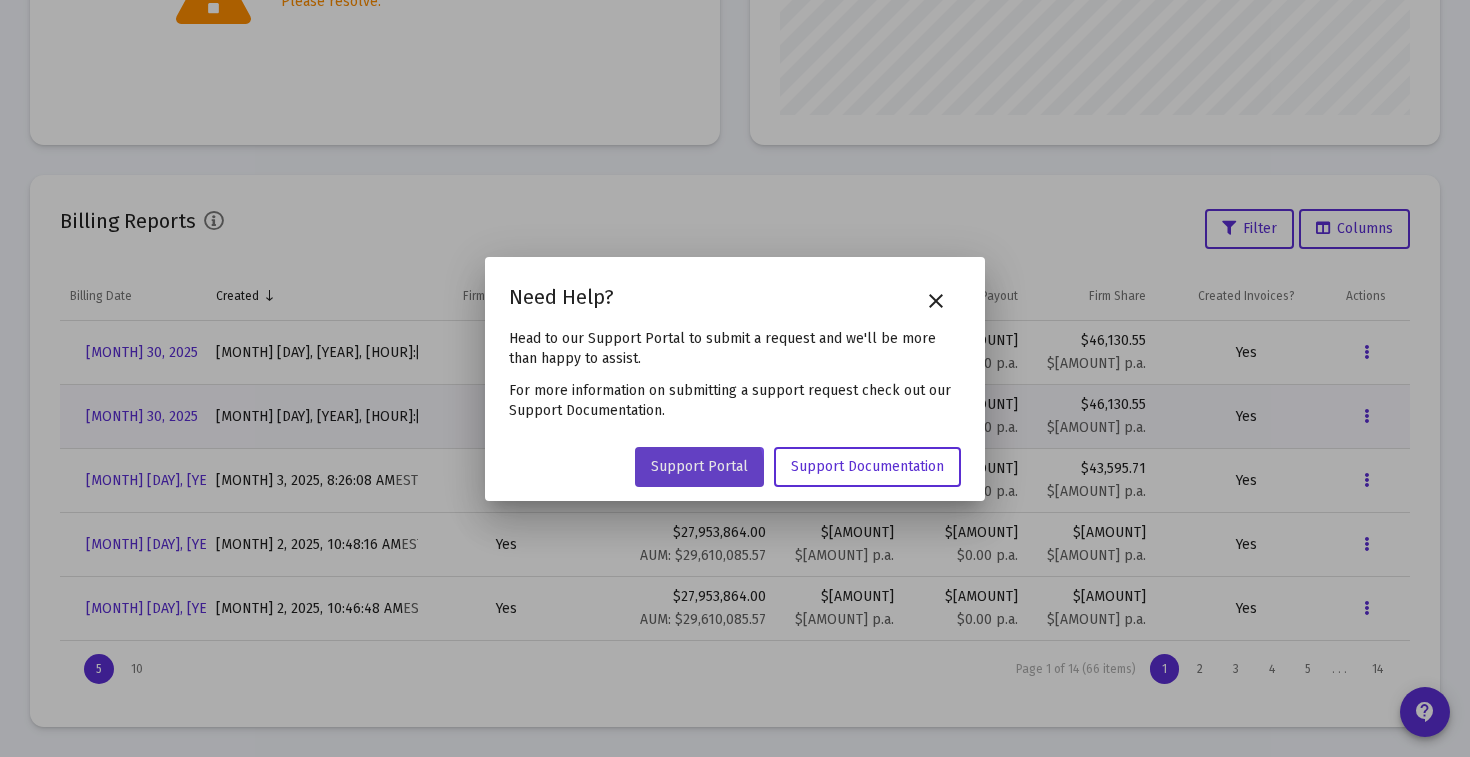 click on "Support Portal" at bounding box center (699, 466) 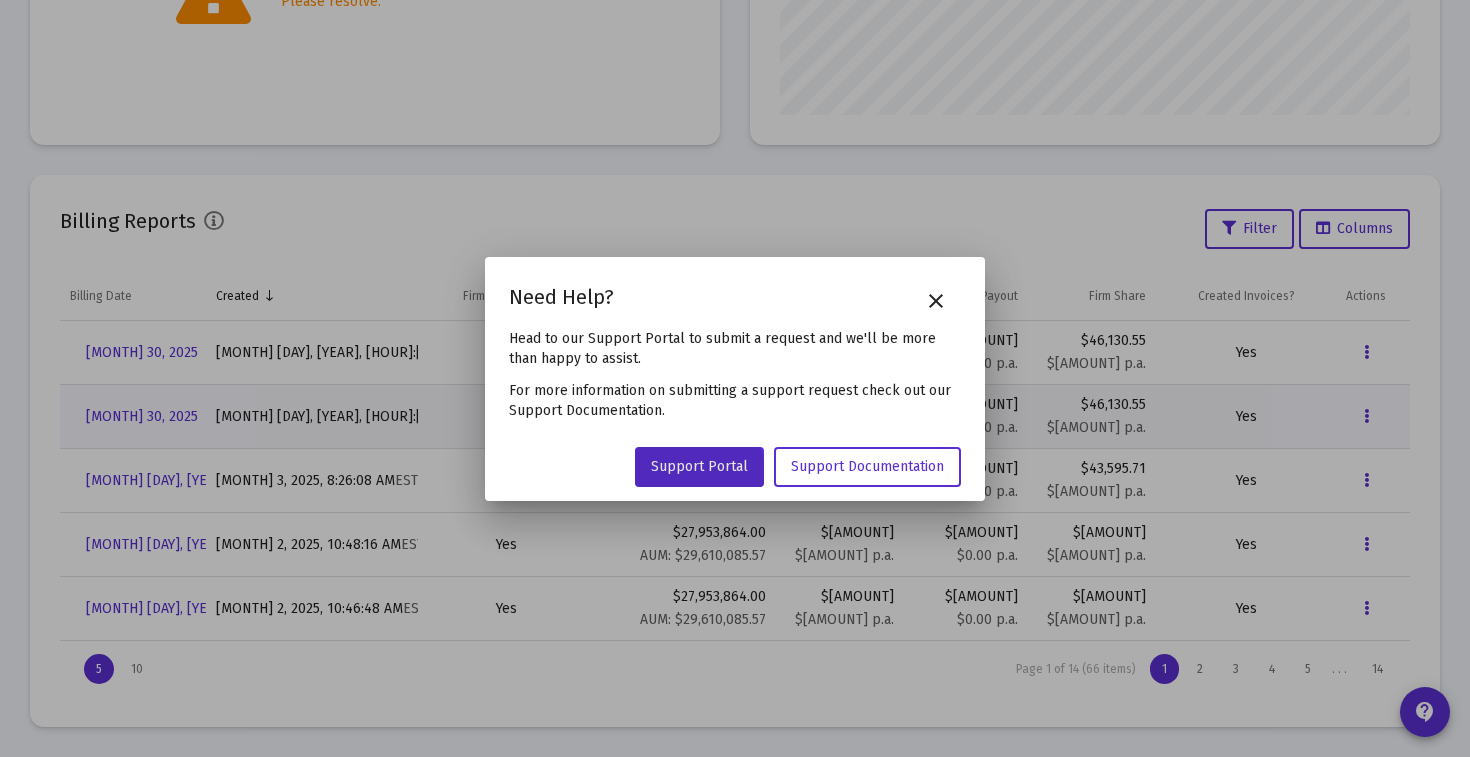 click on "close" at bounding box center (936, 301) 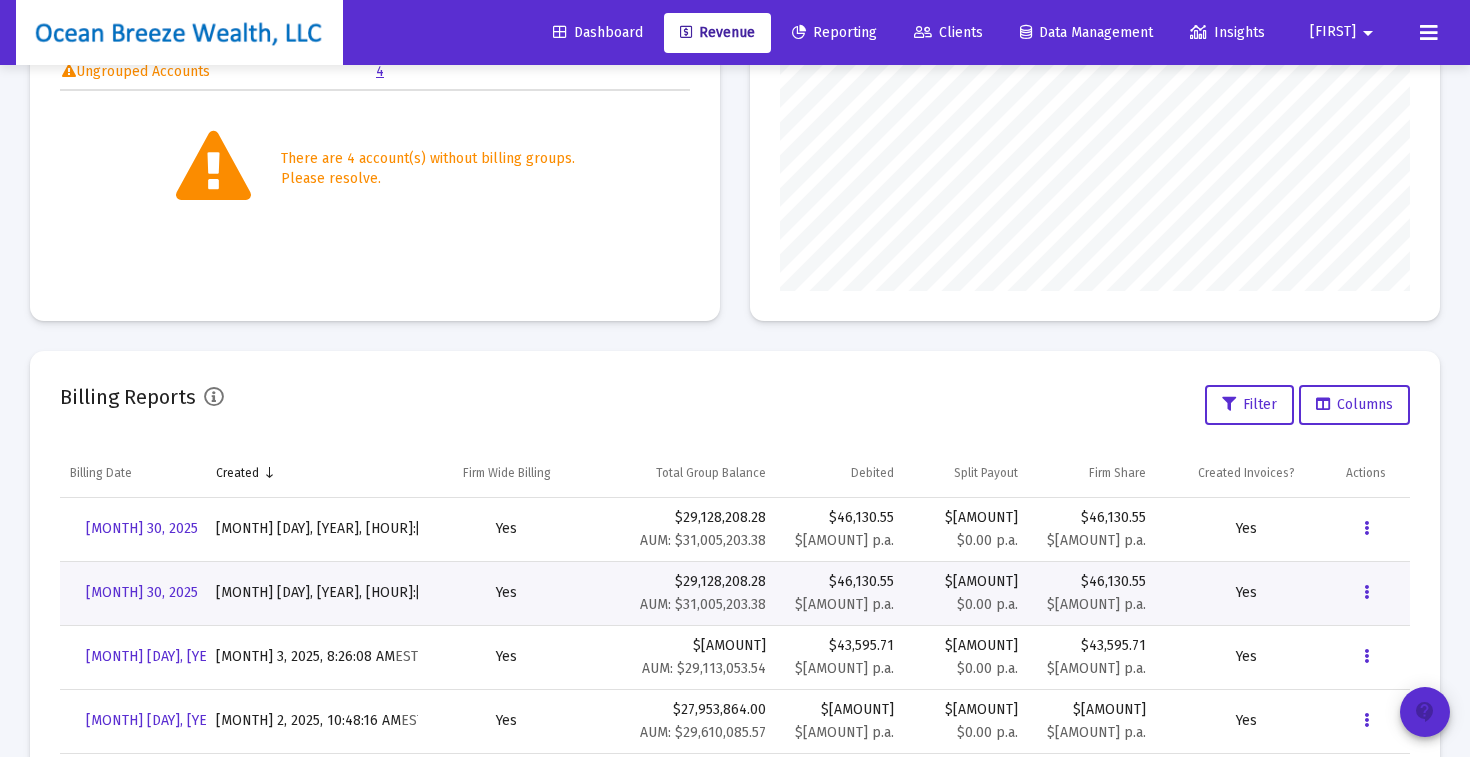 scroll, scrollTop: 518, scrollLeft: 0, axis: vertical 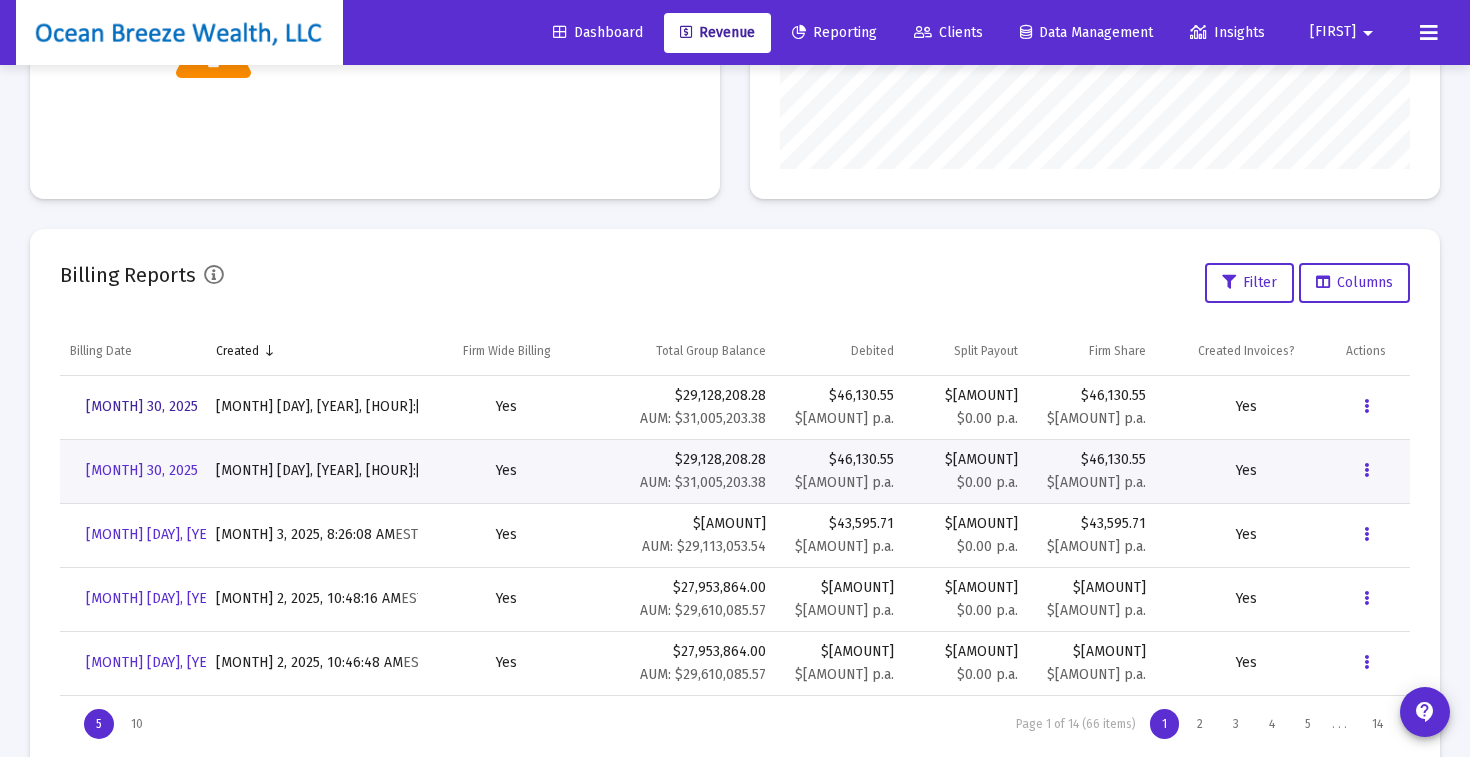 click on "[MONTH] 30, 2025" at bounding box center [142, 406] 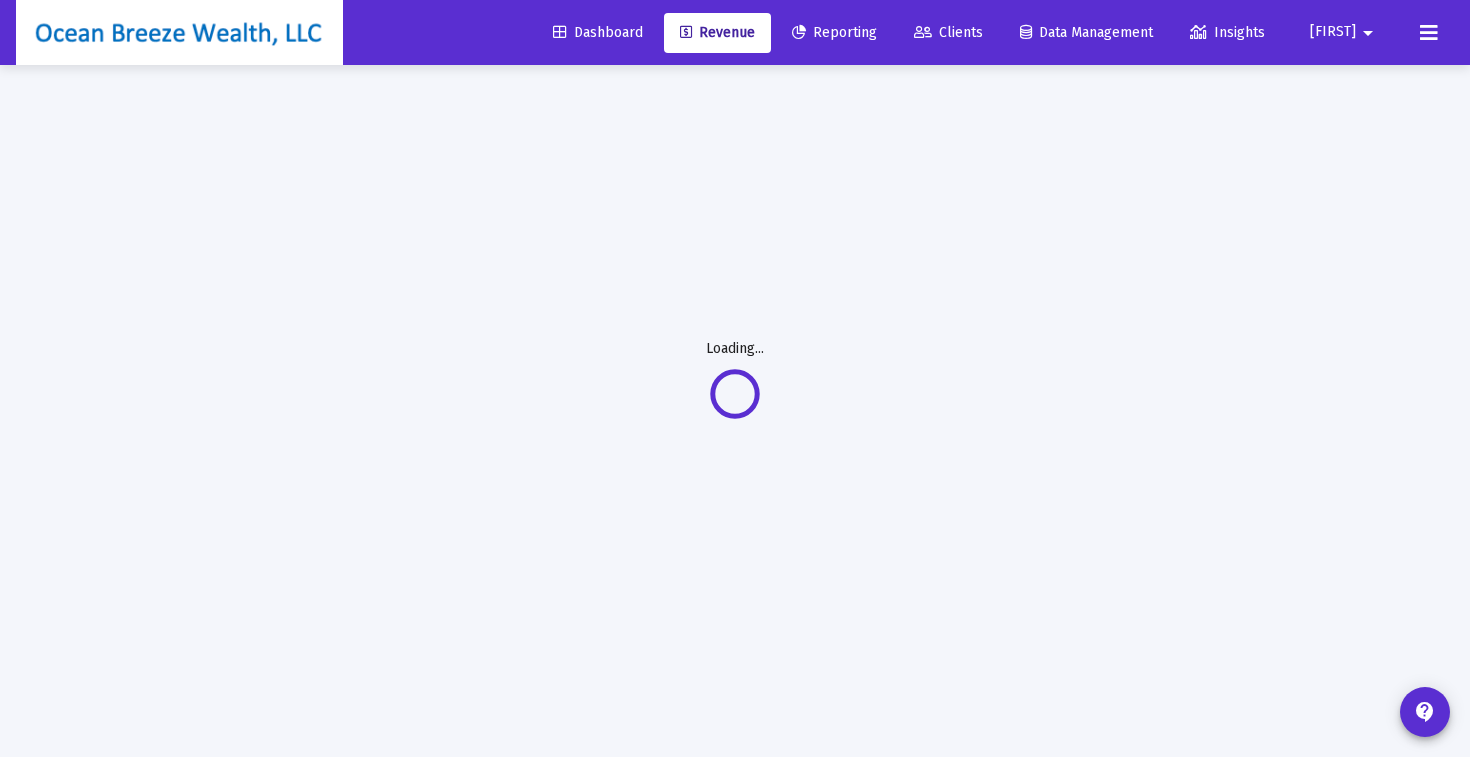 scroll, scrollTop: 65, scrollLeft: 0, axis: vertical 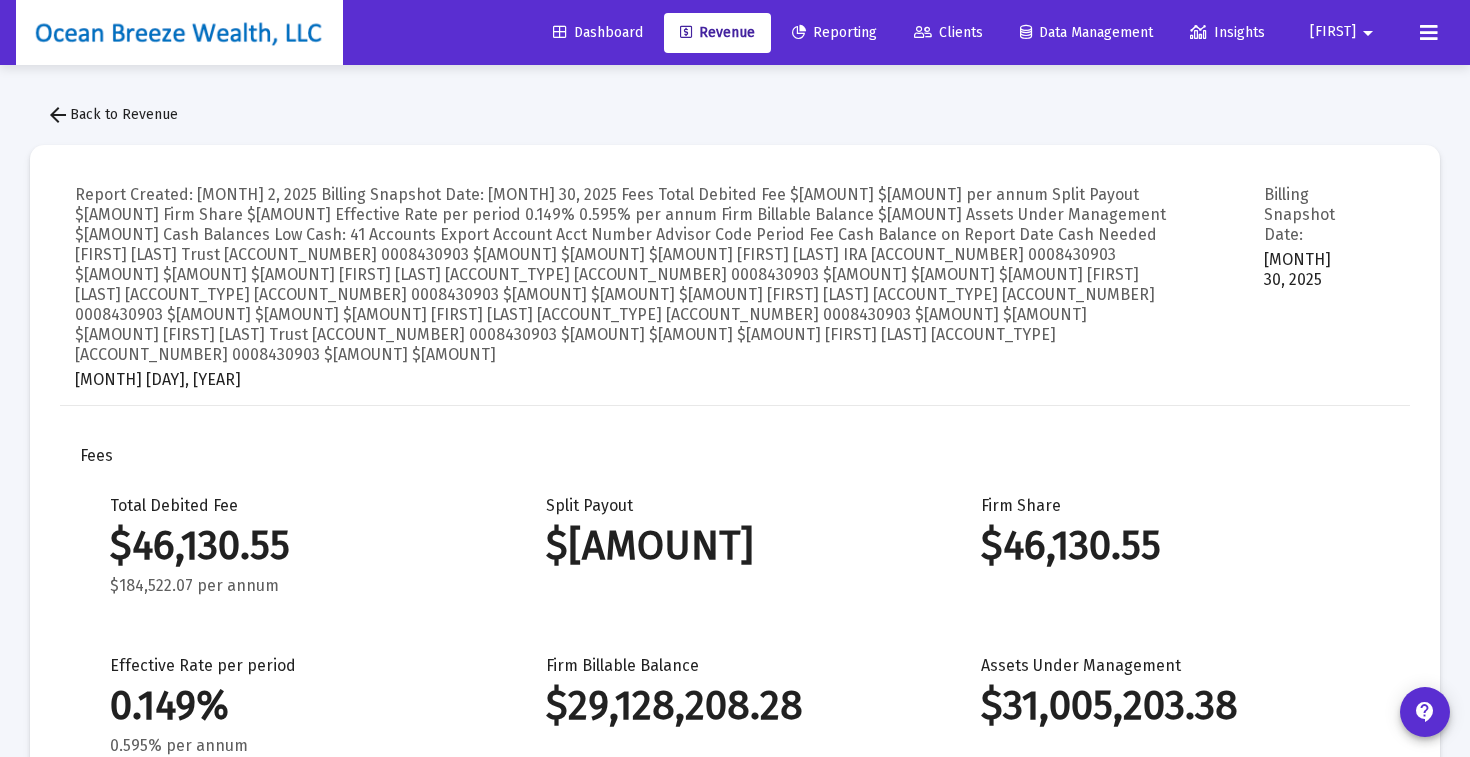 click on "Report Created: [MONTH] 2, 2025 Billing Snapshot Date: [MONTH] 30, 2025 Fees Total Debited Fee $[AMOUNT] $[AMOUNT] per annum Split Payout $[AMOUNT] Firm Share $[AMOUNT] Effective Rate per period 0.149% 0.595% per annum Firm Billable Balance $[AMOUNT] Assets Under Management $[AMOUNT] Cash Balances Low Cash: 41 Accounts Export Account Acct Number Advisor Code Period Fee Cash Balance on Report Date Cash Needed [FIRST] [LAST] Trust [ACCOUNT_NUMBER] 0008430903 $[AMOUNT] $[AMOUNT] $[AMOUNT] [FIRST] [LAST] IRA [ACCOUNT_NUMBER] 0008430903 $[AMOUNT] $[AMOUNT] $[AMOUNT] [FIRST] [LAST] [ACCOUNT_TYPE] [ACCOUNT_NUMBER] 0008430903 $[AMOUNT] $[AMOUNT] $[AMOUNT] [FIRST] [LAST] [ACCOUNT_TYPE] [ACCOUNT_NUMBER] 0008430903 $[AMOUNT] $[AMOUNT] $[AMOUNT] [FIRST] [LAST] [ACCOUNT_TYPE] [ACCOUNT_NUMBER] 0008430903 $[AMOUNT] $[AMOUNT] $[AMOUNT] [FIRST] [LAST] [ACCOUNT_TYPE] [ACCOUNT_NUMBER] 0008430903 $[AMOUNT] $[AMOUNT] $[AMOUNT] [FIRST] [LAST] Trust [ACCOUNT_NUMBER] 0008430903 $[AMOUNT] $[AMOUNT] $[AMOUNT] [FIRST] [LAST] [ACCOUNT_TYPE] [ACCOUNT_NUMBER] 0008430903 $[AMOUNT] $[AMOUNT]" at bounding box center (735, 1425) 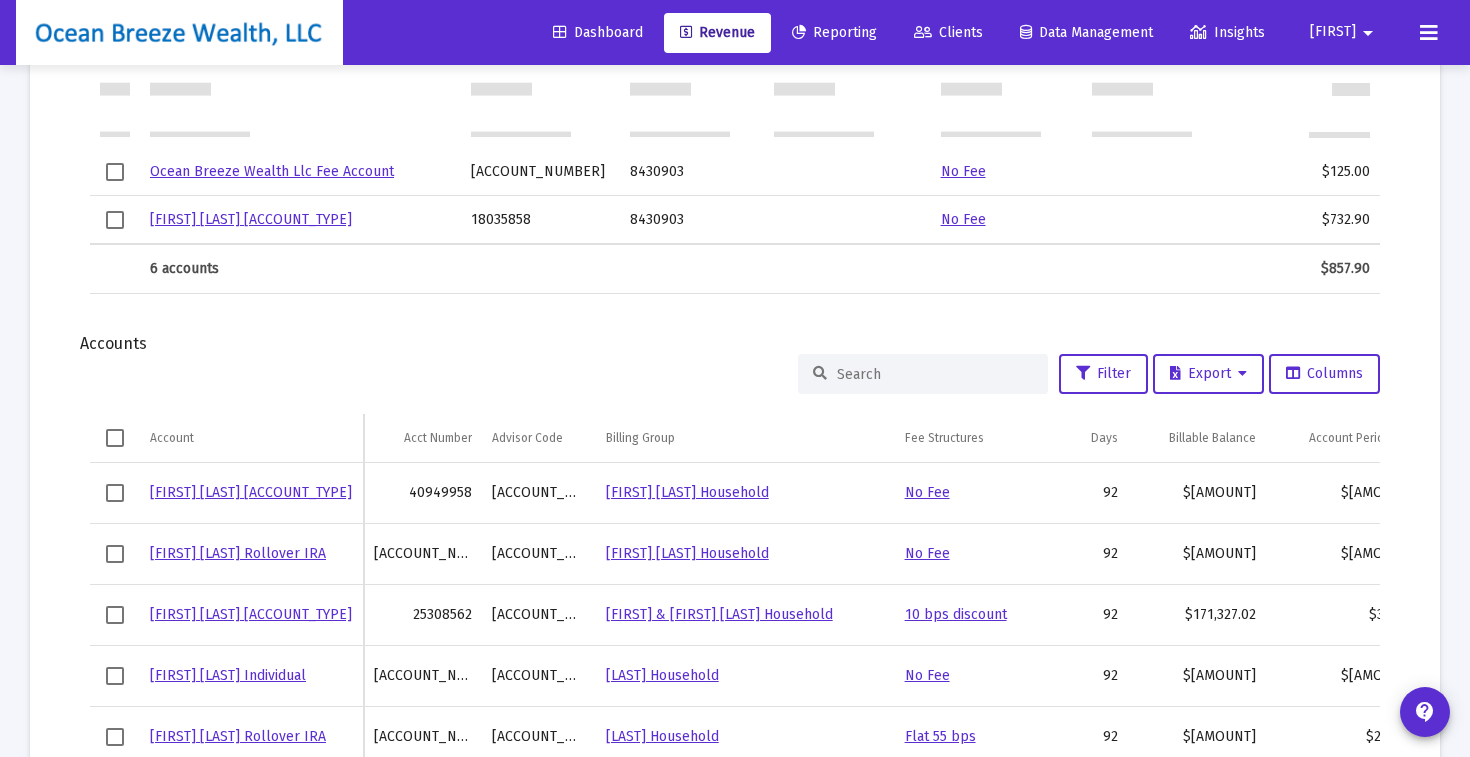 scroll, scrollTop: 1818, scrollLeft: 0, axis: vertical 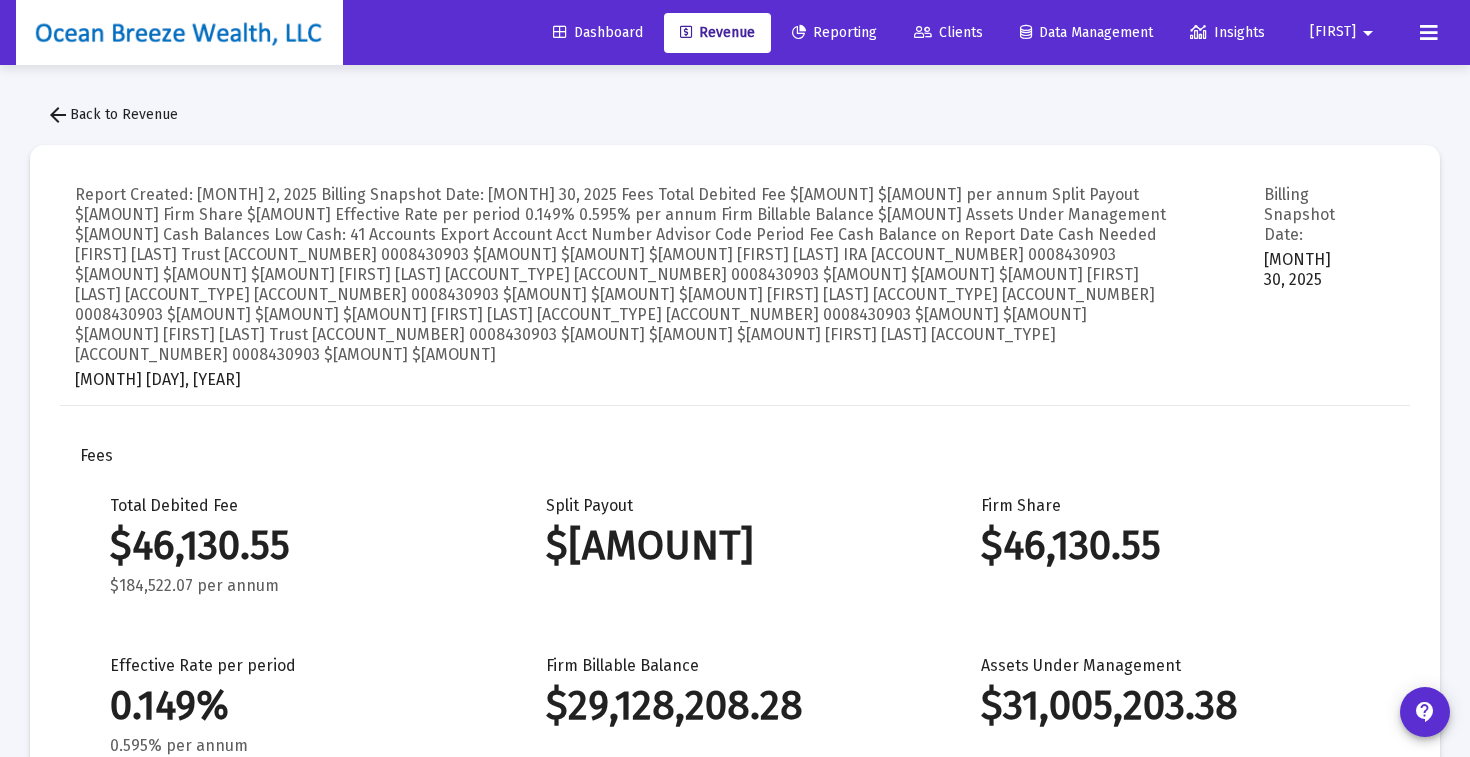 click on "Revenue" at bounding box center [717, 33] 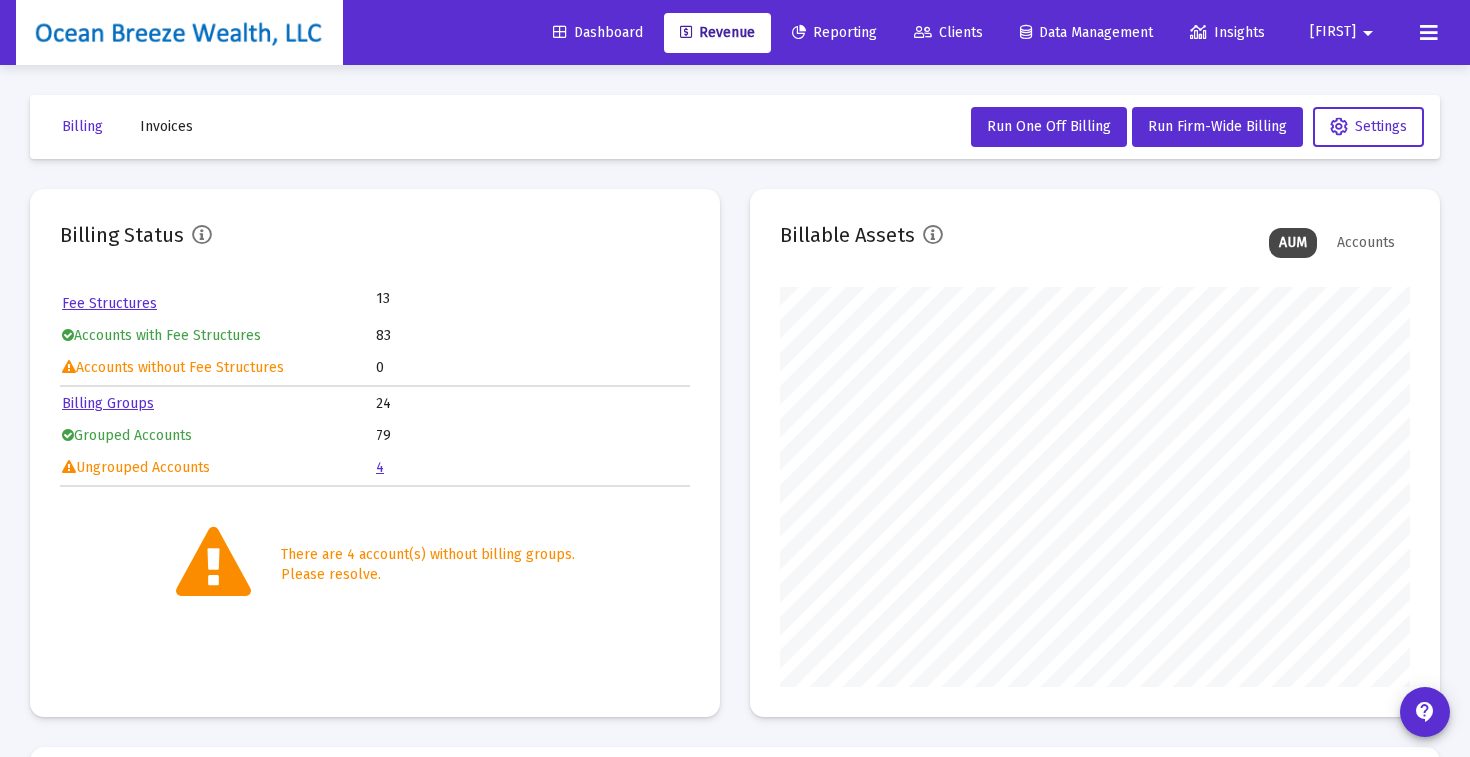 click on "Invoices" at bounding box center (82, 126) 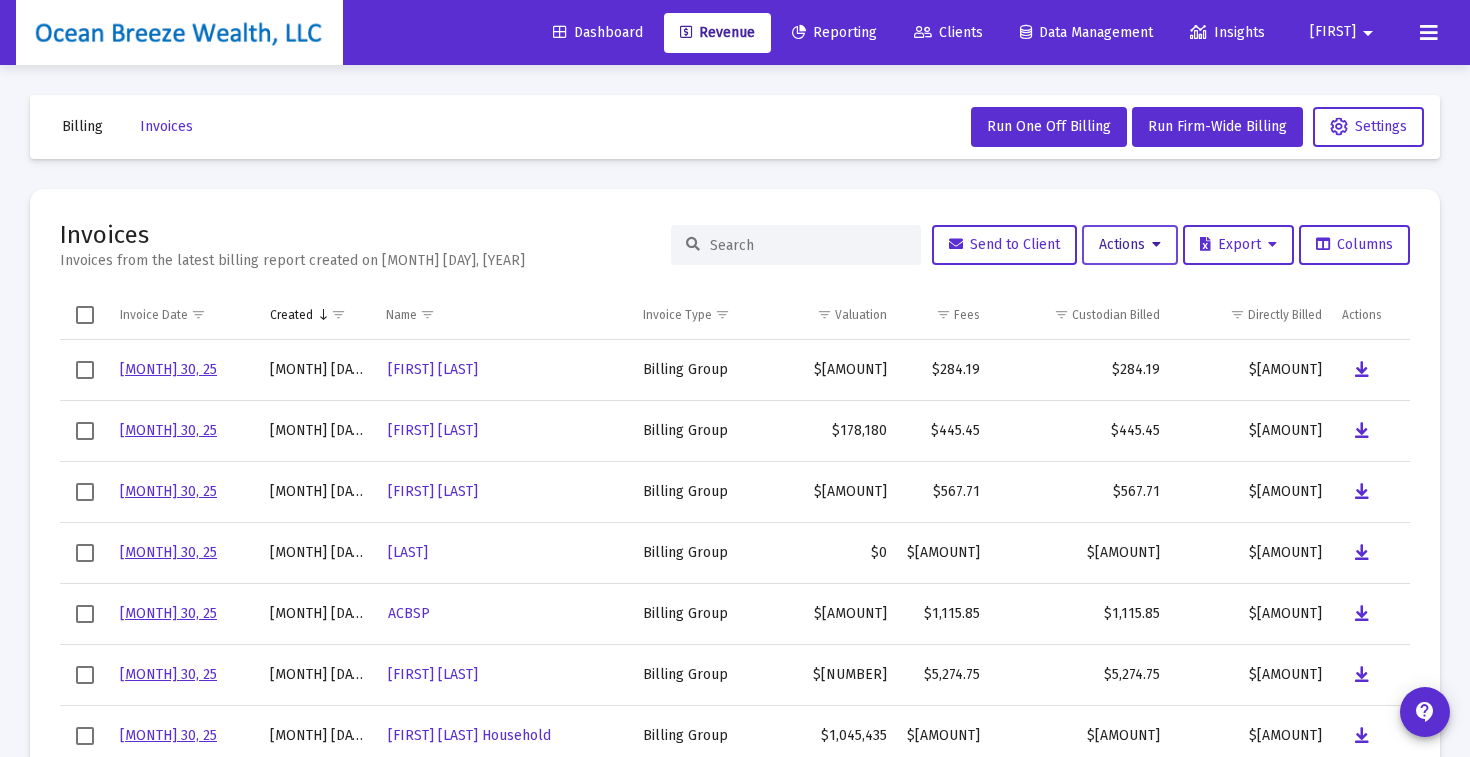 click on "Actions" at bounding box center (1130, 245) 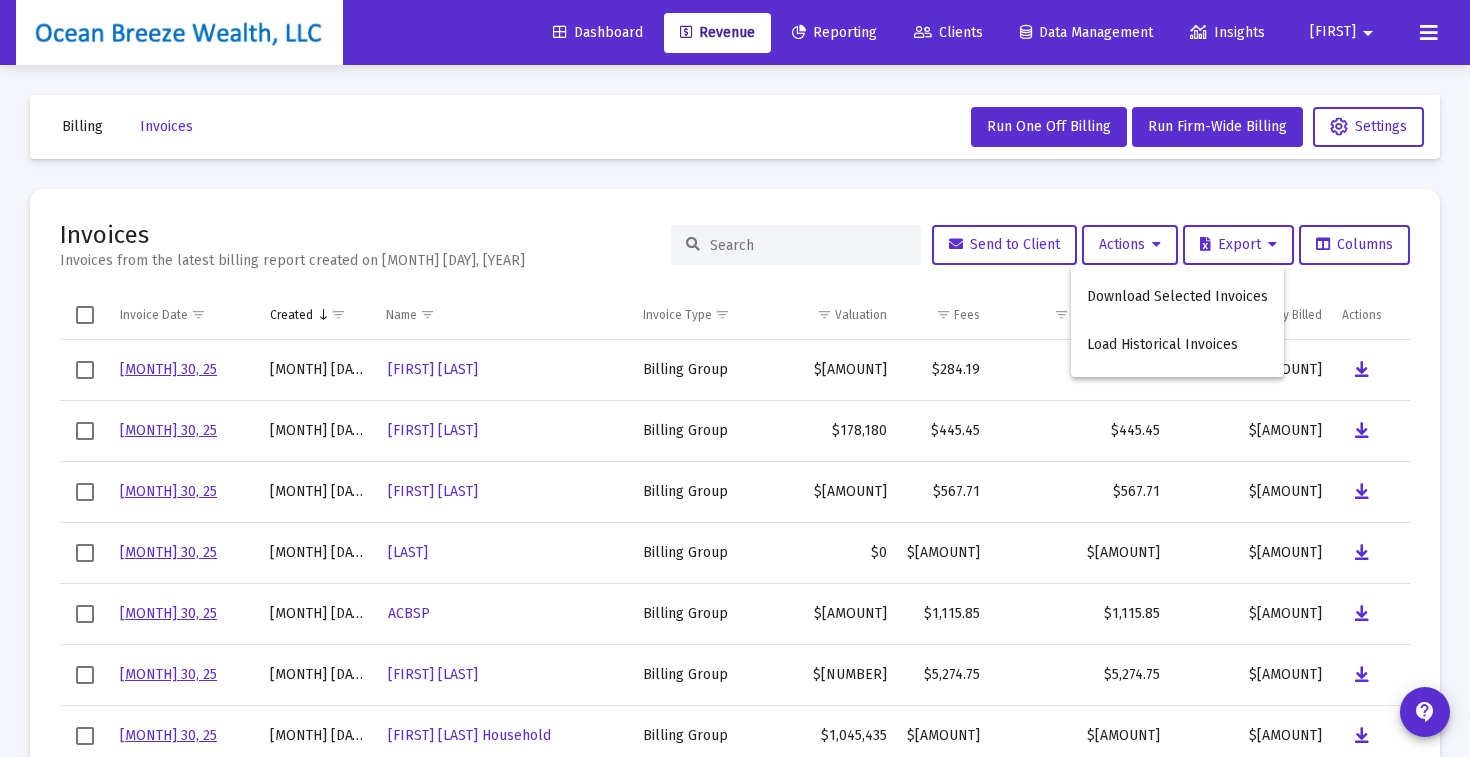 click at bounding box center [735, 378] 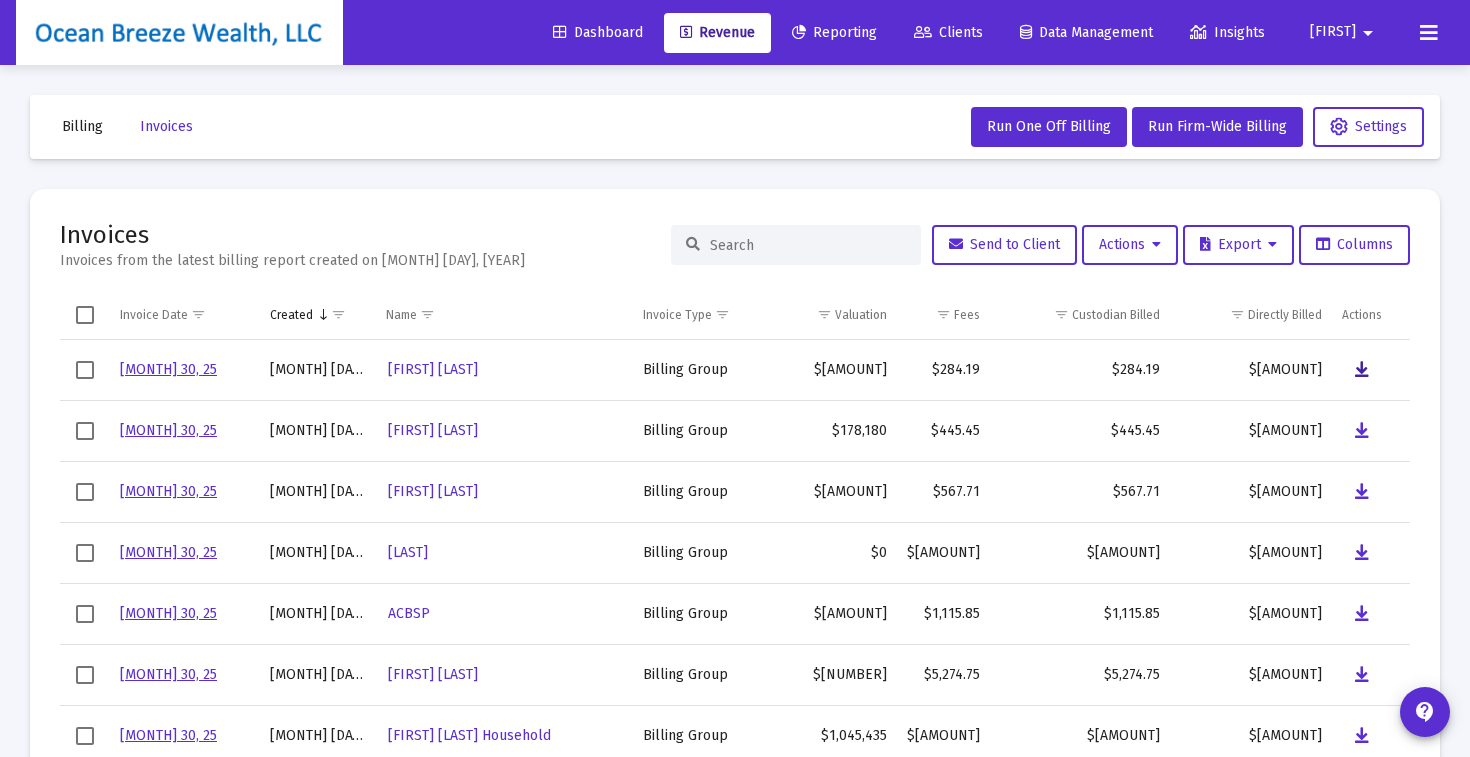 click at bounding box center (1362, 370) 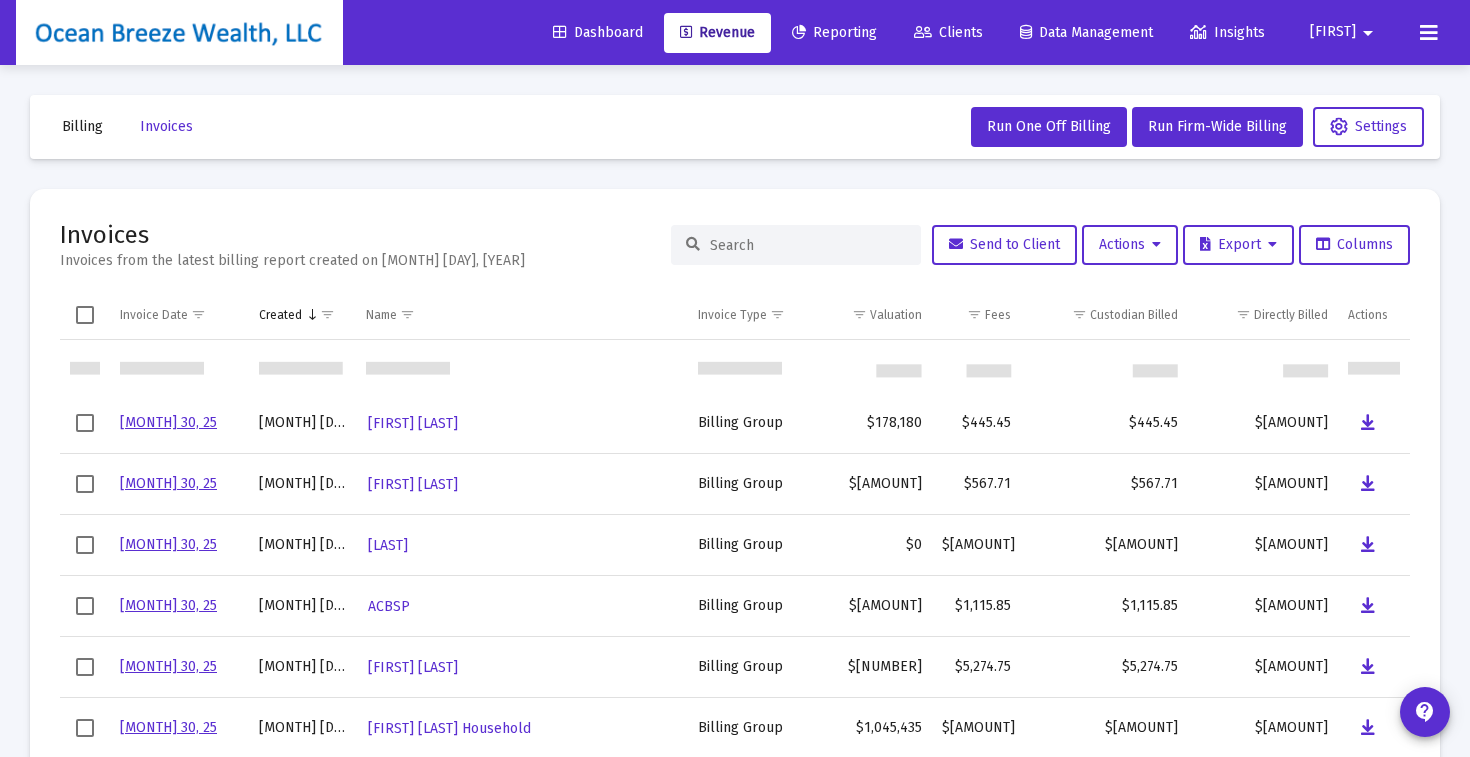 scroll, scrollTop: 0, scrollLeft: 0, axis: both 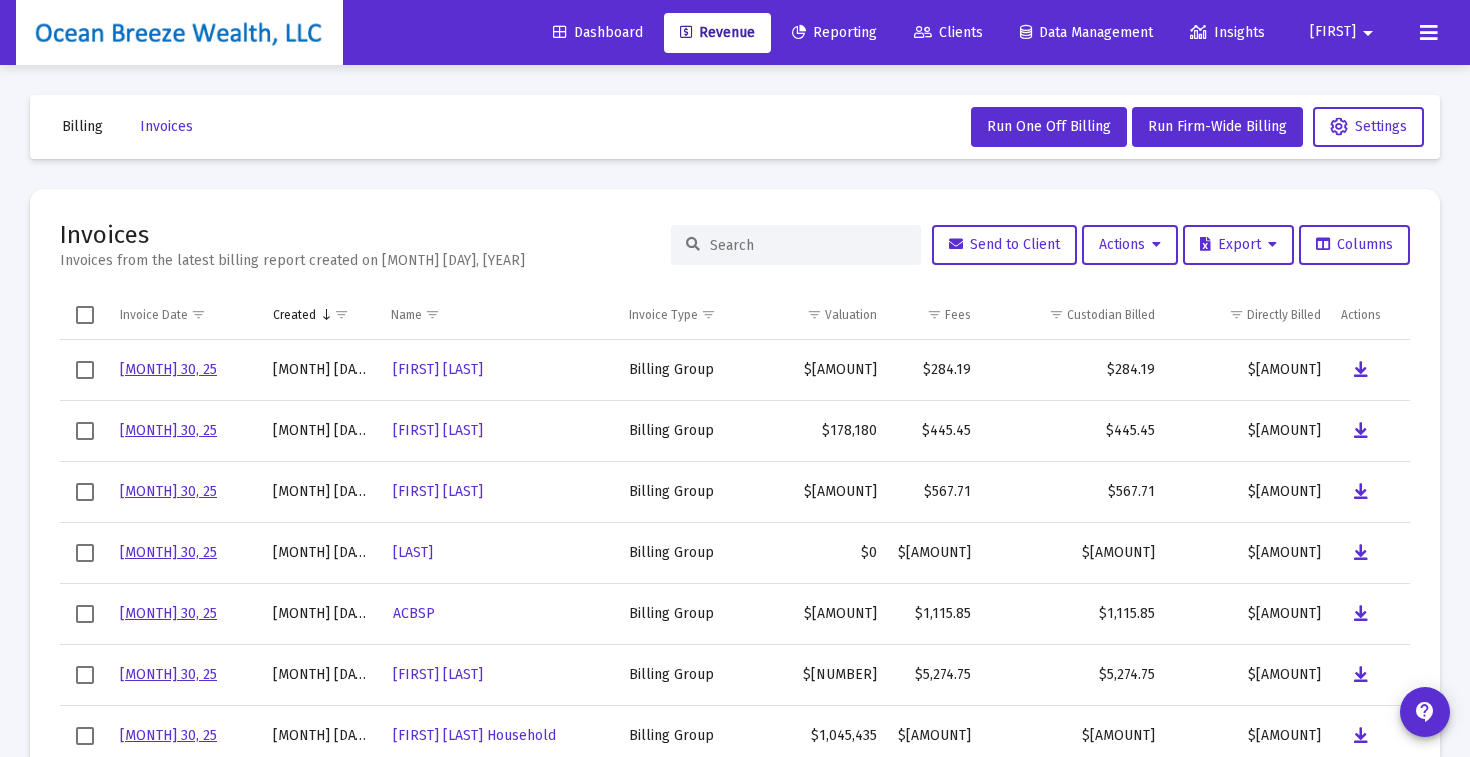 click on "Invoices Invoices from the latest billing report created on [MONTH] 2, 2025 Send to Client Actions Export Columns" at bounding box center (735, 245) 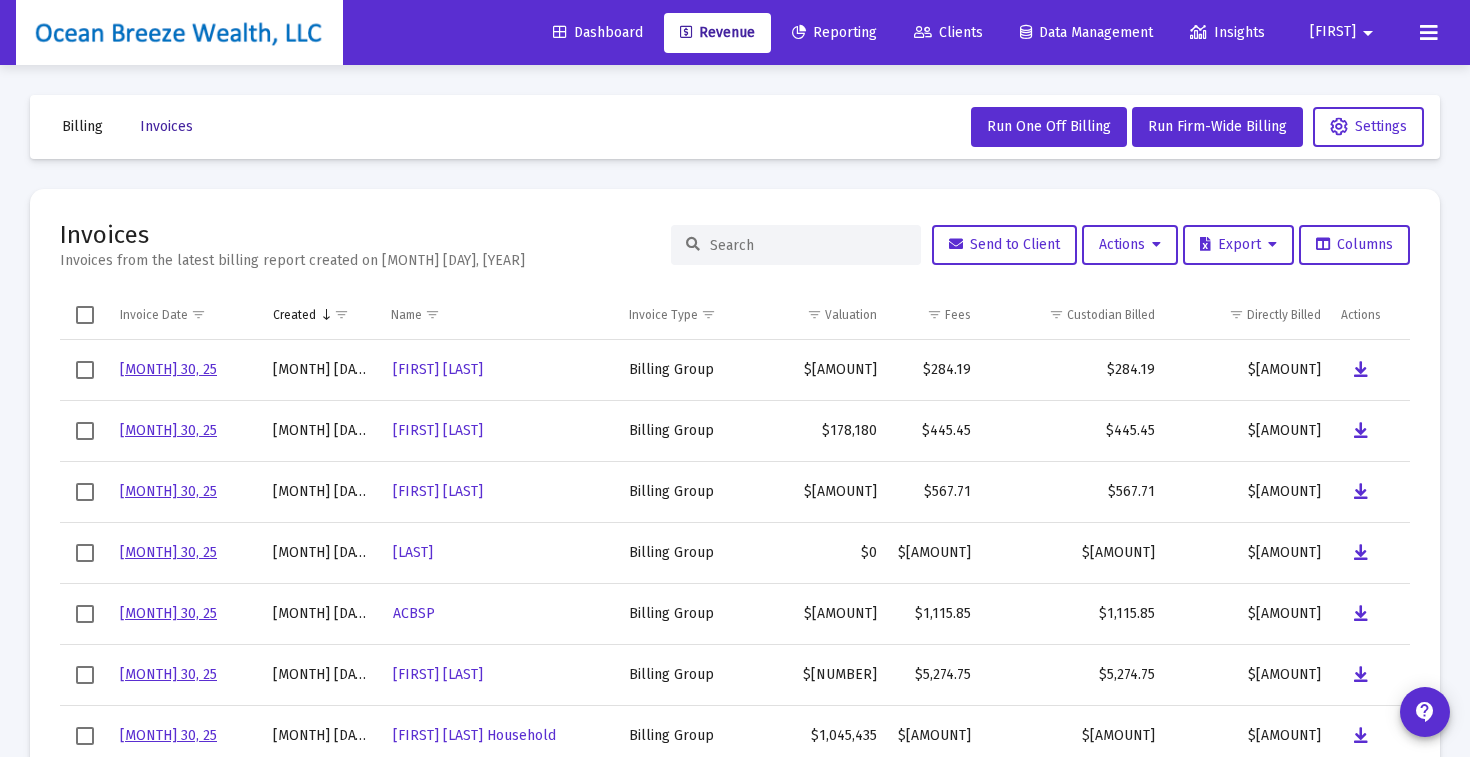 click on "Invoices" at bounding box center (166, 126) 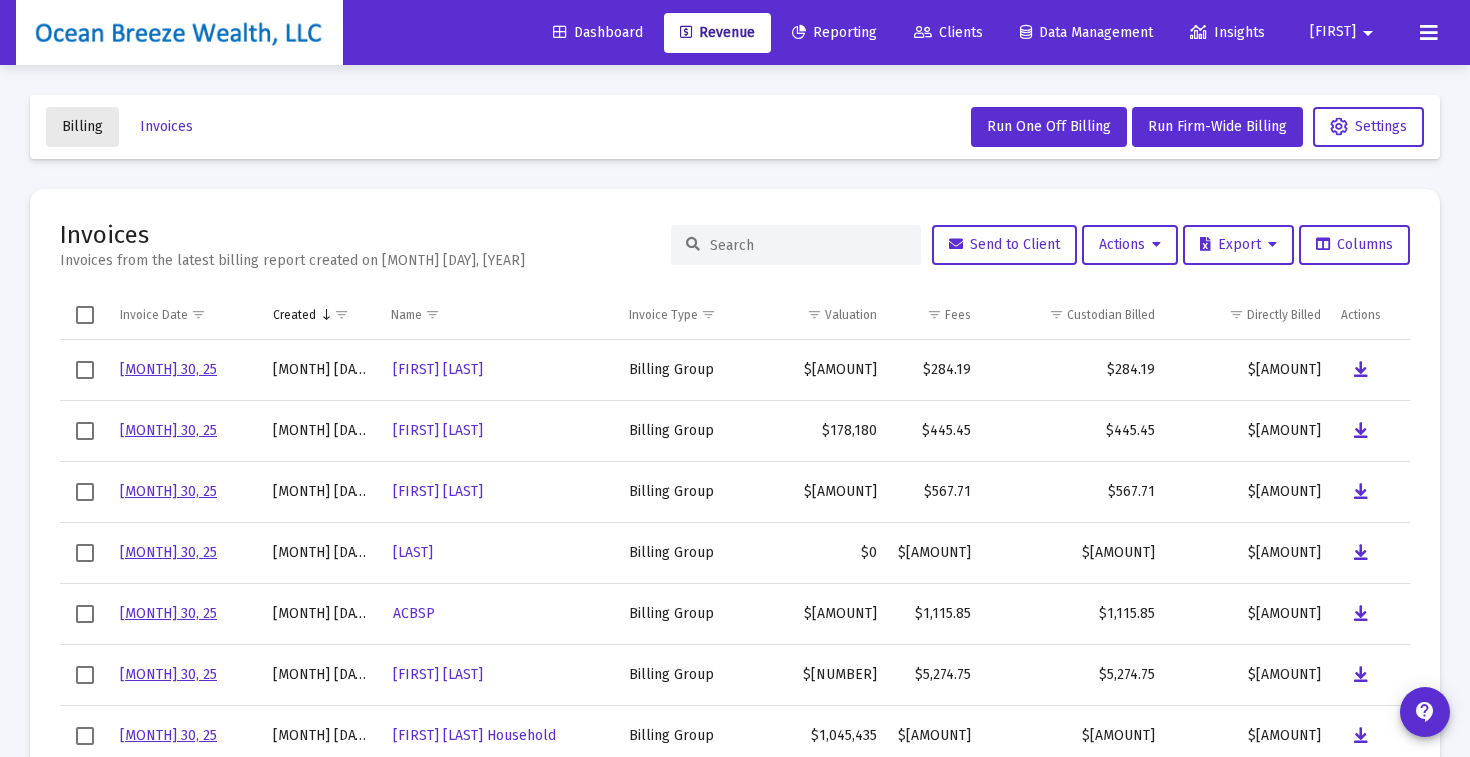 click on "Billing" at bounding box center (82, 126) 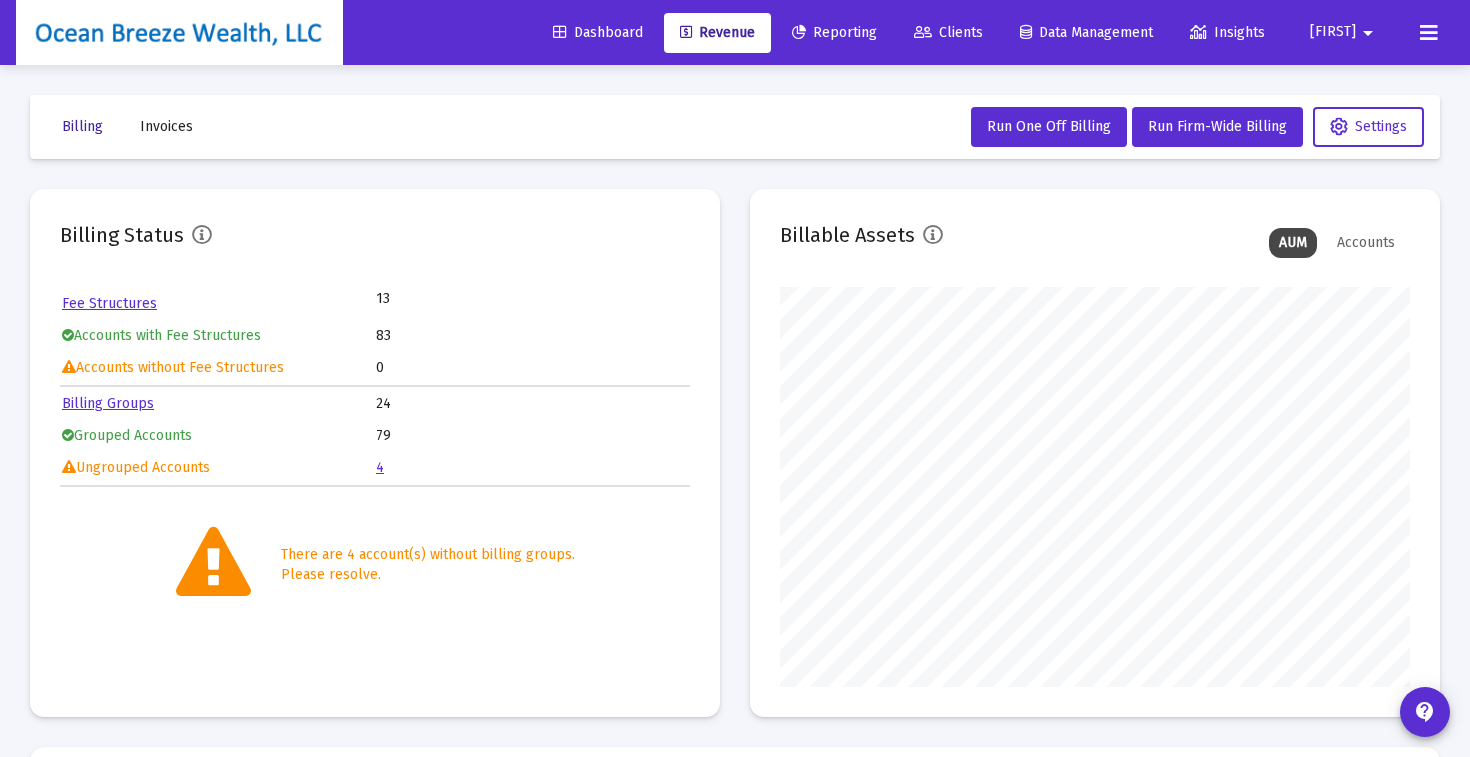 scroll, scrollTop: 999600, scrollLeft: 999370, axis: both 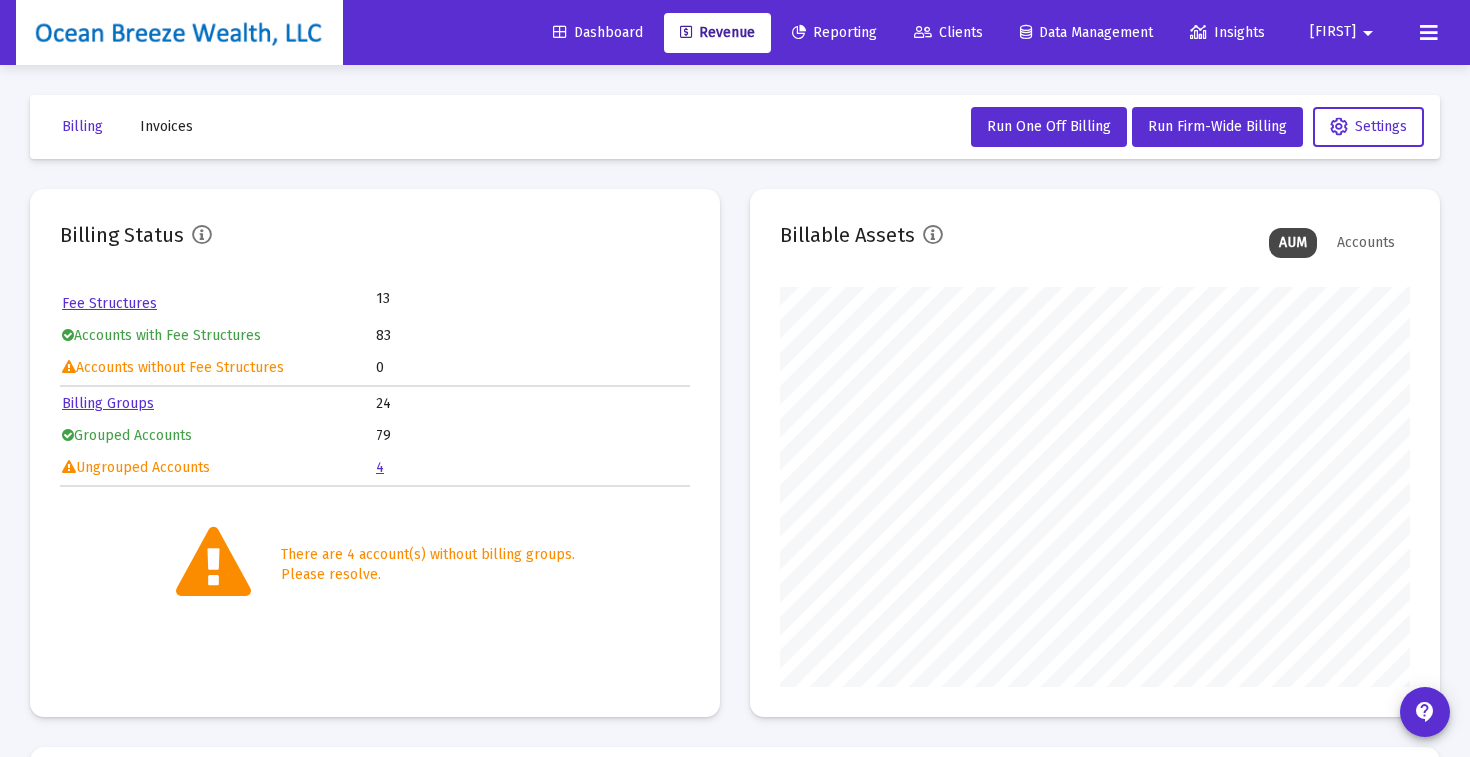 click on "Billing Status Fee Structures 13 Accounts with Fee Structures 83 Accounts without Fee Structures 0 Billing Groups 24 Grouped Accounts 79 Ungrouped Accounts 4 There are 4 account(s) without billing groups. Please resolve. Billable Assets AUM Accounts" at bounding box center (735, 453) 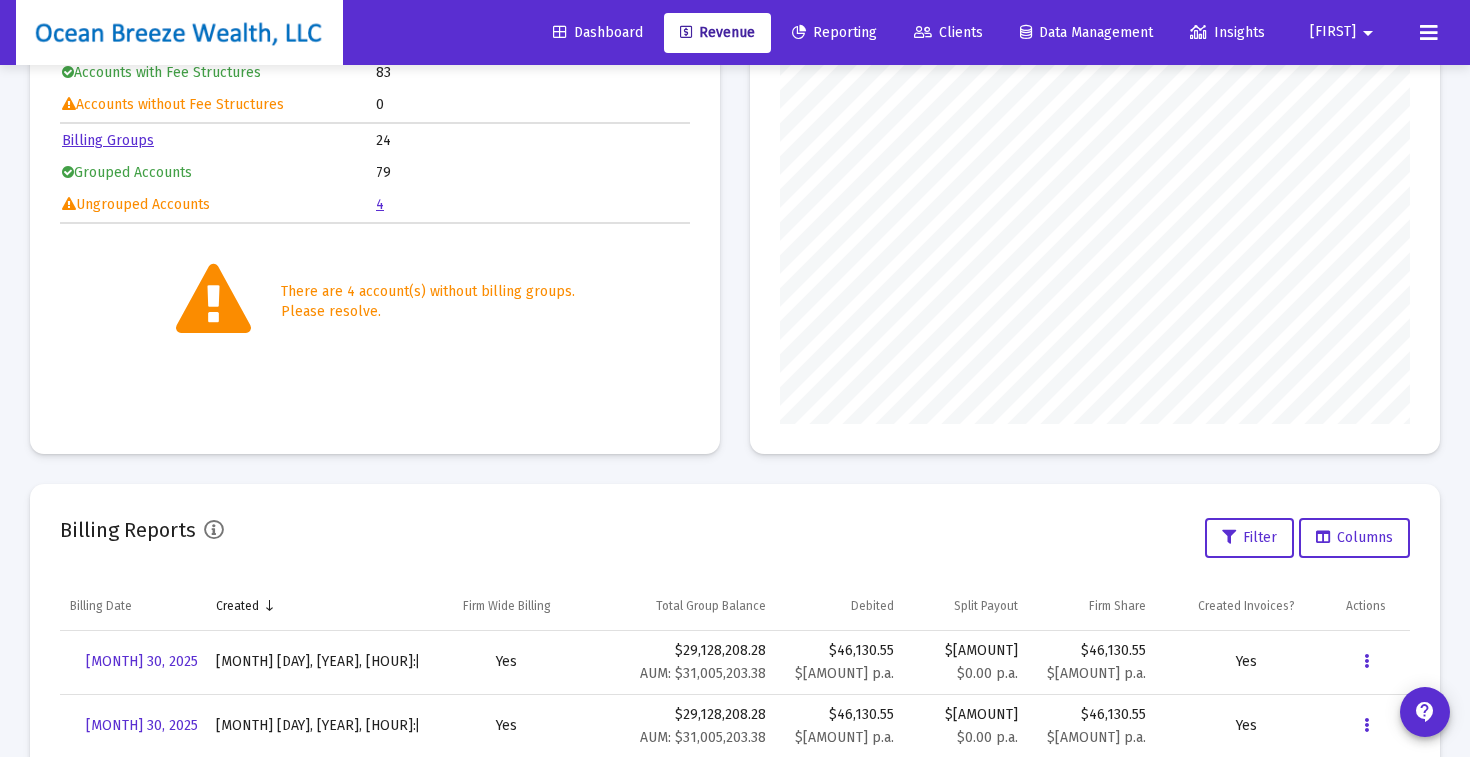 scroll, scrollTop: 0, scrollLeft: 0, axis: both 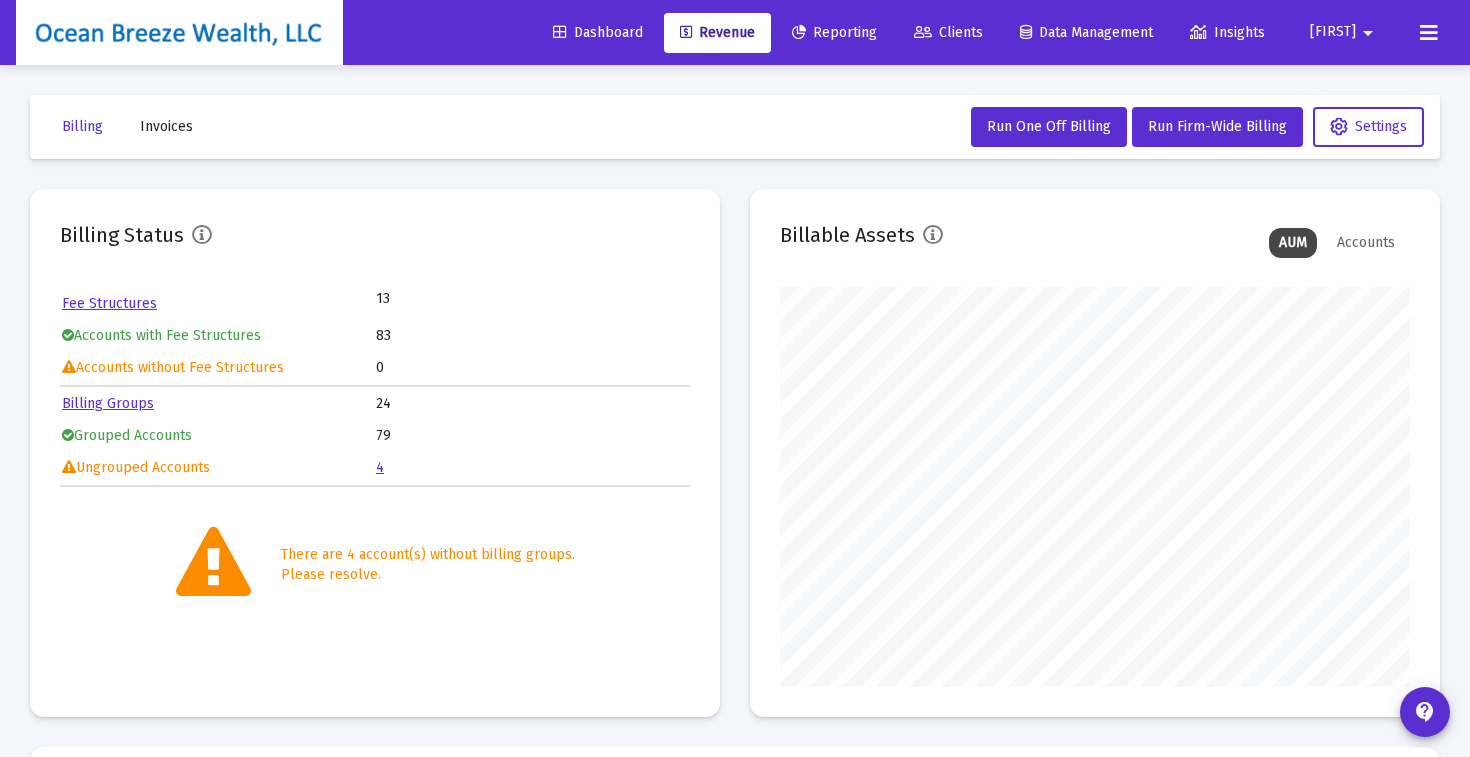 click on "Invoices" at bounding box center (166, 127) 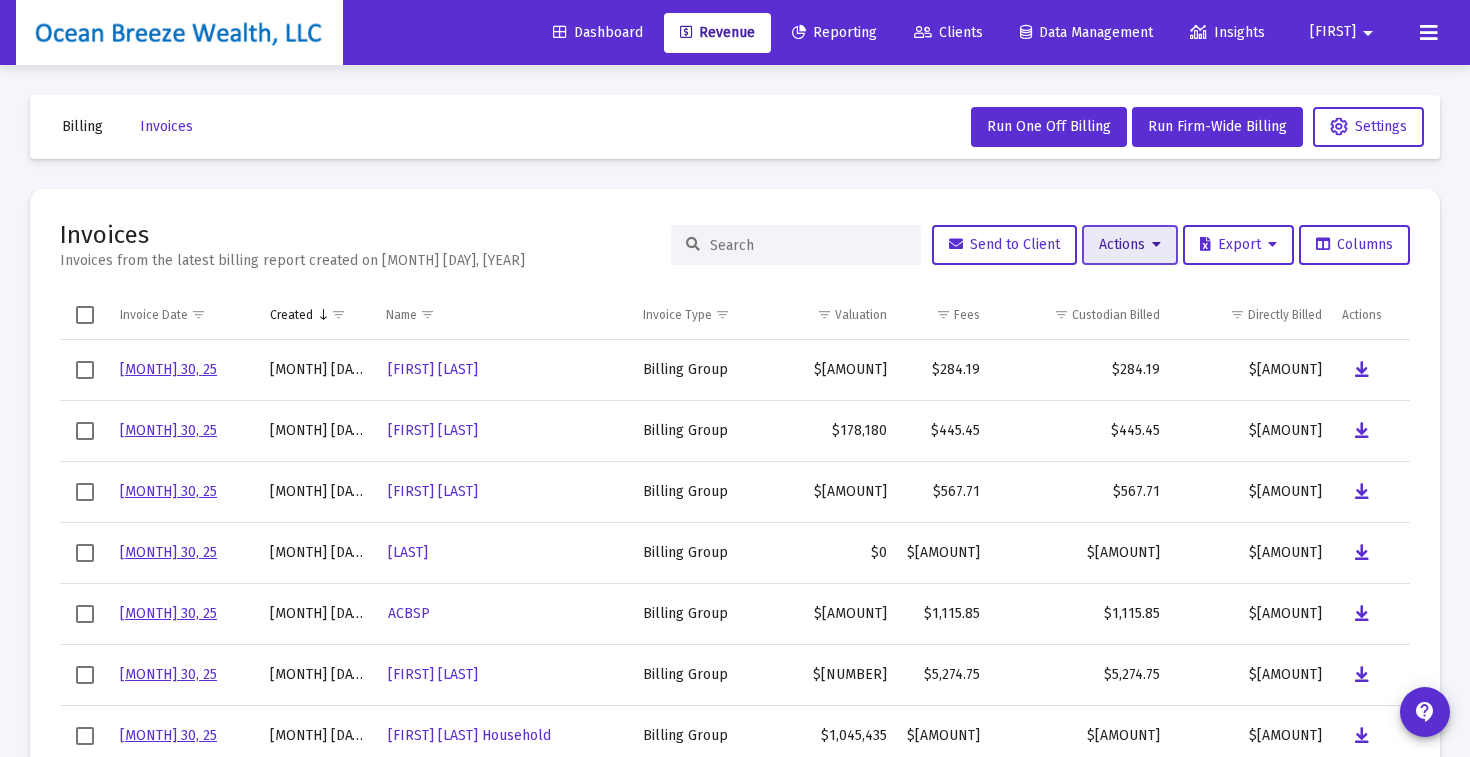 click on "Actions" at bounding box center (1130, 245) 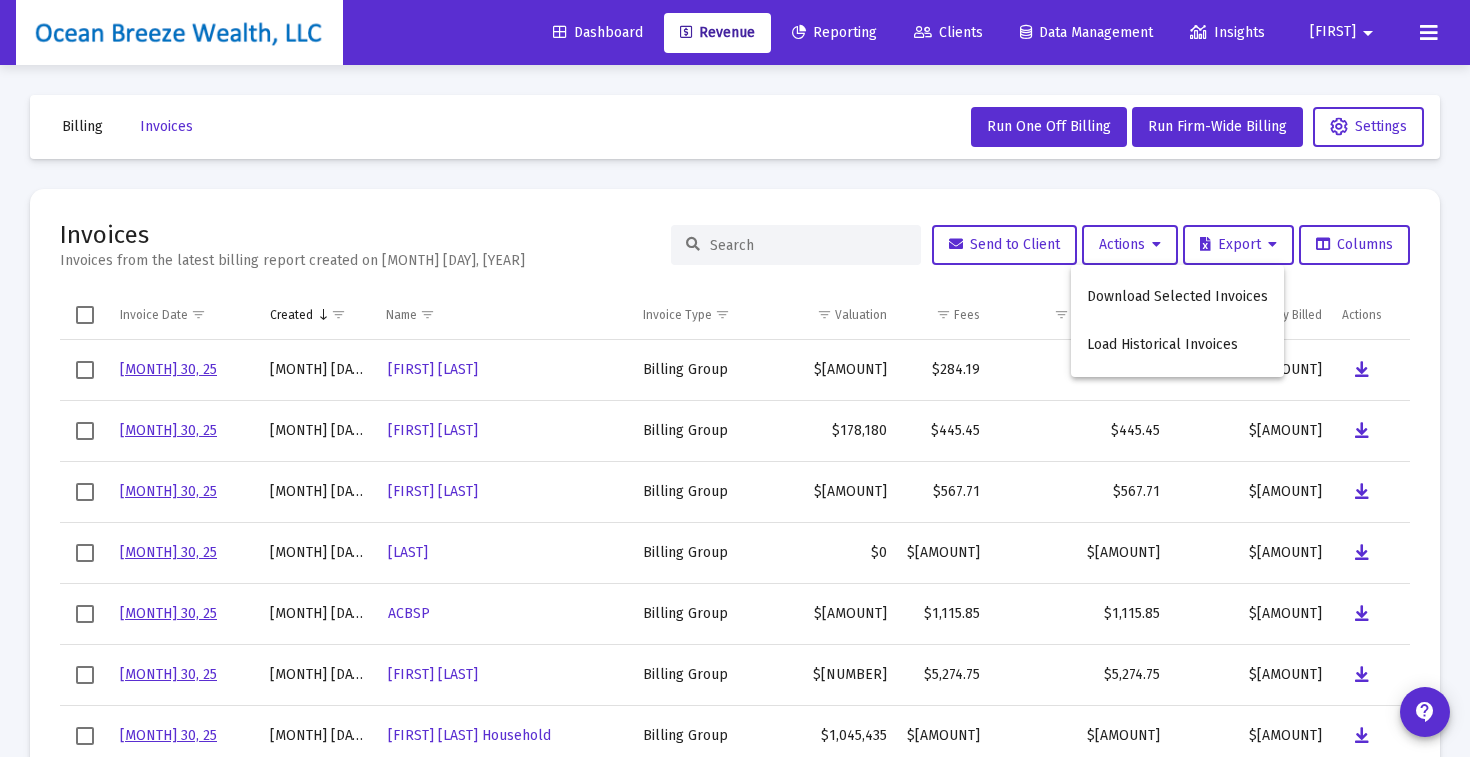 click at bounding box center (735, 378) 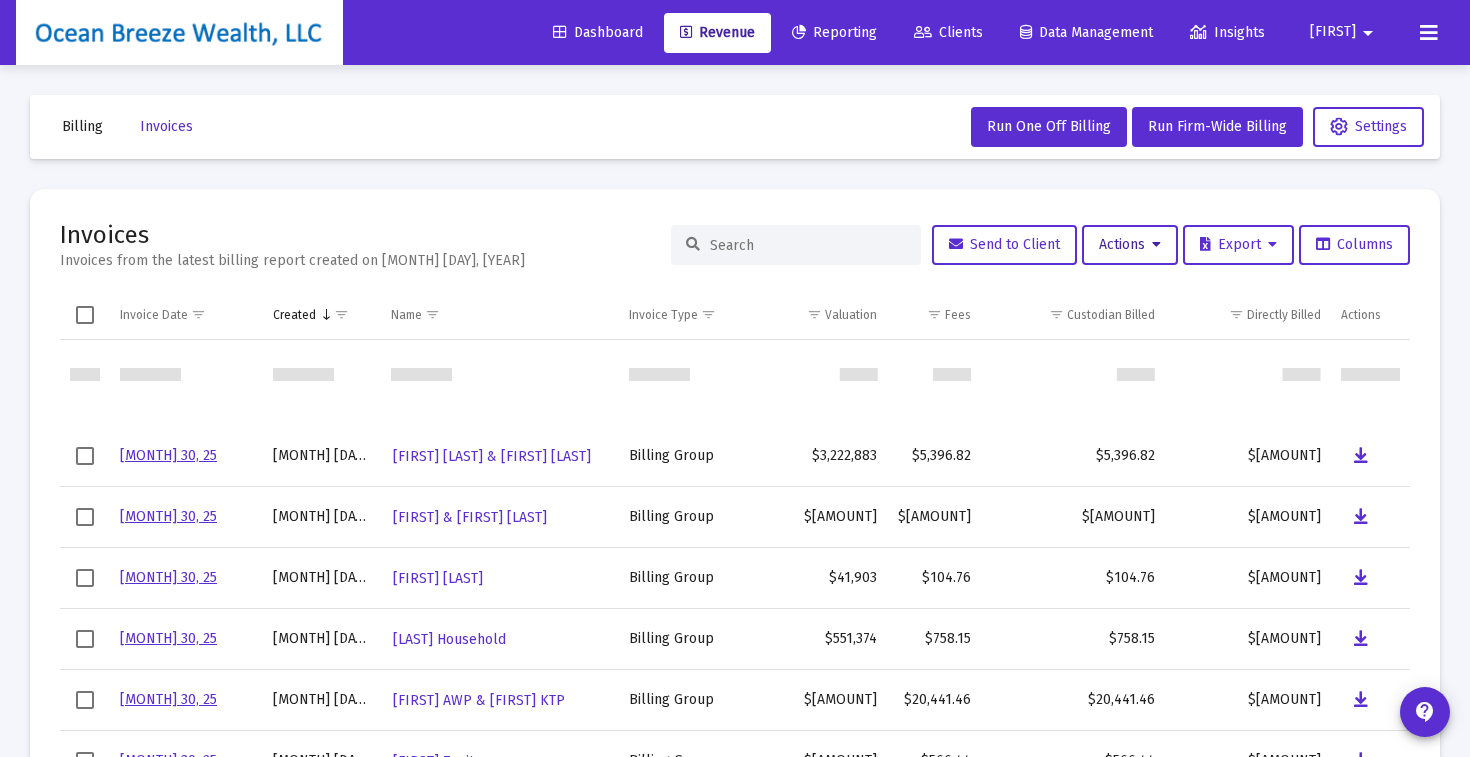 scroll, scrollTop: 951, scrollLeft: 0, axis: vertical 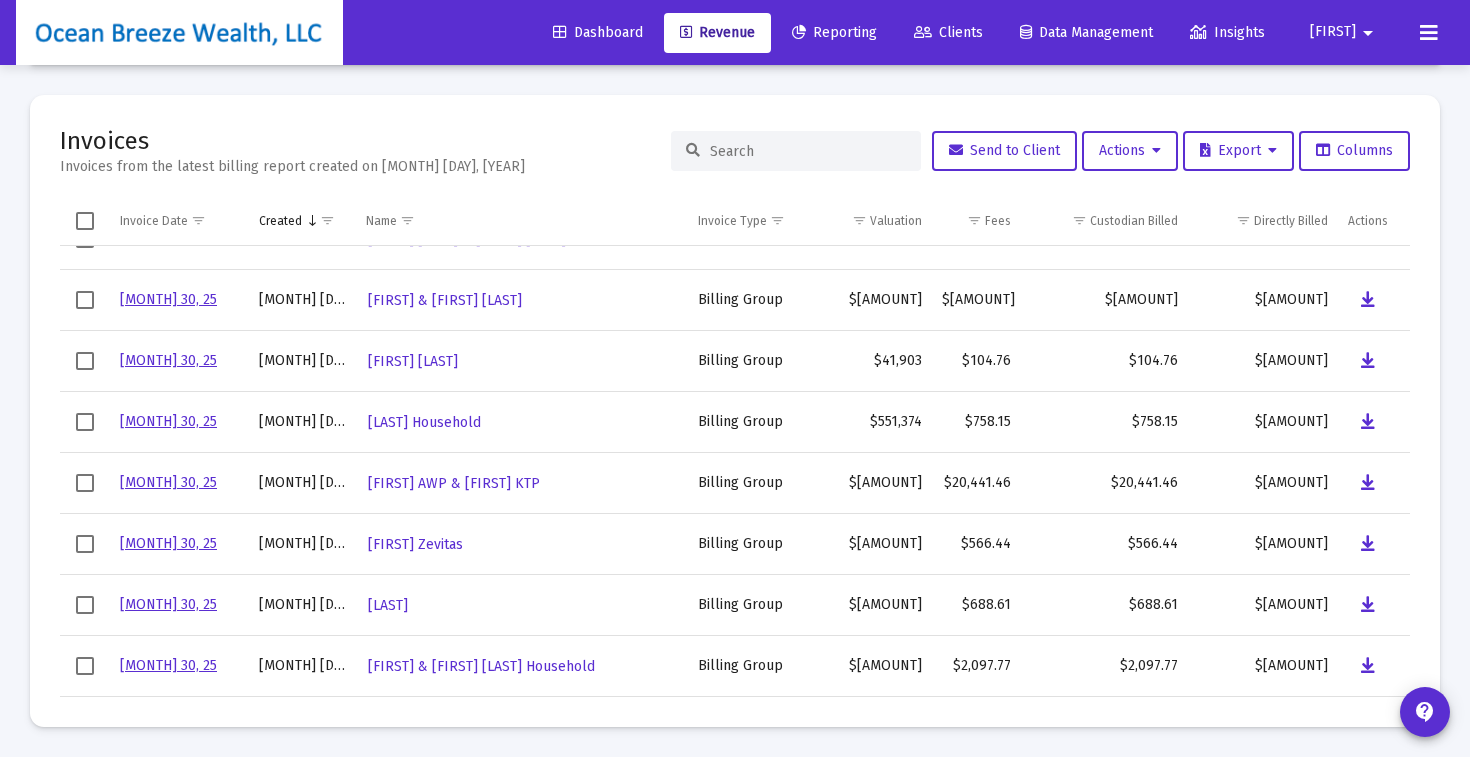 click at bounding box center [85, 221] 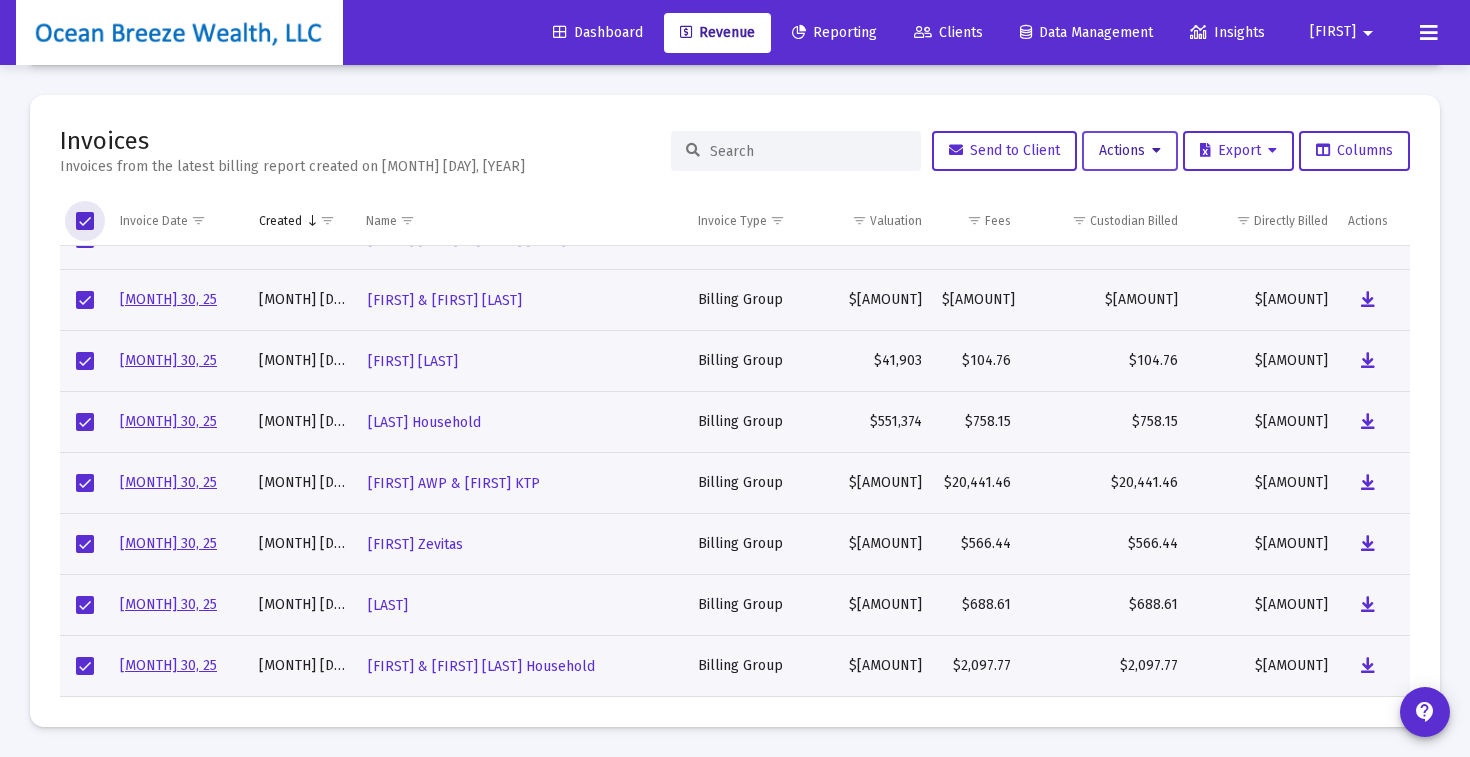 click at bounding box center (1156, 151) 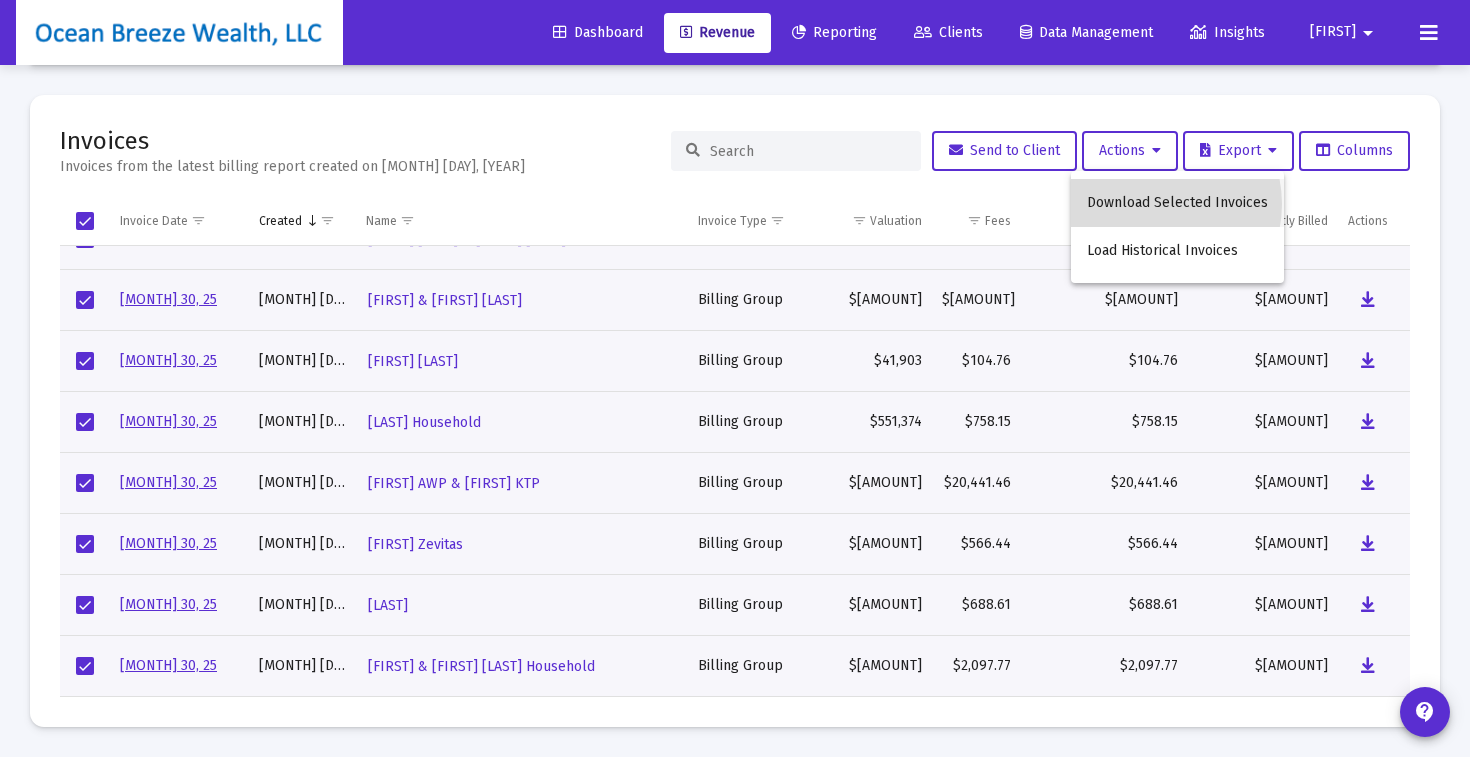 click on "Download Selected Invoices" at bounding box center (1177, 203) 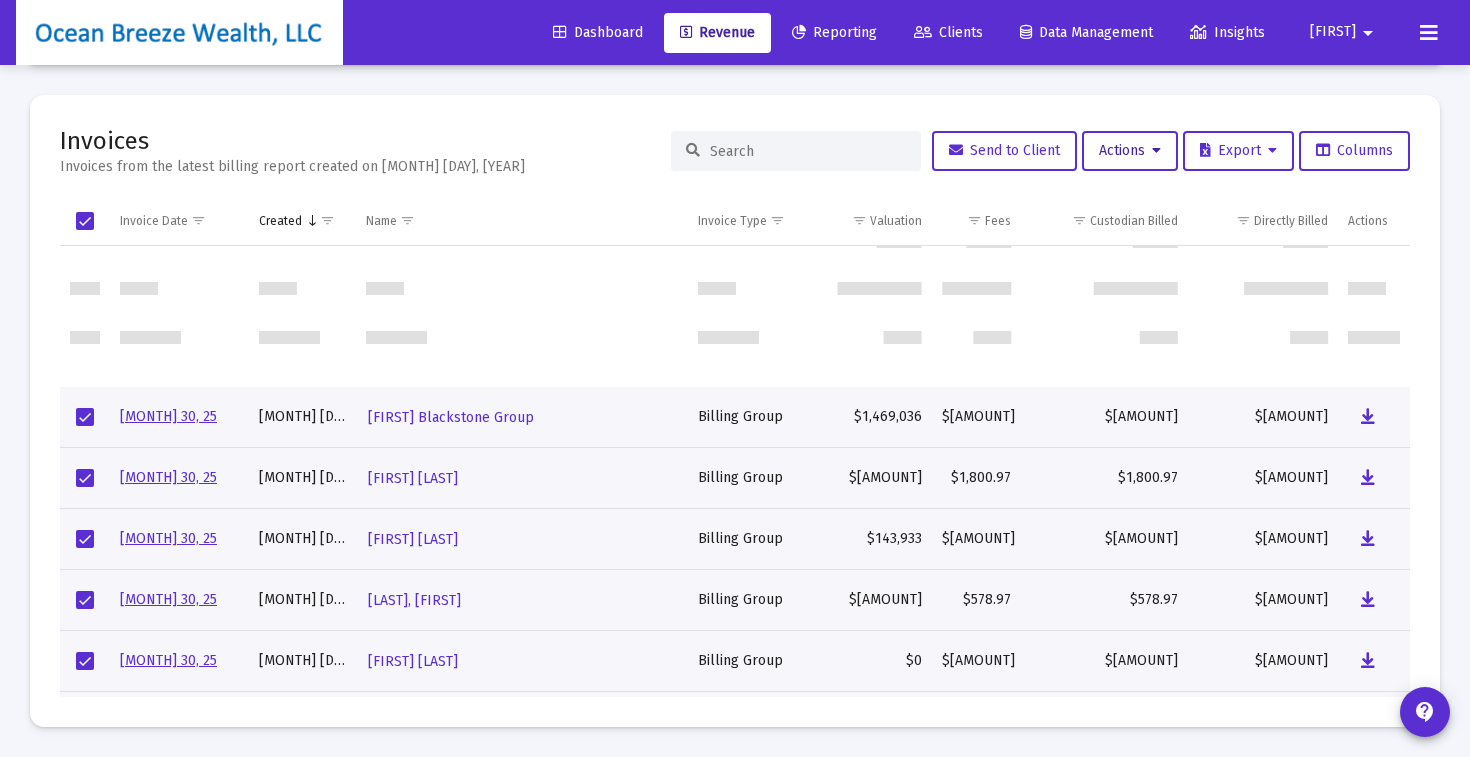 scroll, scrollTop: 0, scrollLeft: 0, axis: both 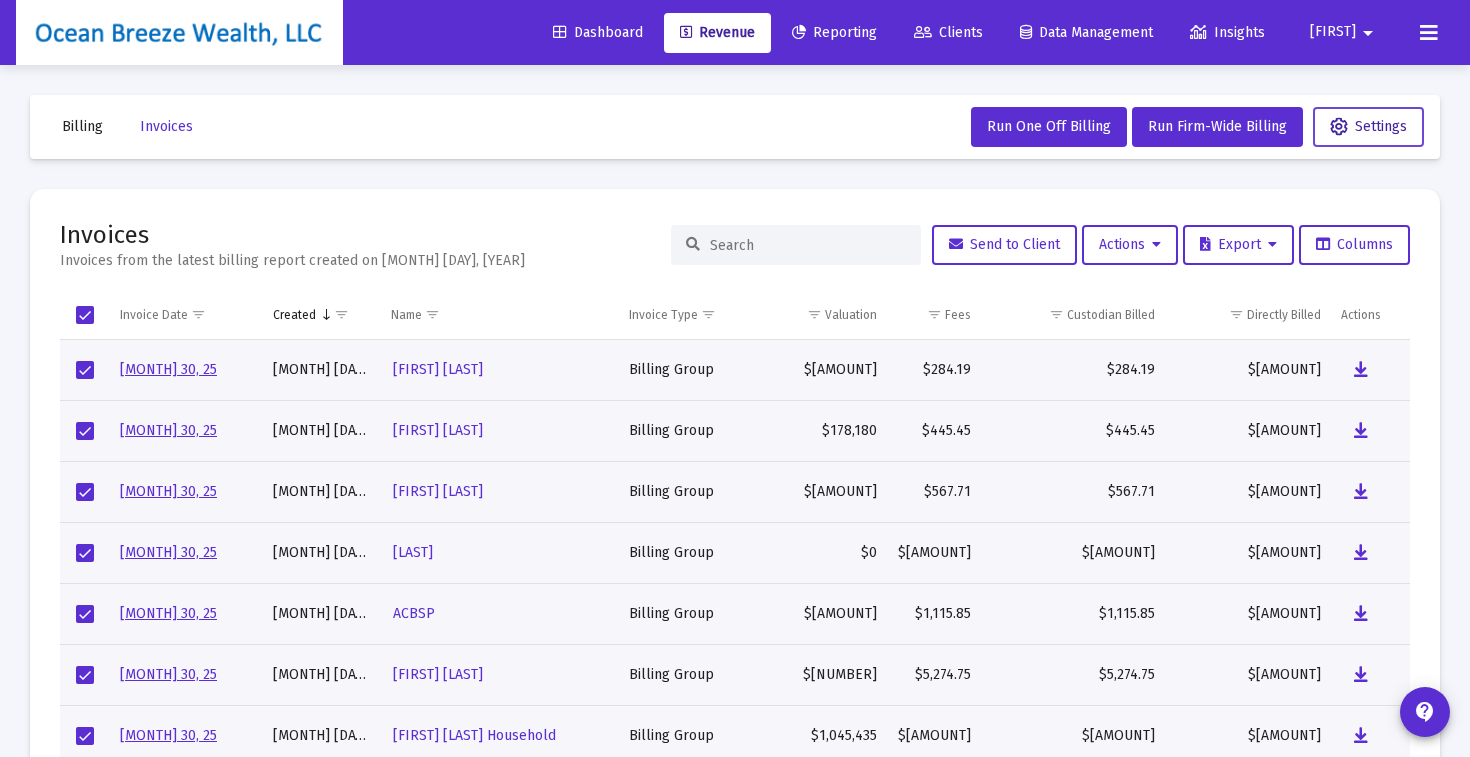 click on "Settings" at bounding box center [1368, 127] 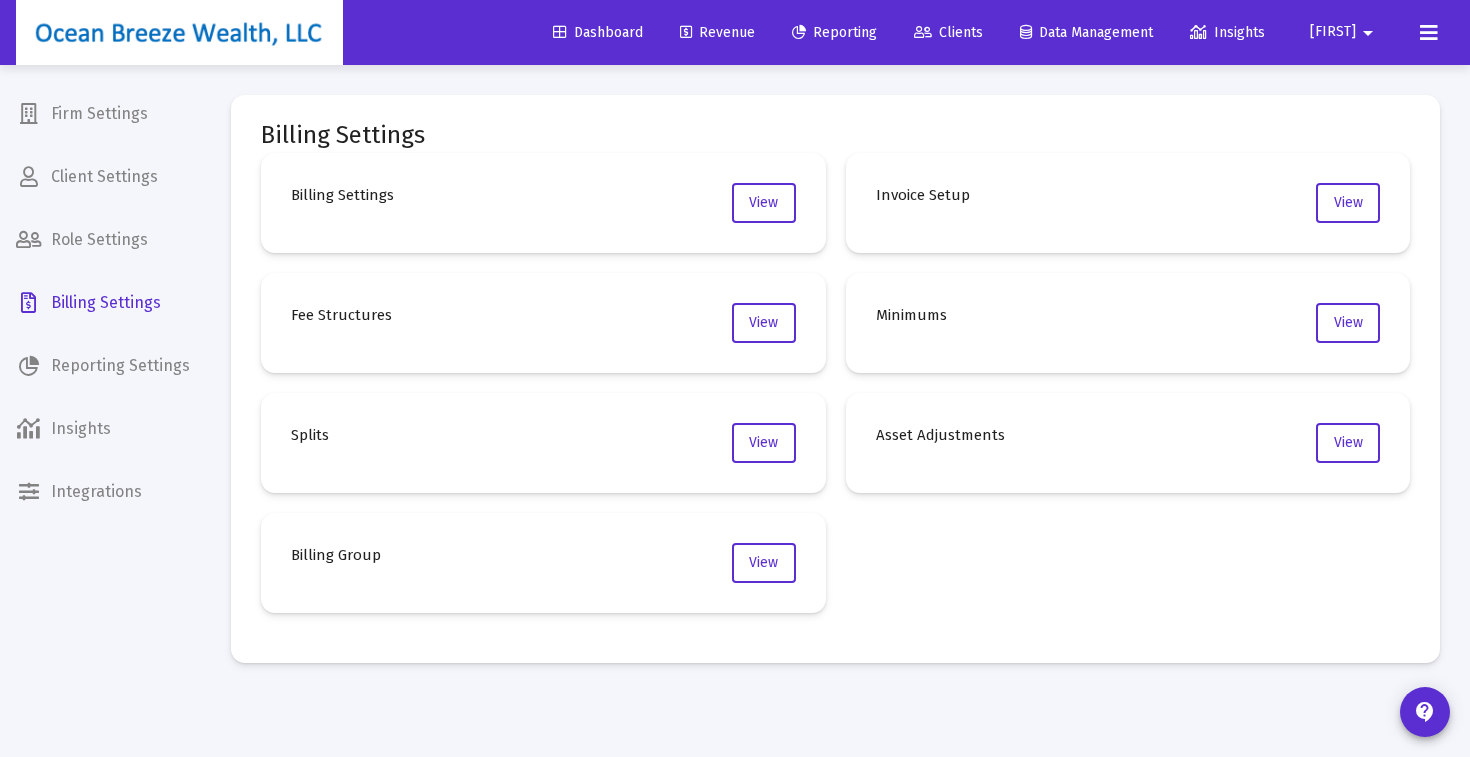 click on "Revenue" at bounding box center (717, 32) 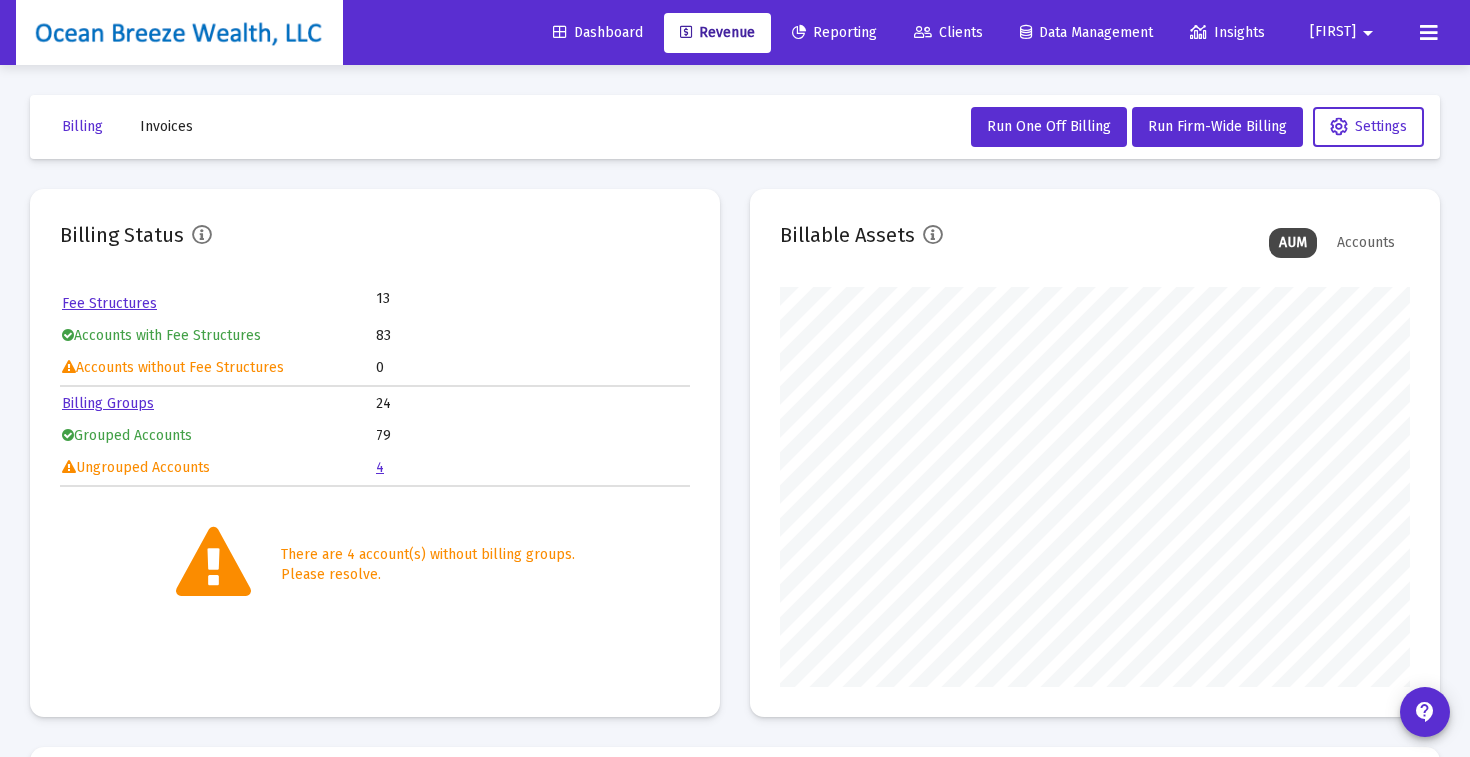 scroll, scrollTop: 999600, scrollLeft: 999370, axis: both 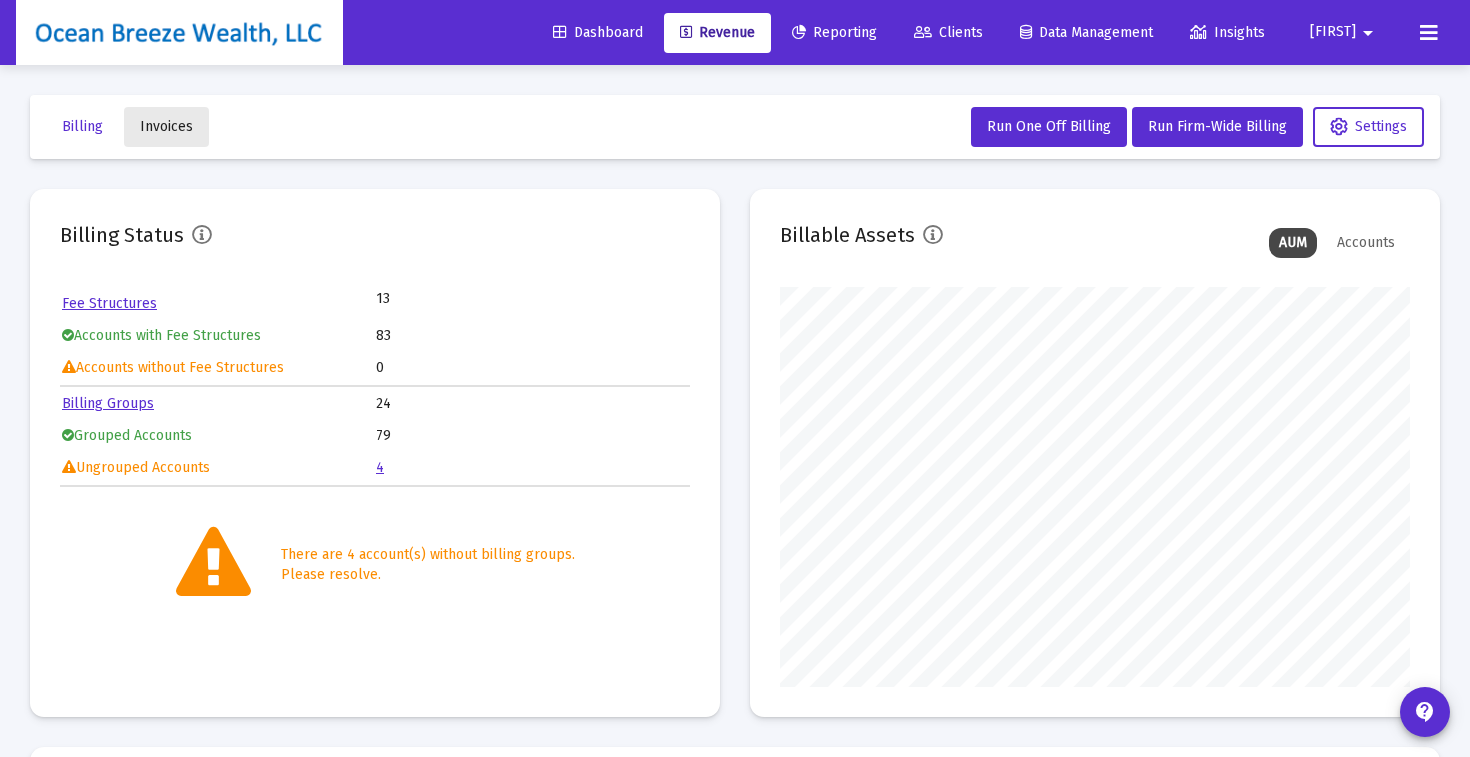 click on "Invoices" at bounding box center (166, 126) 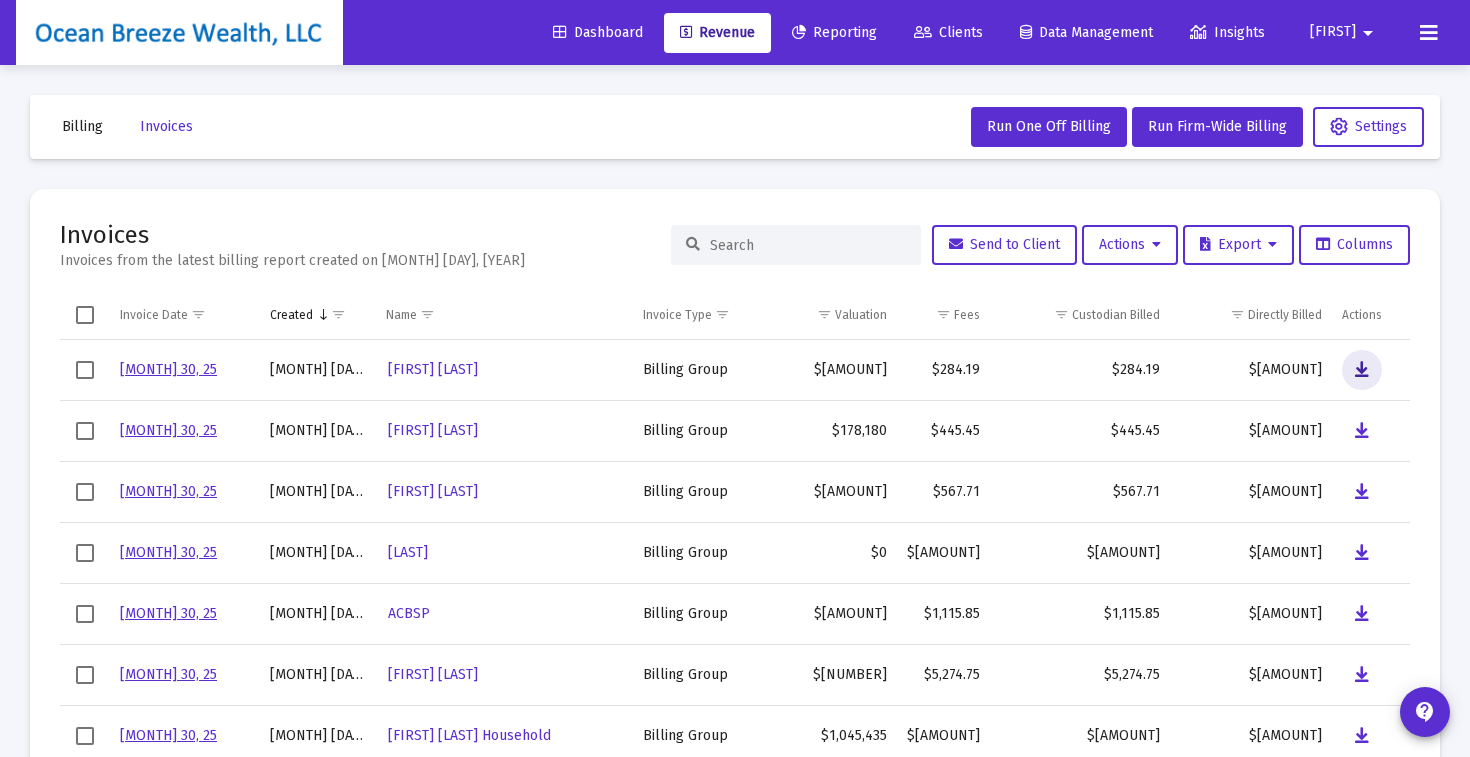 click at bounding box center [1362, 370] 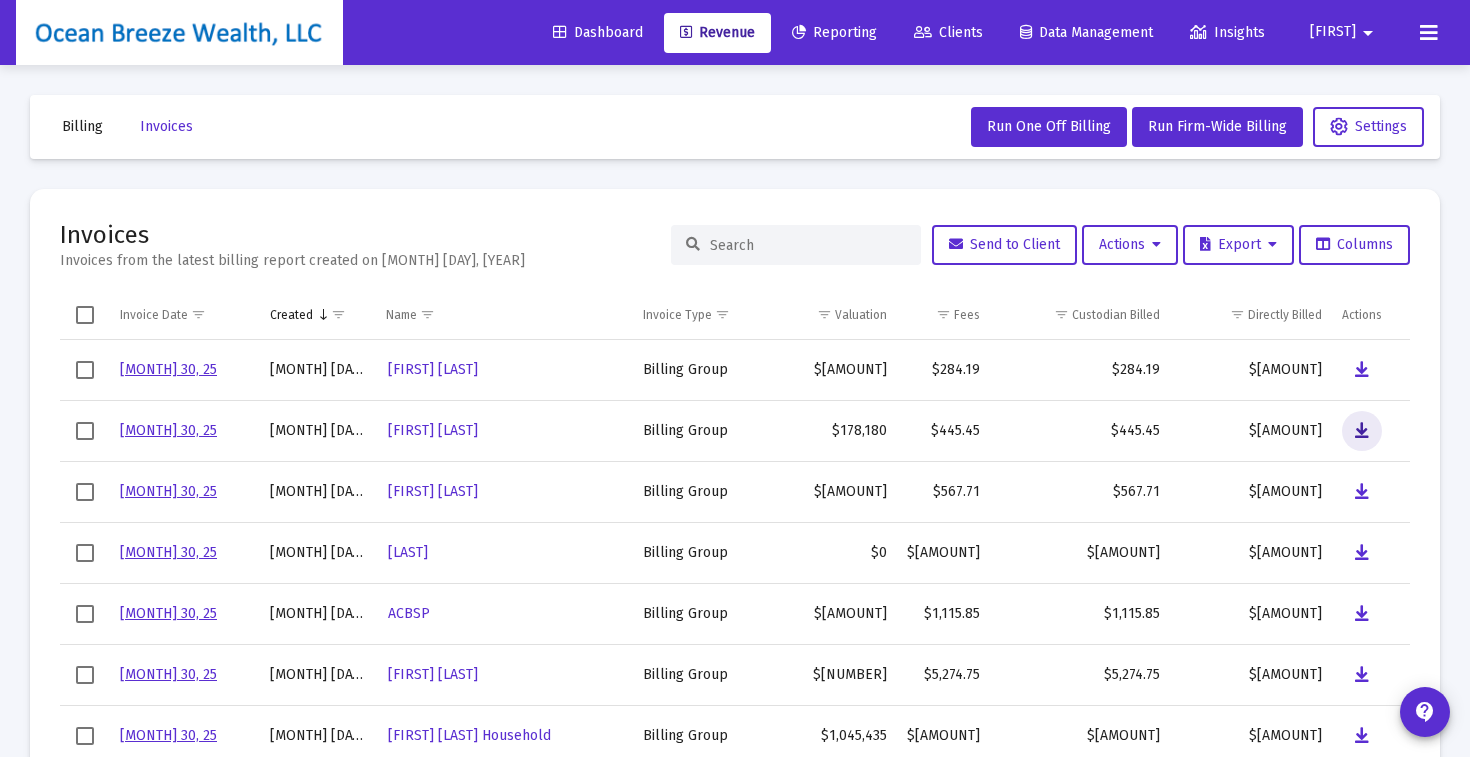 click at bounding box center (1362, 431) 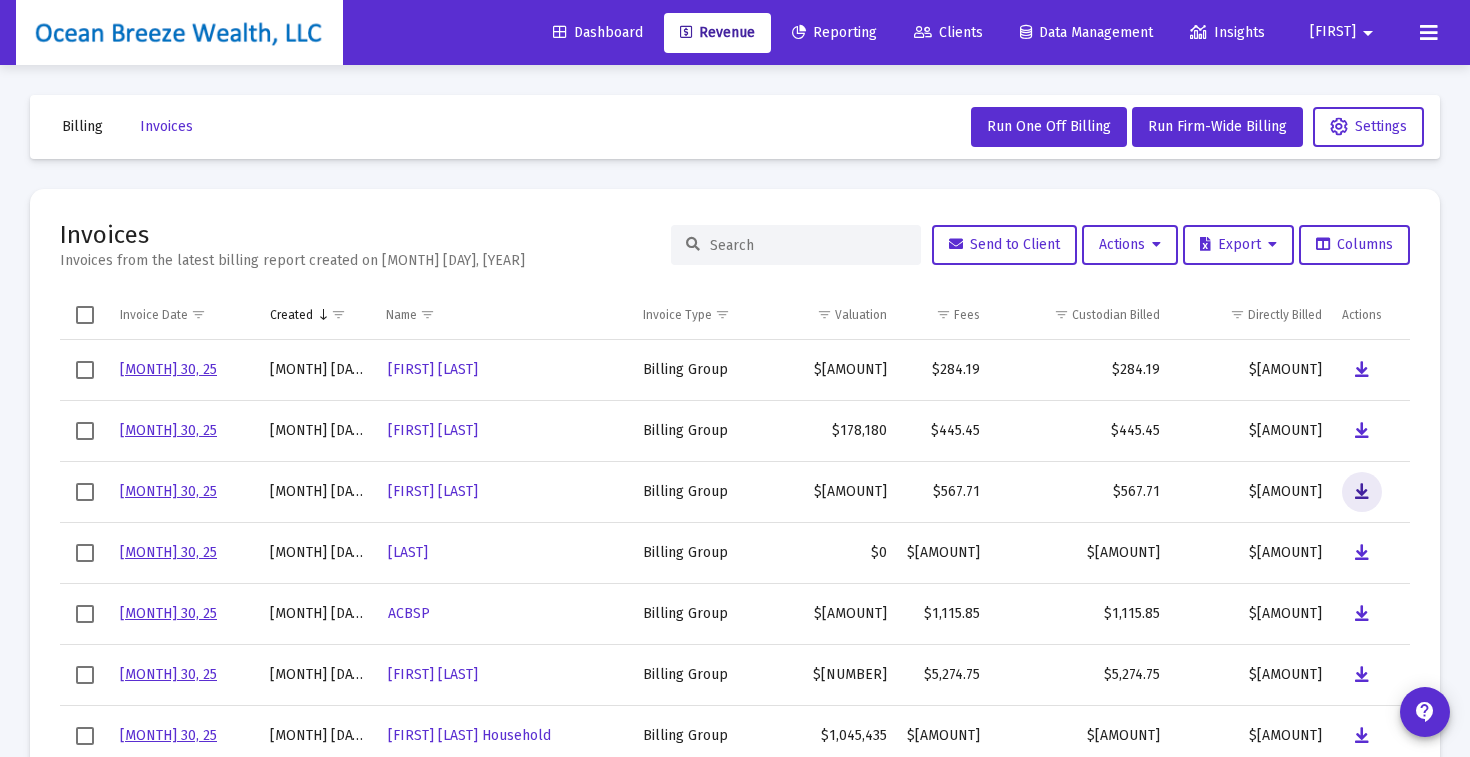 click at bounding box center [1362, 492] 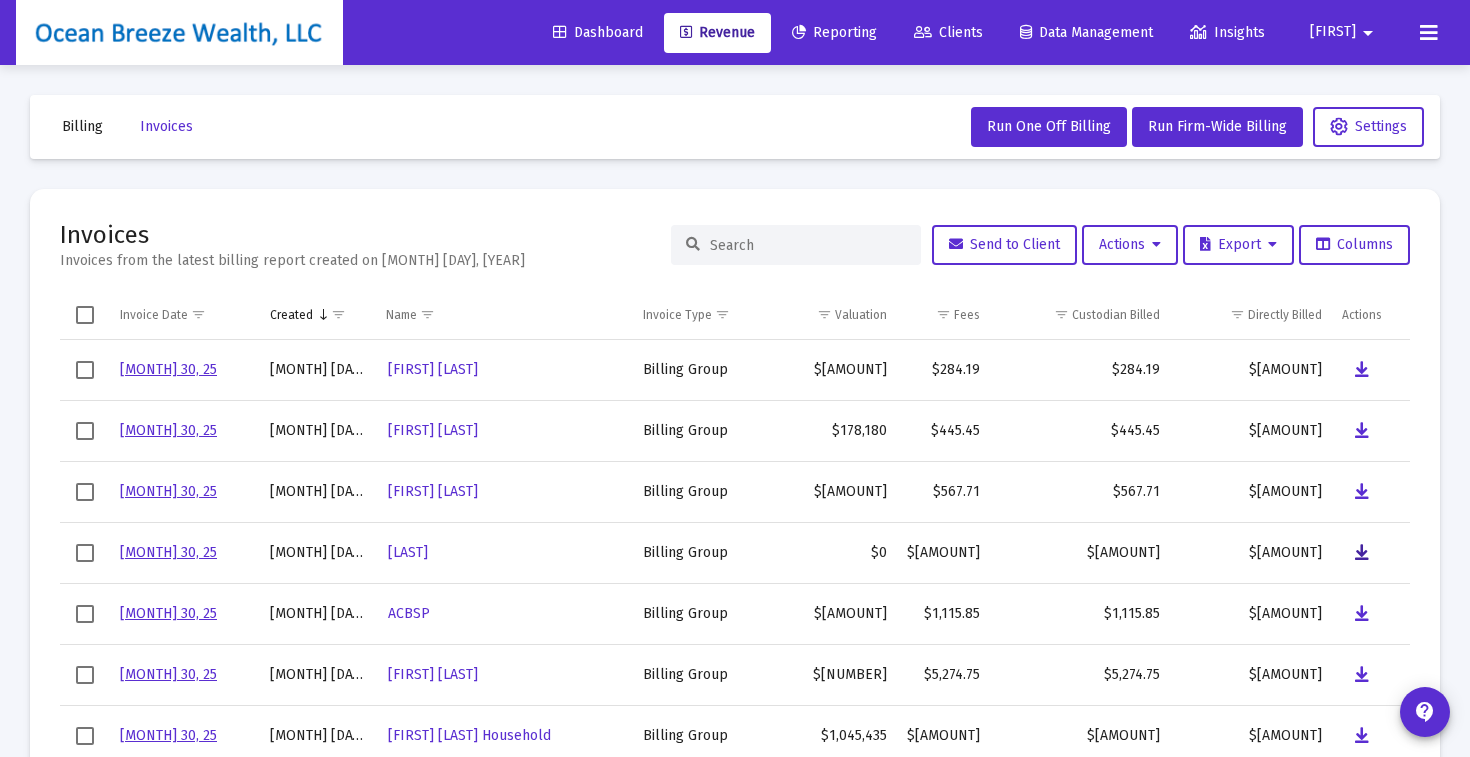 click at bounding box center (1362, 370) 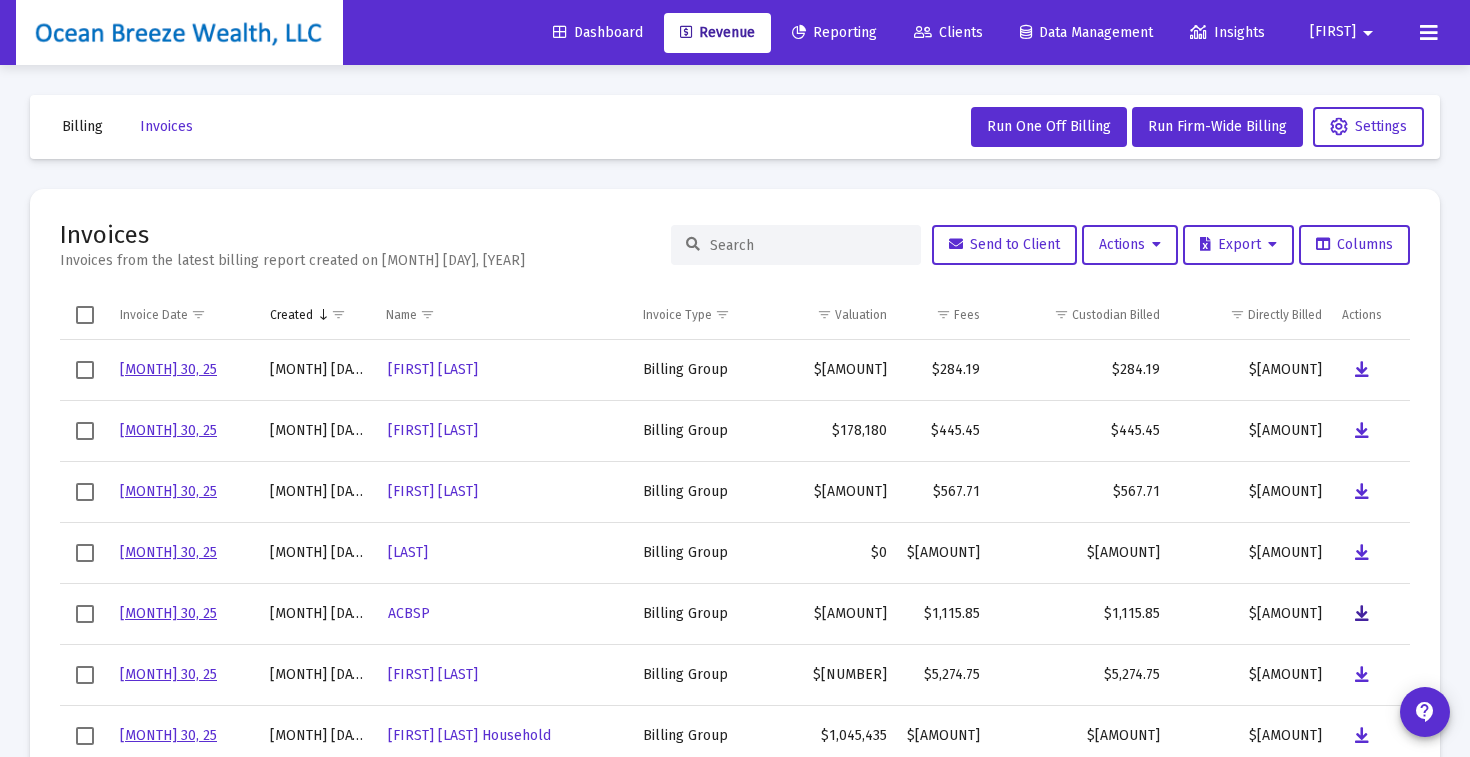 click at bounding box center [1362, 370] 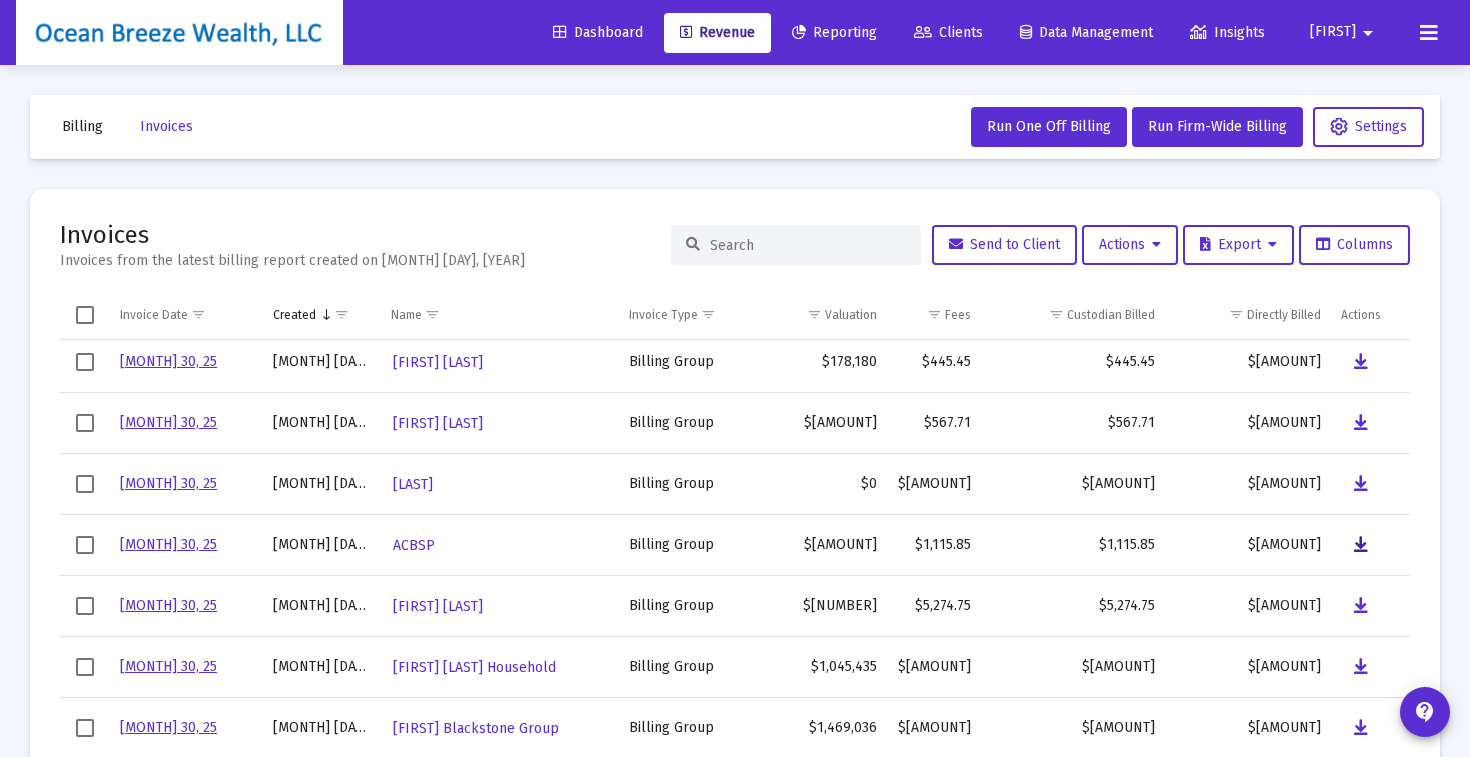 scroll, scrollTop: 78, scrollLeft: 0, axis: vertical 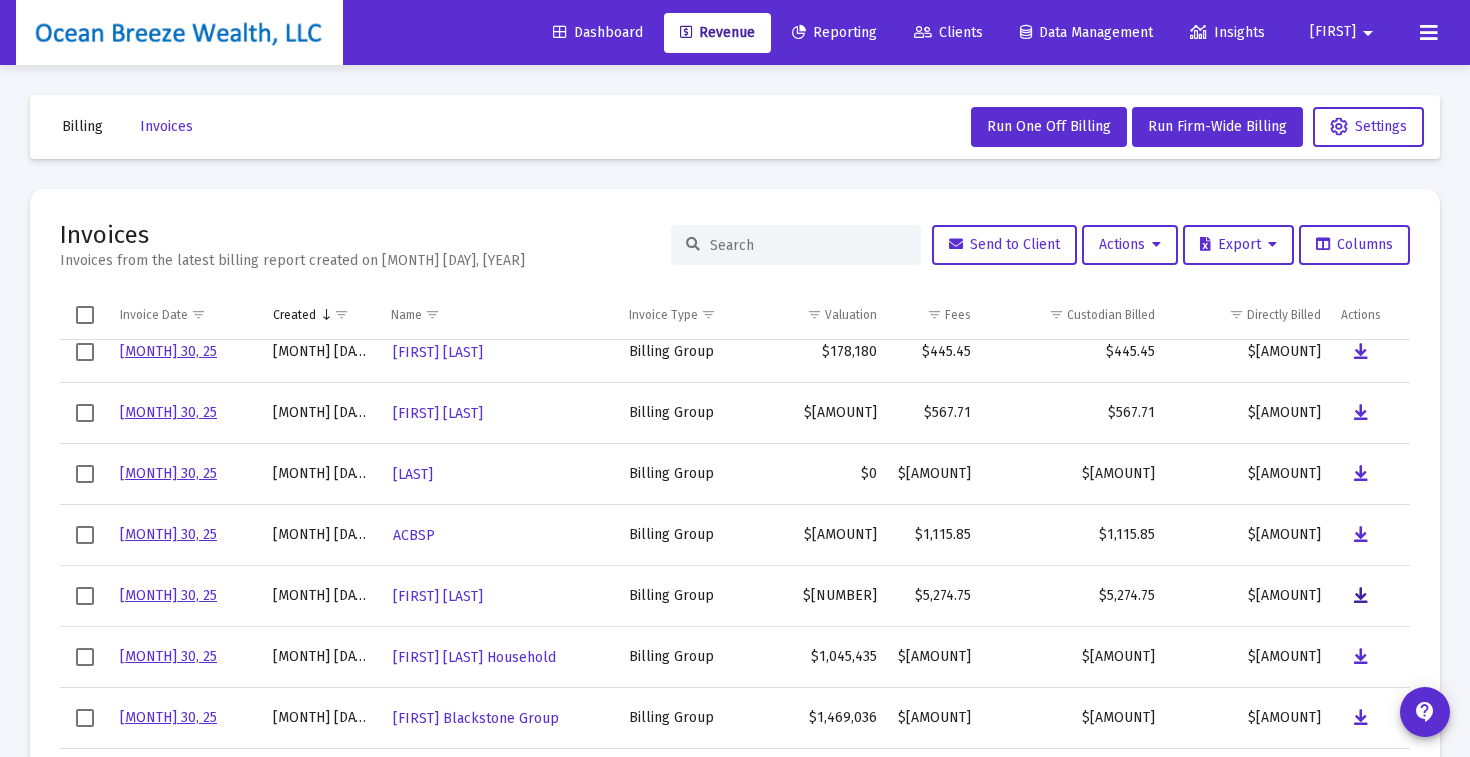 click at bounding box center (1361, 352) 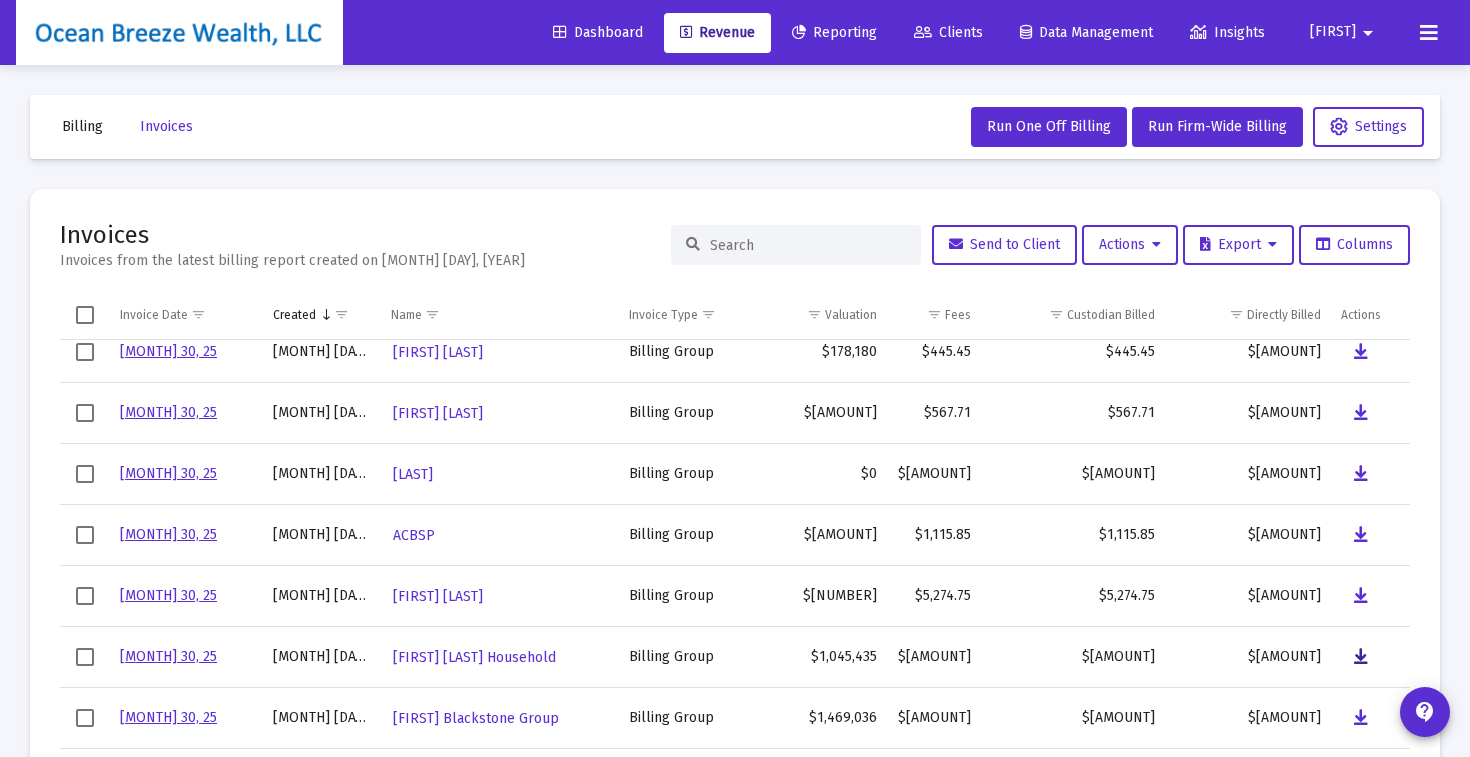 click at bounding box center [1361, 352] 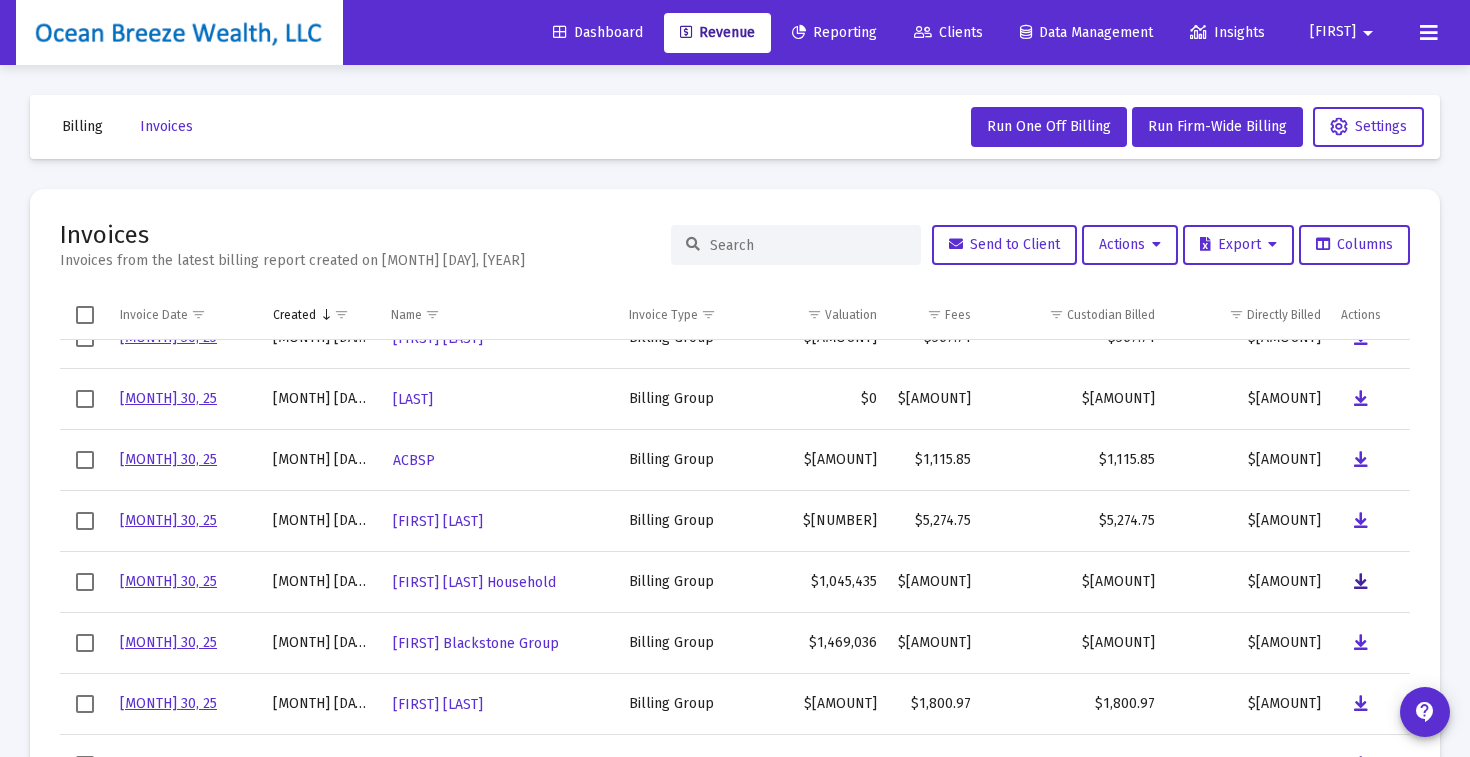 scroll, scrollTop: 184, scrollLeft: 0, axis: vertical 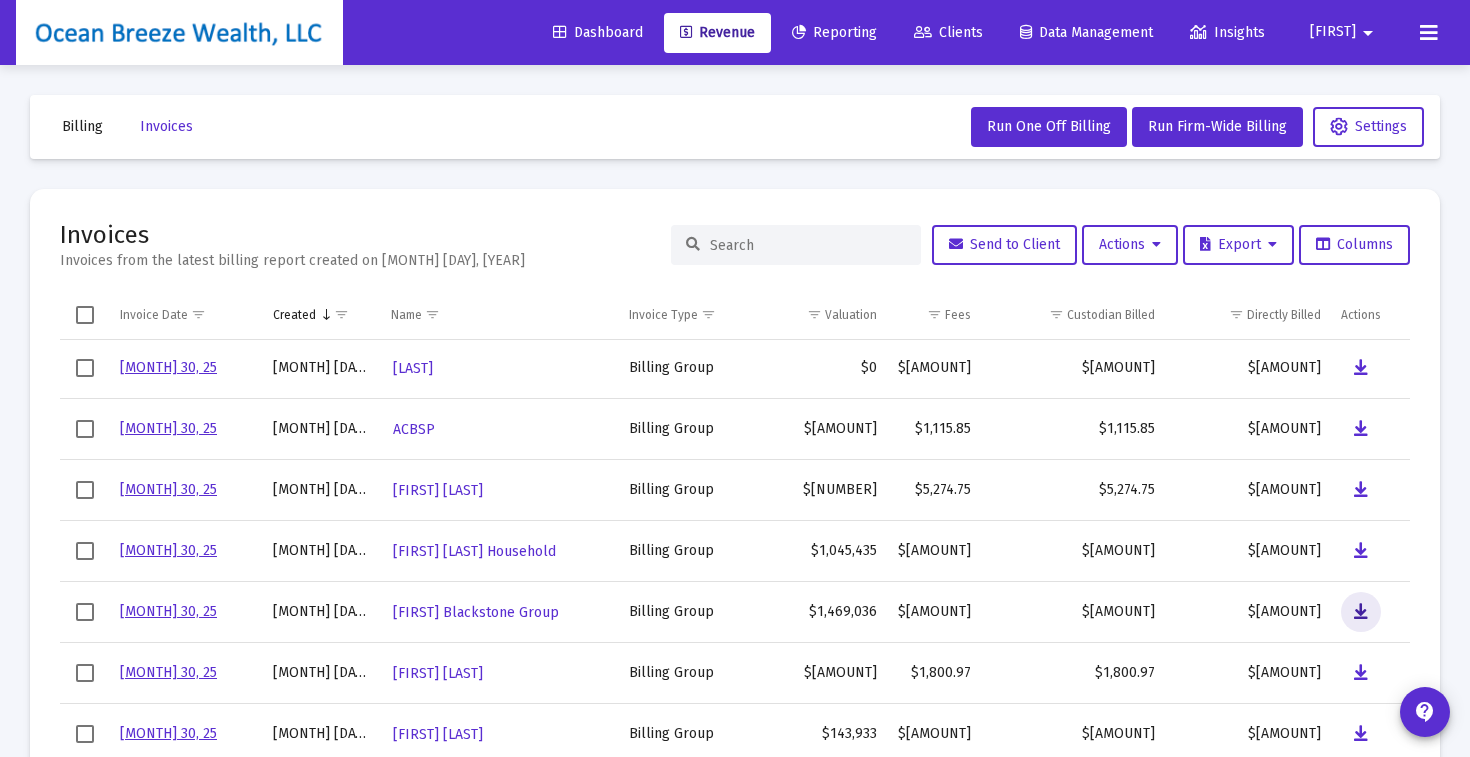 click at bounding box center (1361, 612) 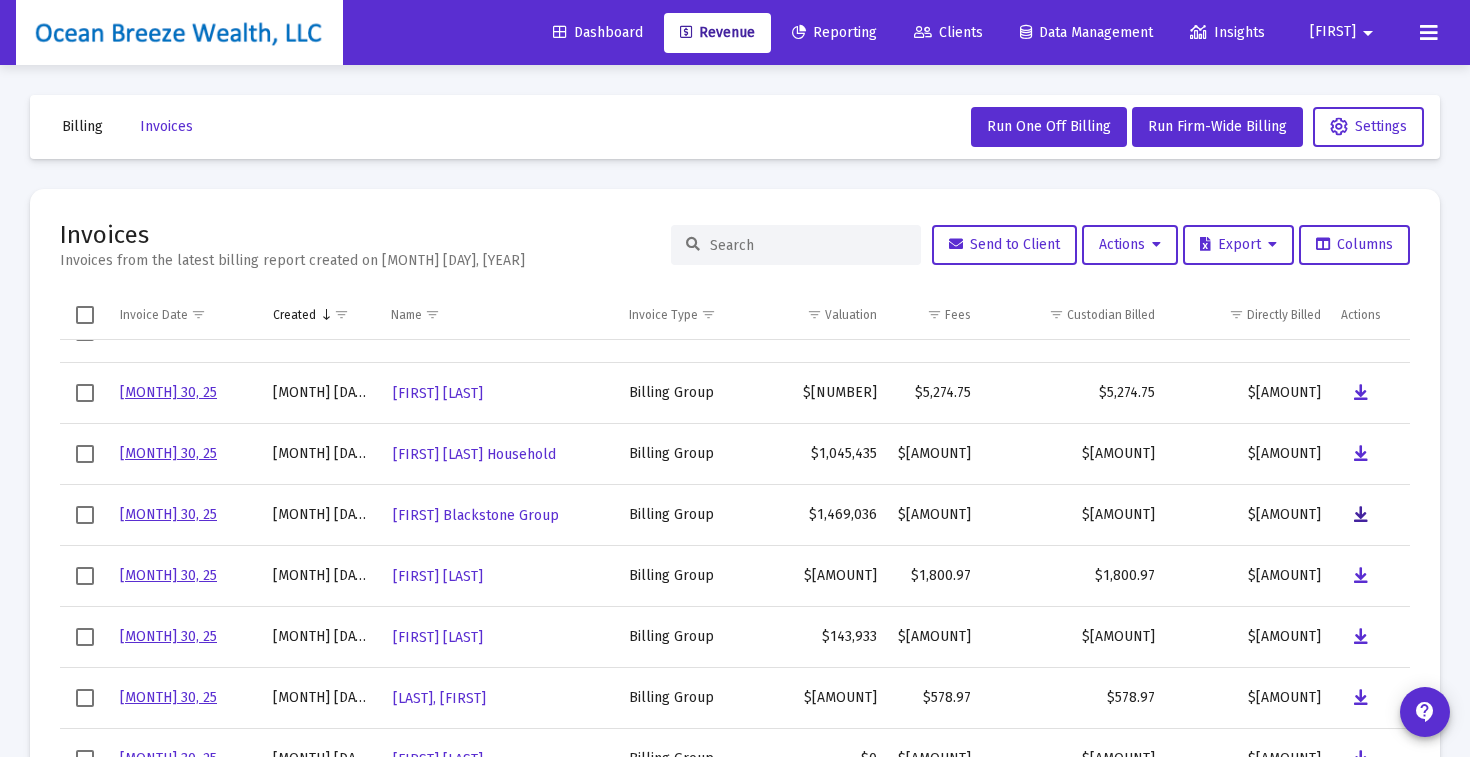 scroll, scrollTop: 292, scrollLeft: 0, axis: vertical 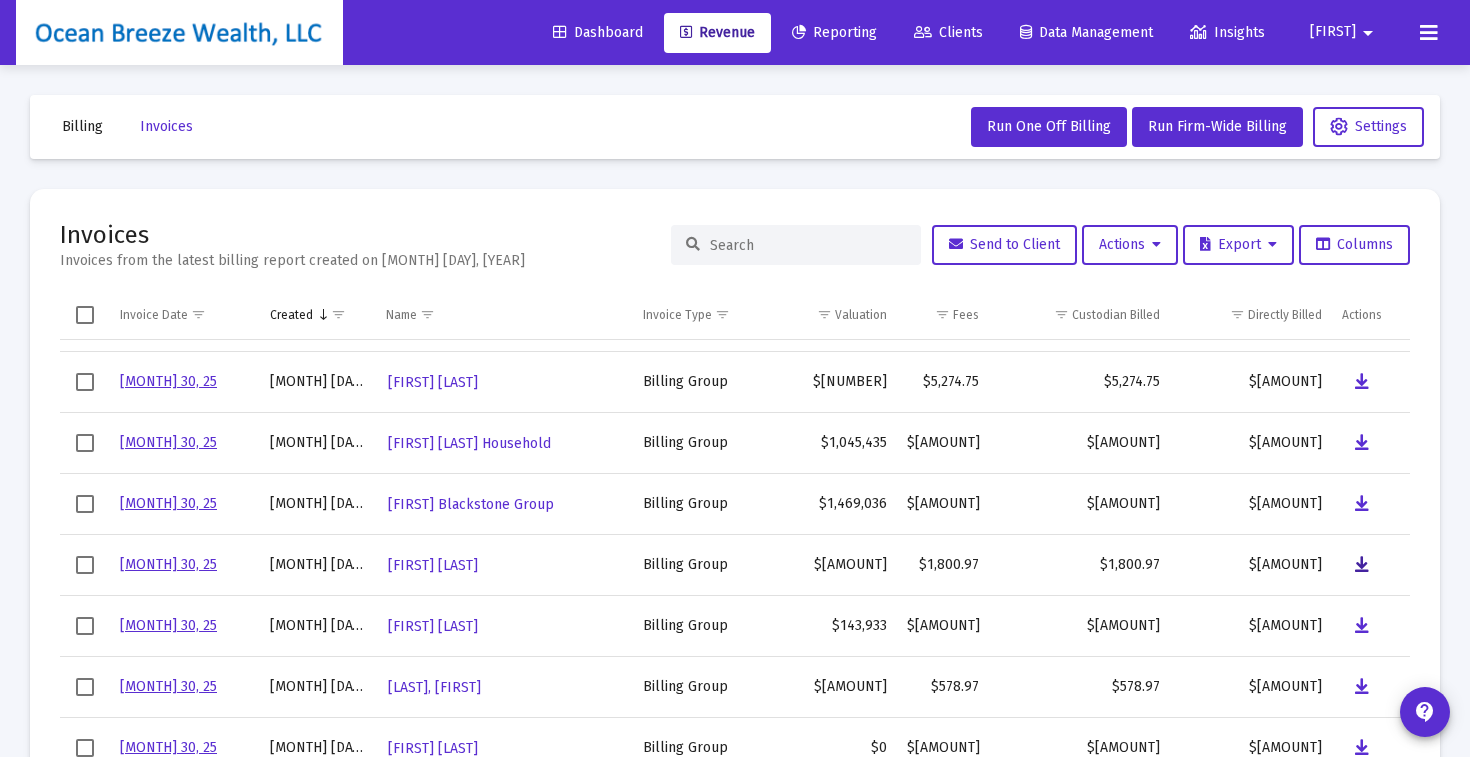 click at bounding box center (1362, 321) 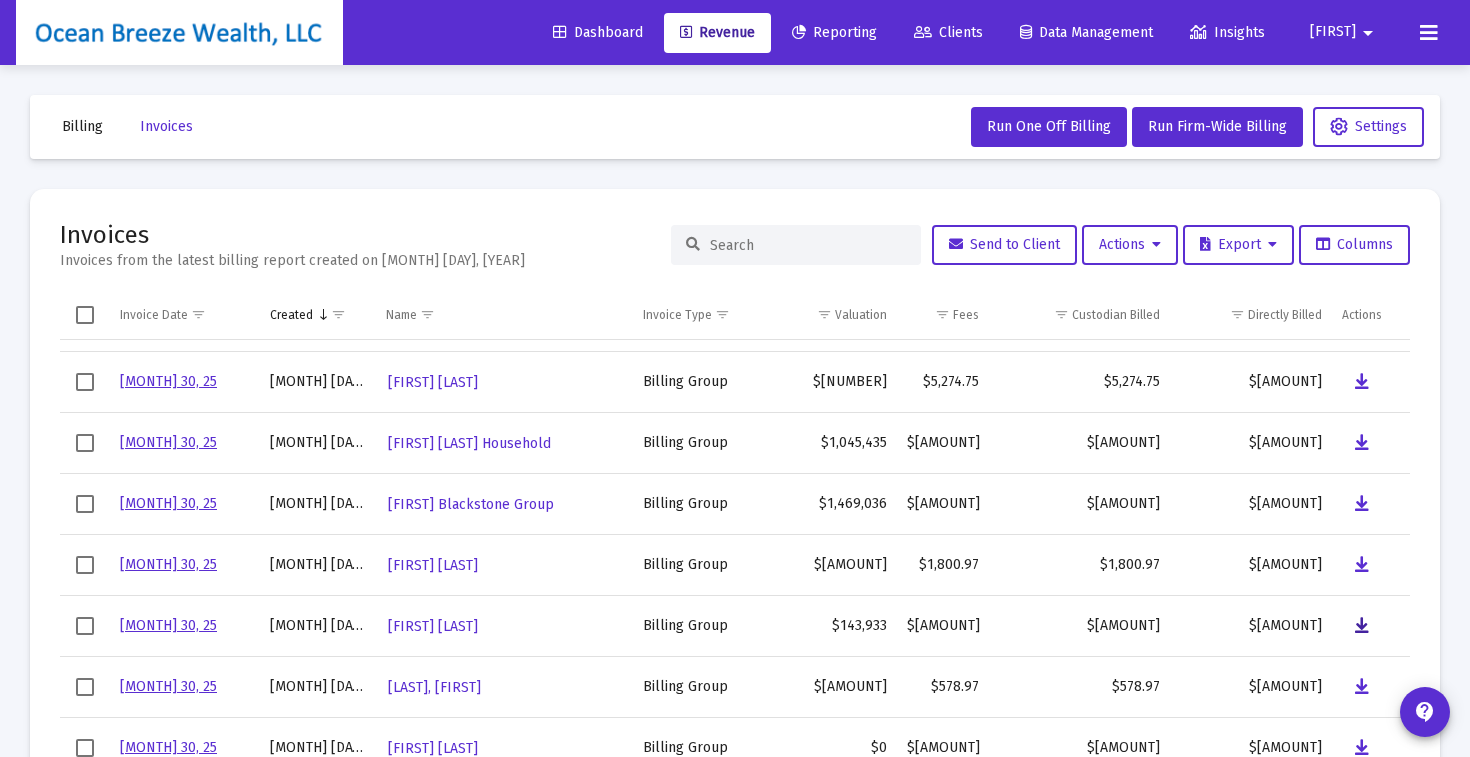 click at bounding box center (1362, 321) 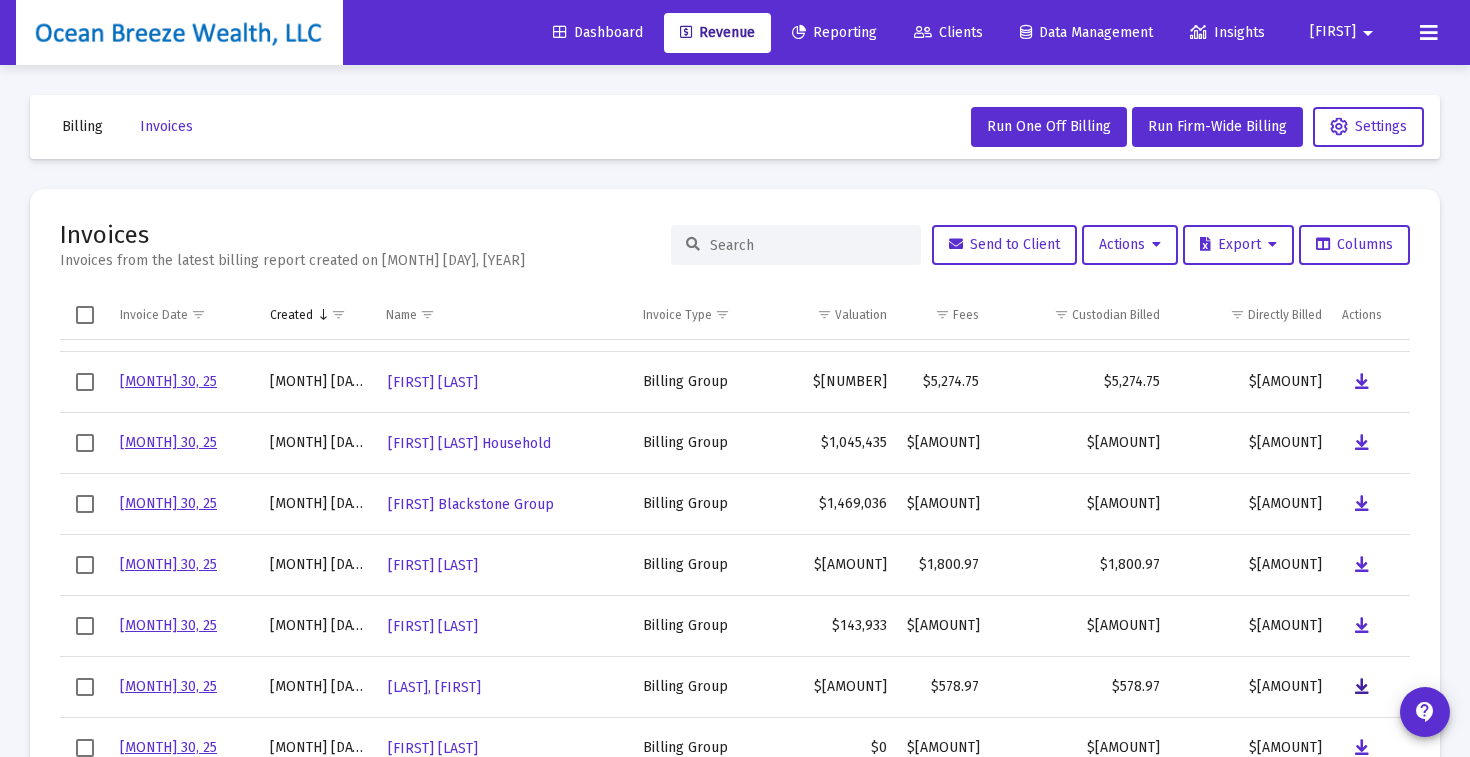 click at bounding box center (1362, 321) 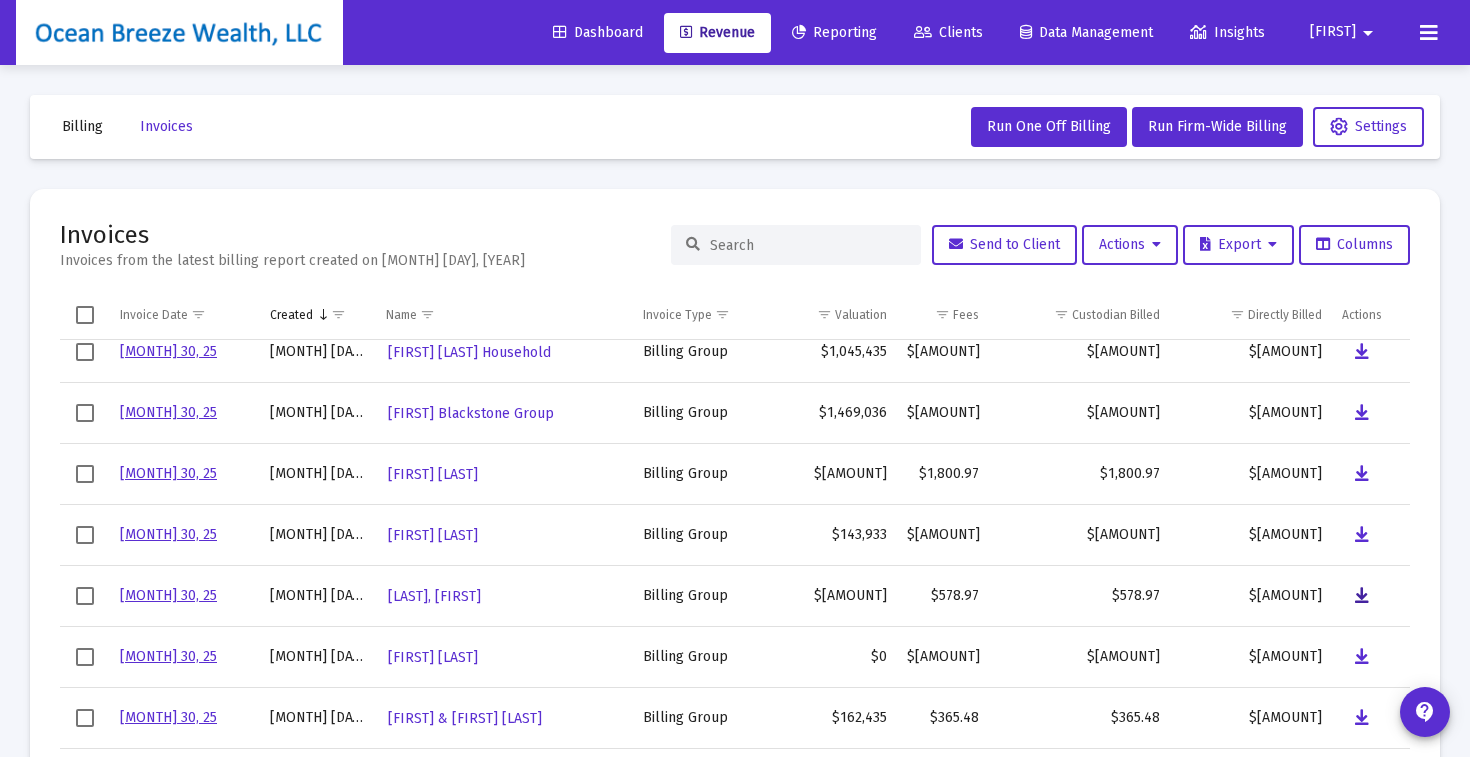 scroll, scrollTop: 393, scrollLeft: 0, axis: vertical 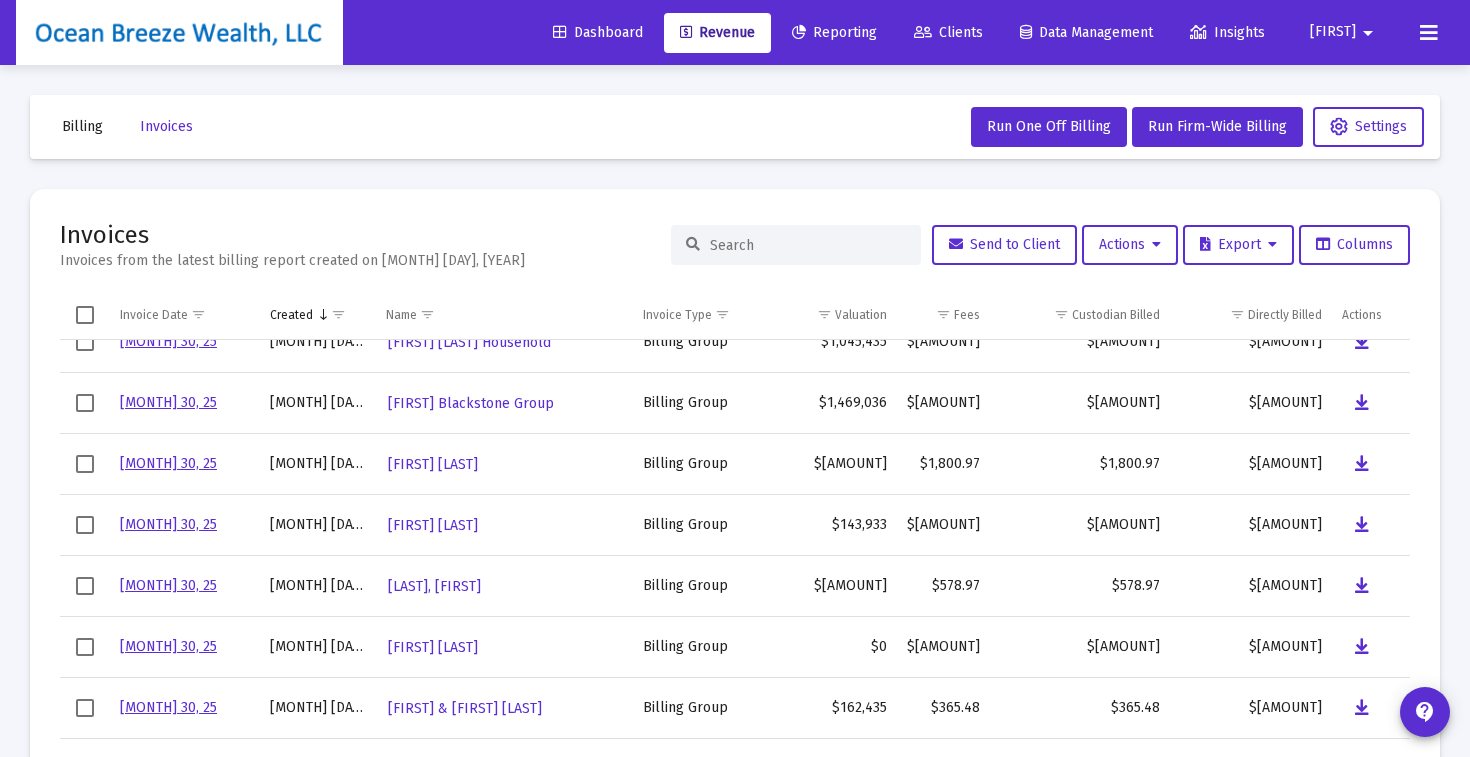 click on "Invoices Invoices from the latest billing report created on [MONTH] [DAY], [YEAR] Send to Client Actions Export Columns Invoice Date Created Name Invoice Type Valuation Fees Custodian Billed Directly Billed Actions 6/30/25 7/2/2025 [FIRST] [LAST] Household Billing Group $1,045,435 $1,045.43 $1,045.43 $0.00 6/30/25 7/2/2025 [FIRST] Blackstone Group Billing Group $1,469,036 $2,824.70 $2,824.70 $0.00 6/30/25 7/2/2025 [FIRST] [LAST] Billing Group $860,517 $1,800.97 $1,800.97 $0.00 6/30/25 7/2/2025 [FIRST] [LAST] Billing Group $143,933 $215.90 $215.90 $0.00 6/30/25 7/2/2025 [FIRST] [LAST] Billing Group $272,457 $578.97 $578.97 $0.00 6/30/25 7/2/2025 [FIRST] [LAST] Billing Group $0 $0.00 $0.00 $0.00 6/30/25 7/2/2025 [FIRST] & [FIRST] [LAST] Billing Group $162,435 $365.48 $365.48 $0.00 6/30/25 7/2/2025 [FIRST] [LAST] Household Billing Group $0 $0.00 $0.00 $0.00 6/30/25 7/2/2025 [FIRST] & [FIRST] [LAST] $497,804" at bounding box center [735, 458] 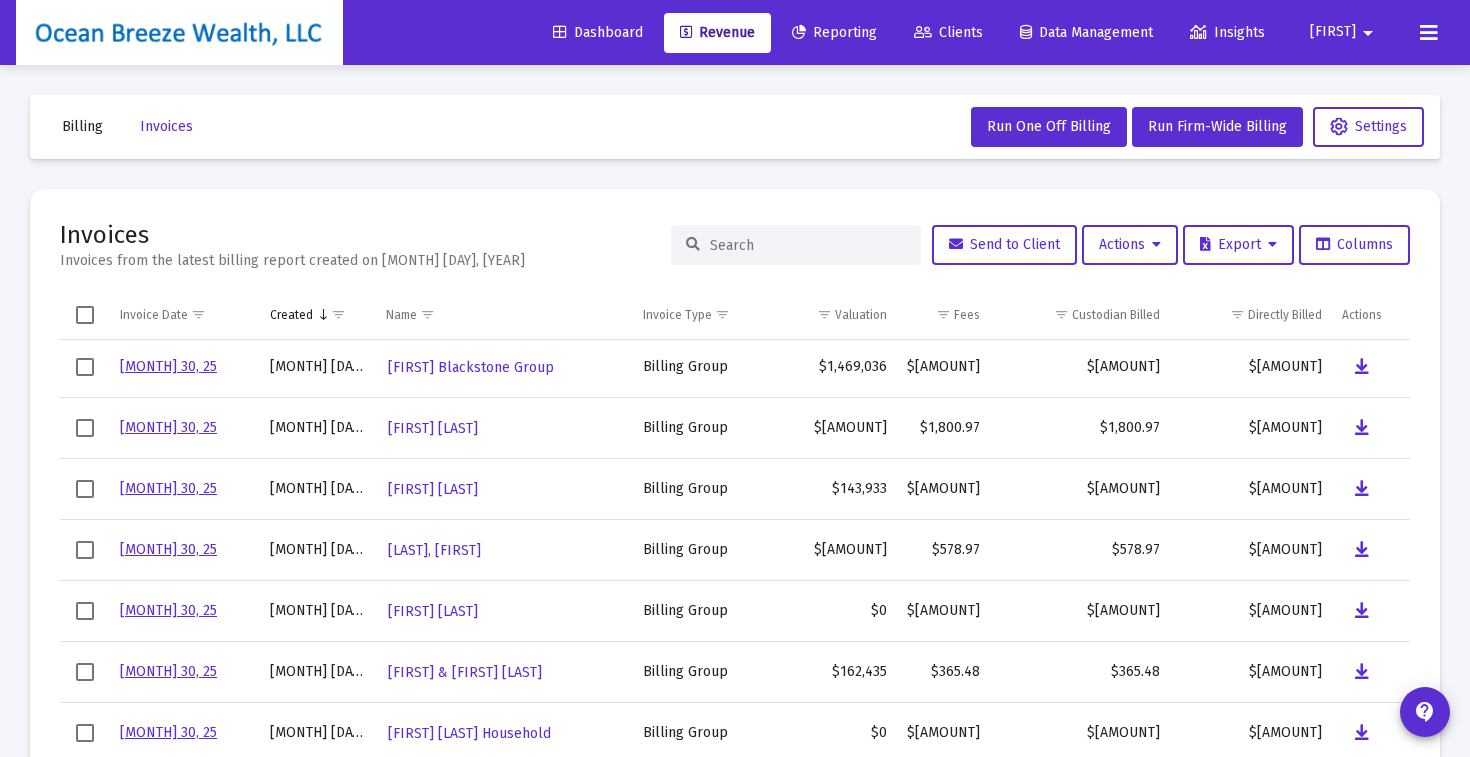 scroll, scrollTop: 443, scrollLeft: 0, axis: vertical 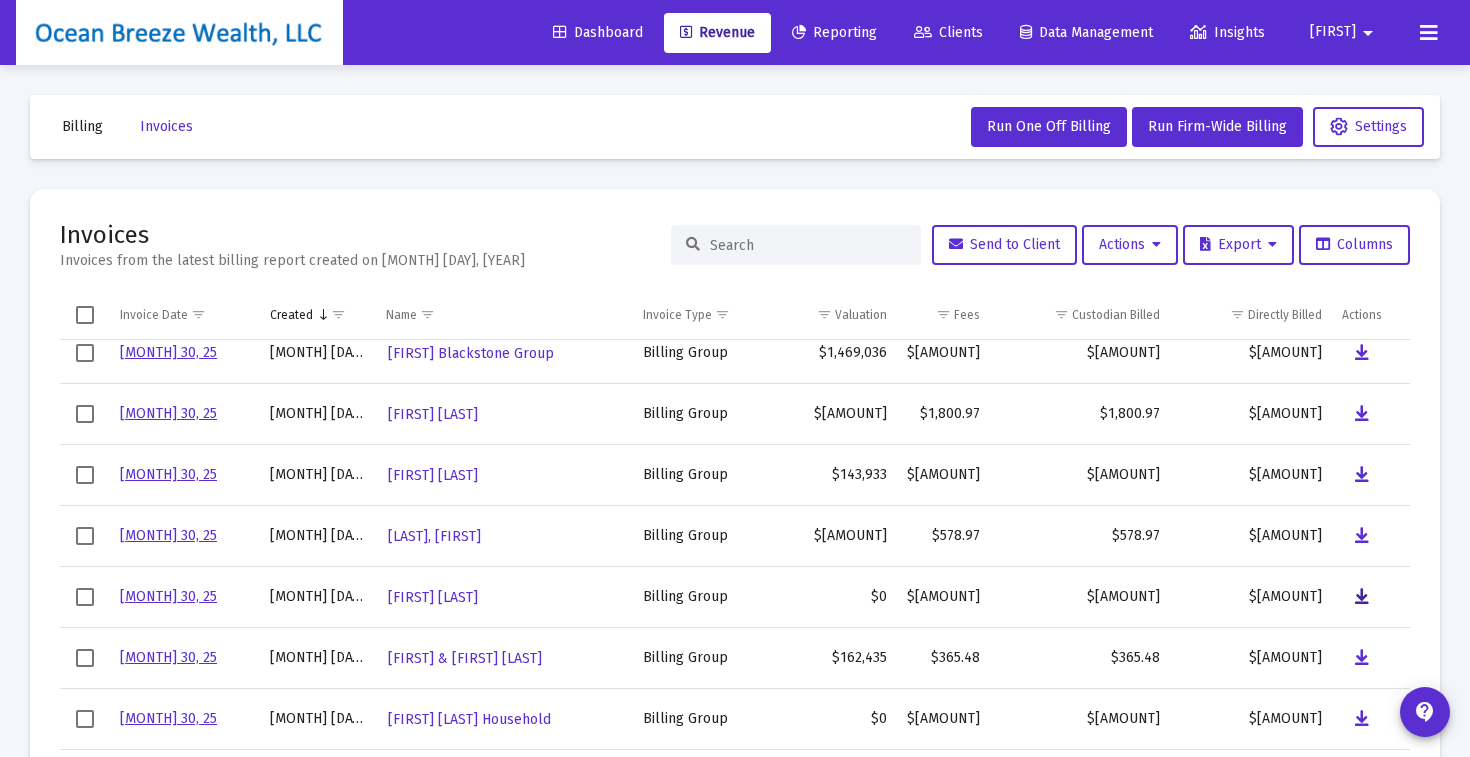 click at bounding box center [1362, 353] 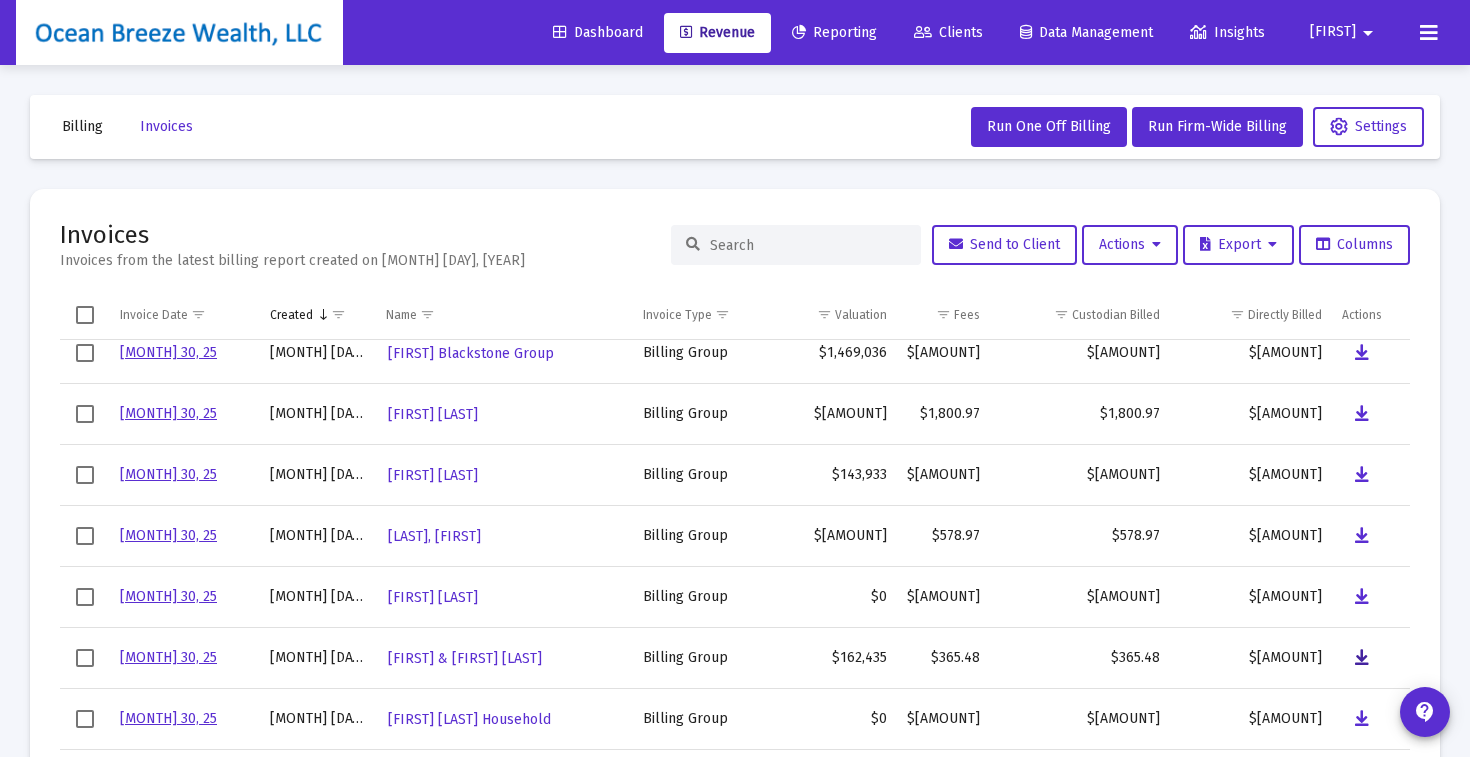 click at bounding box center (1362, 353) 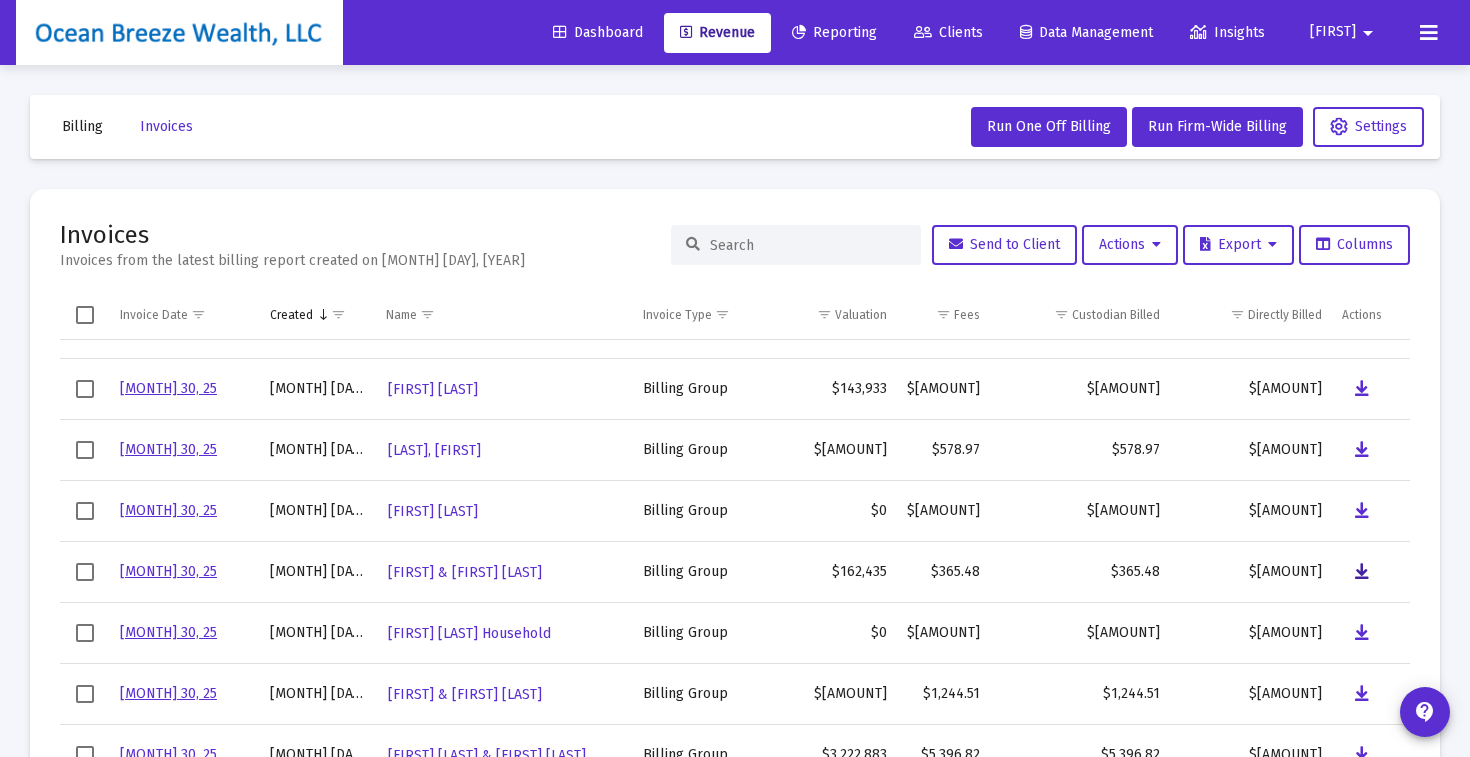 scroll, scrollTop: 534, scrollLeft: 0, axis: vertical 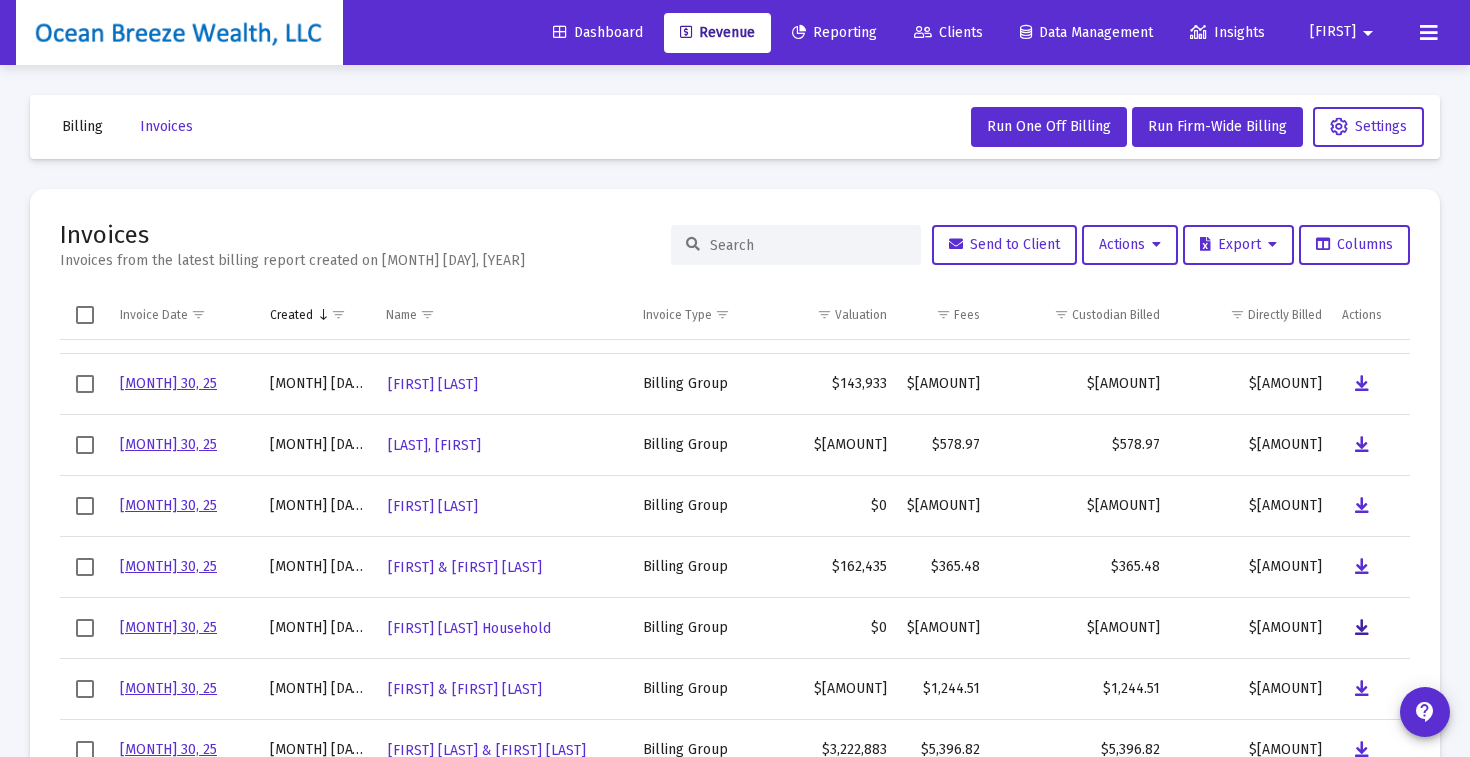 click at bounding box center (1362, 323) 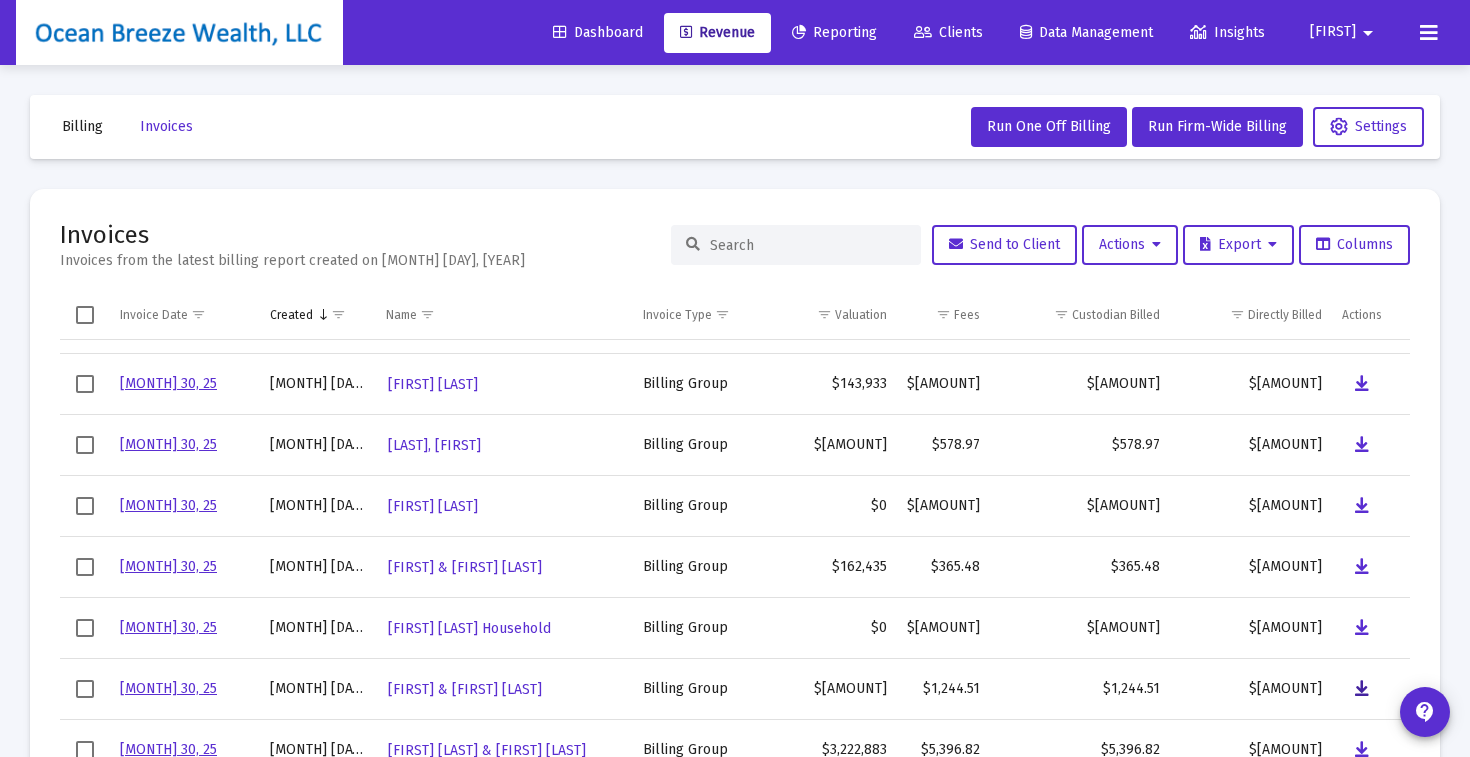 click at bounding box center [1362, 323] 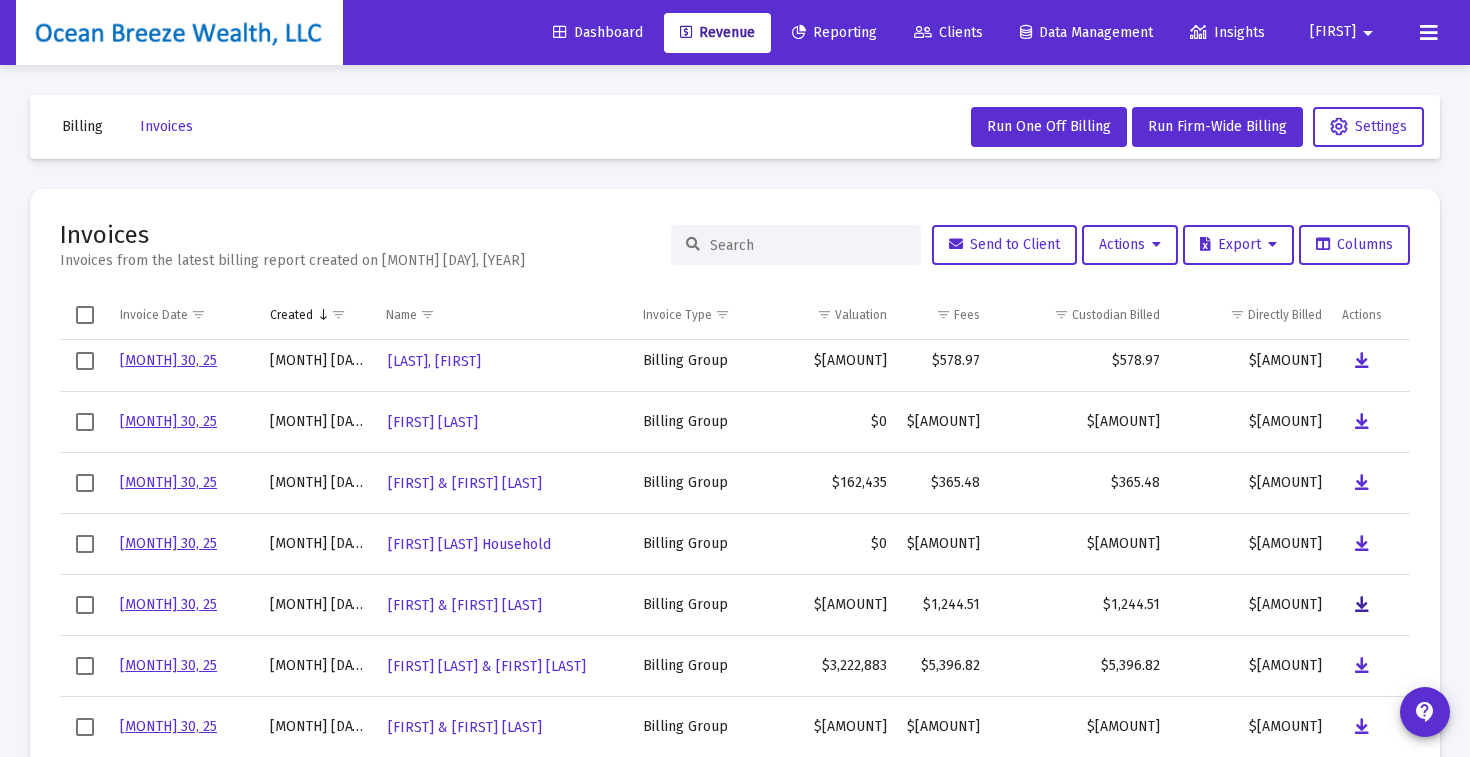 scroll, scrollTop: 619, scrollLeft: 0, axis: vertical 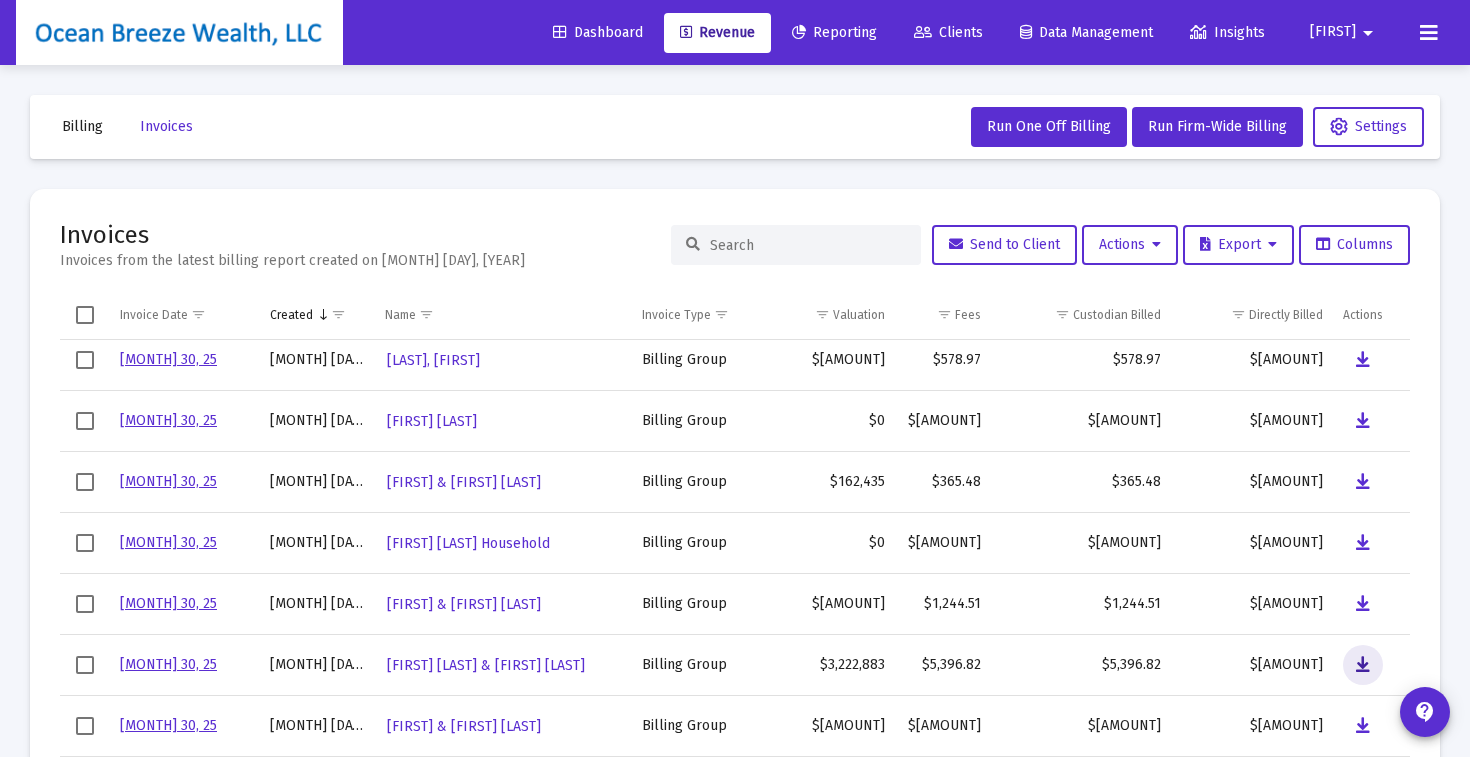 click at bounding box center (1363, 665) 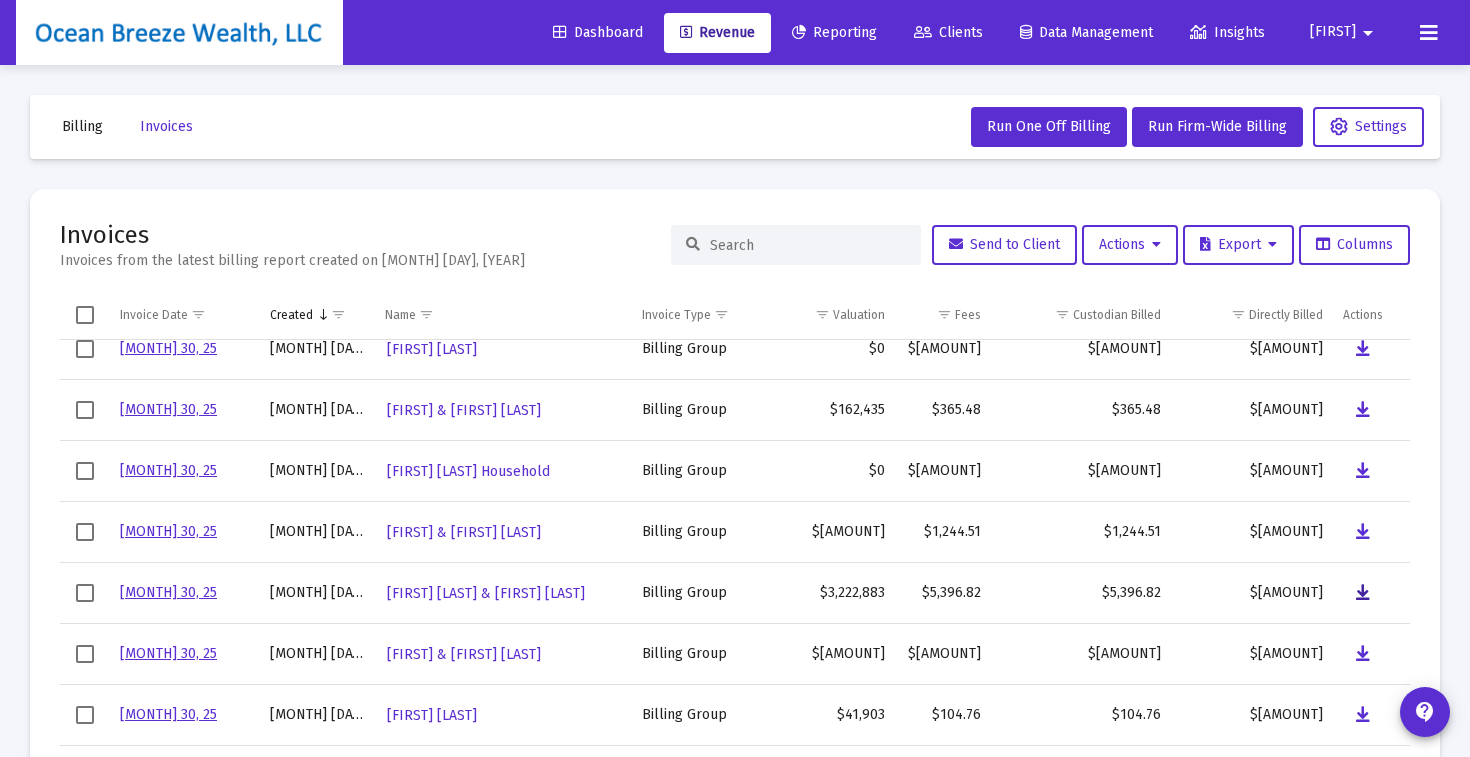 scroll, scrollTop: 703, scrollLeft: 0, axis: vertical 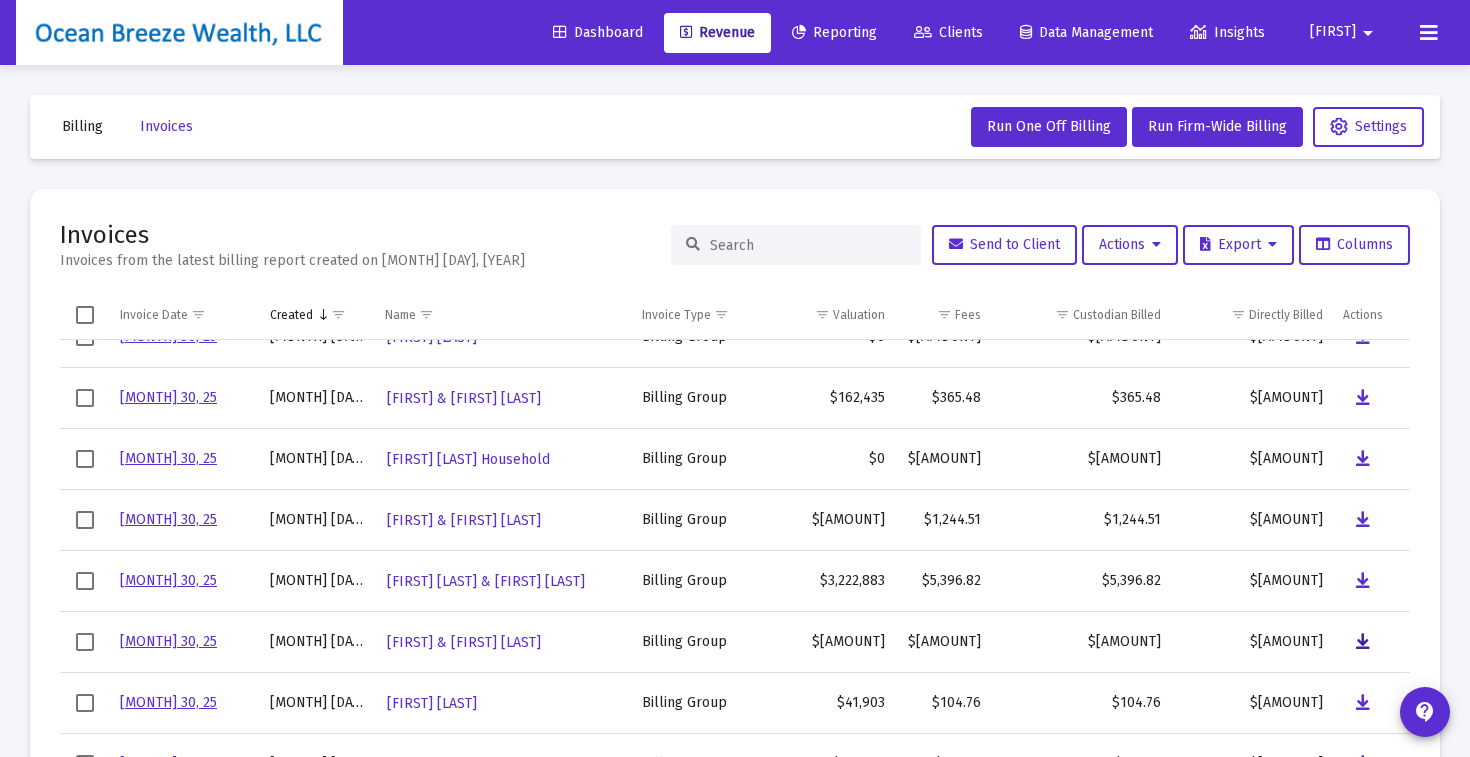 click at bounding box center (1363, 337) 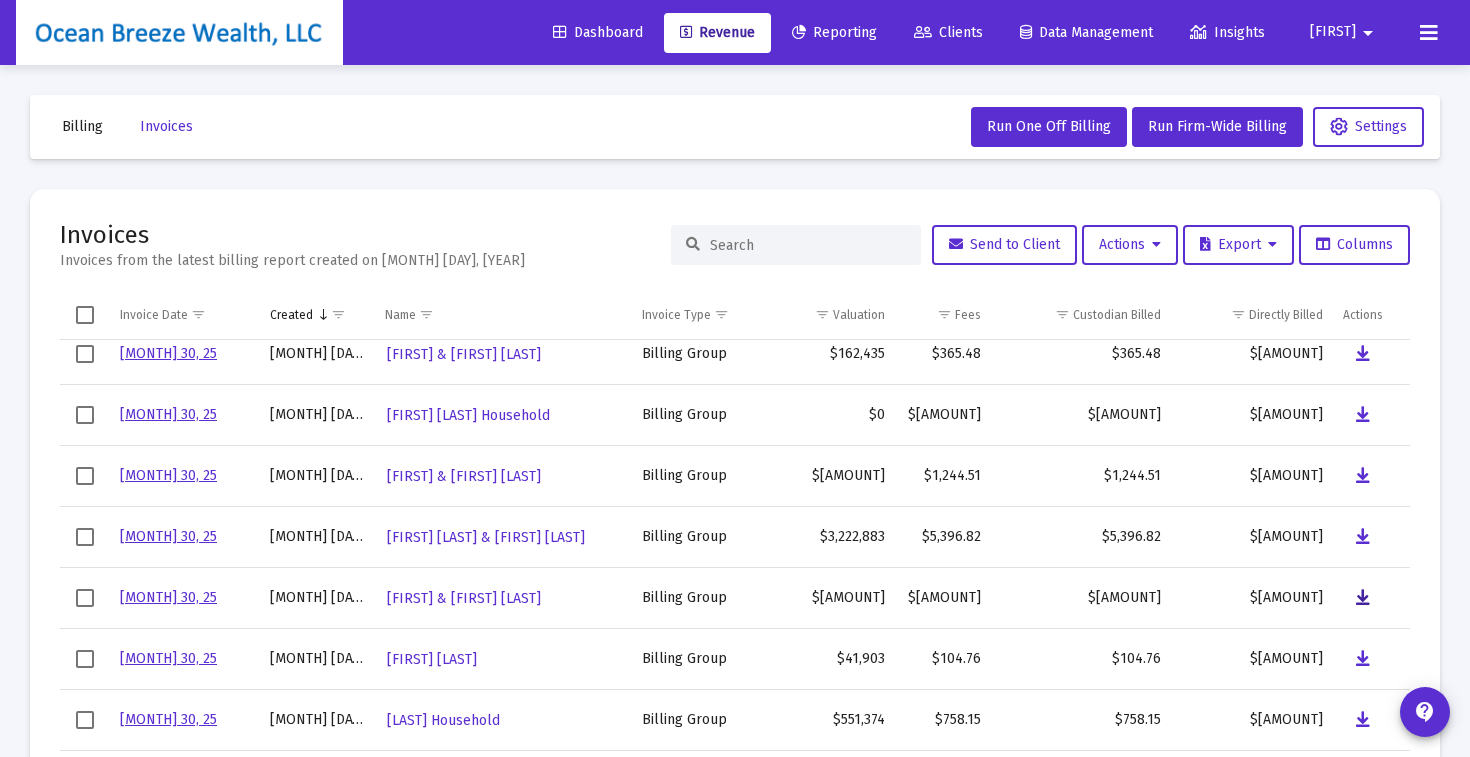 scroll, scrollTop: 791, scrollLeft: 0, axis: vertical 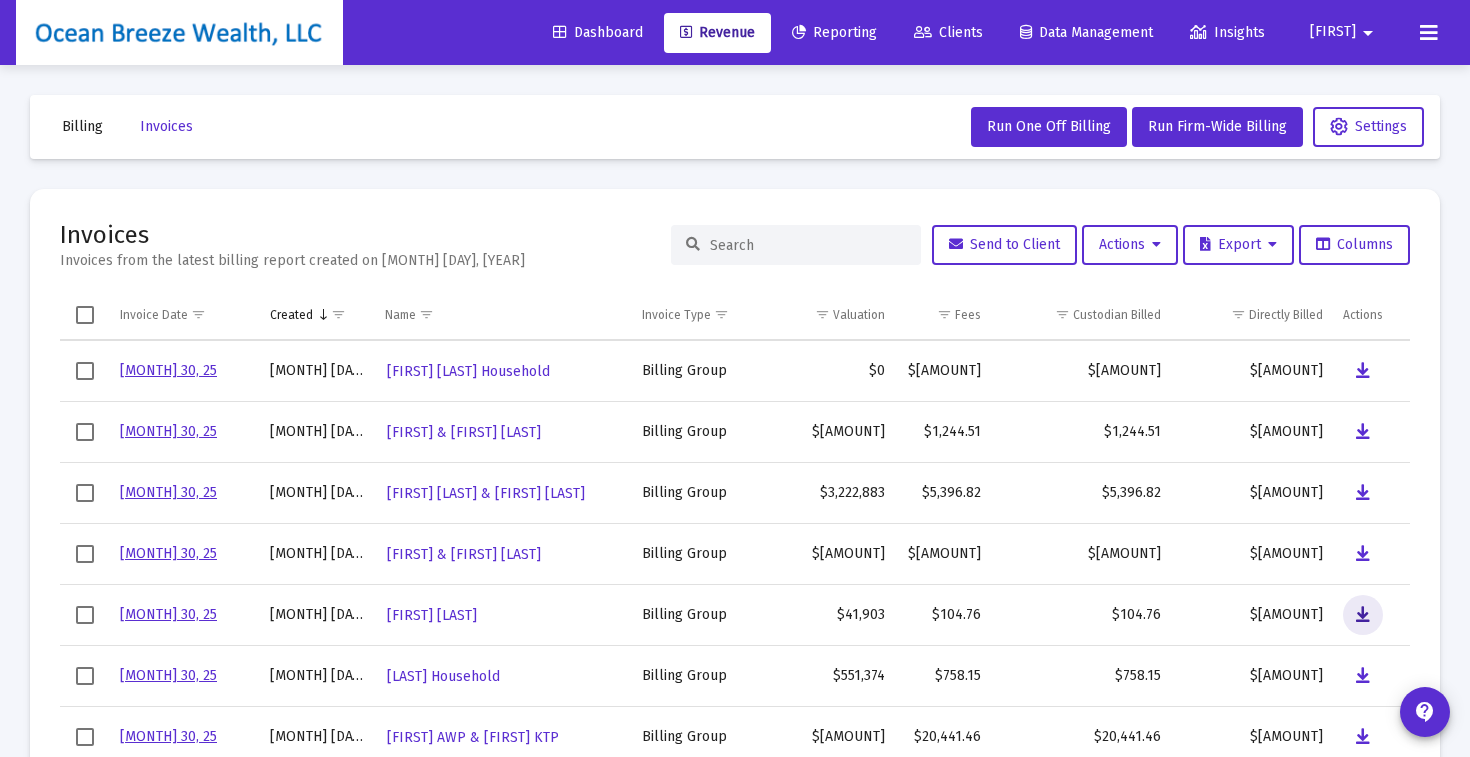 click at bounding box center (1363, 615) 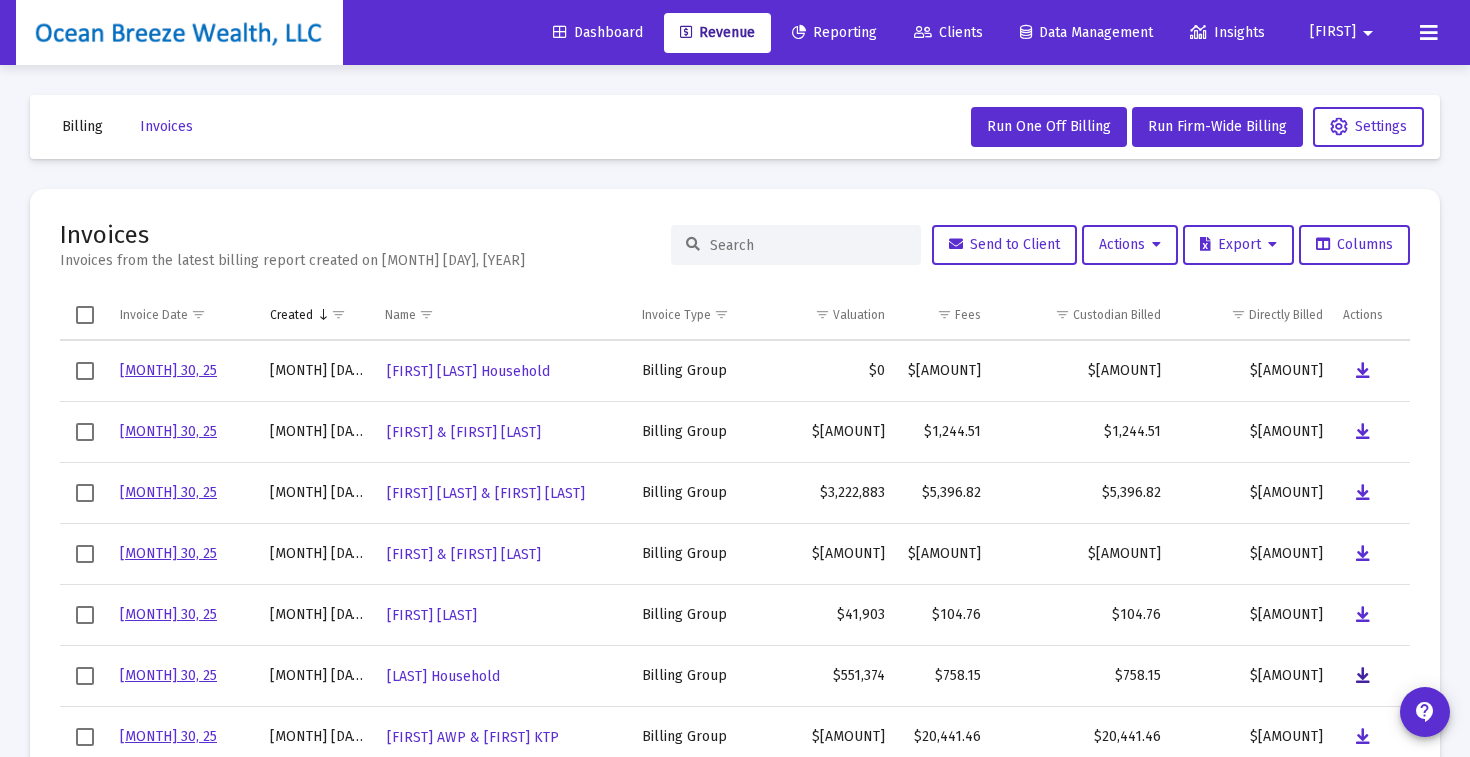 click at bounding box center (1363, 310) 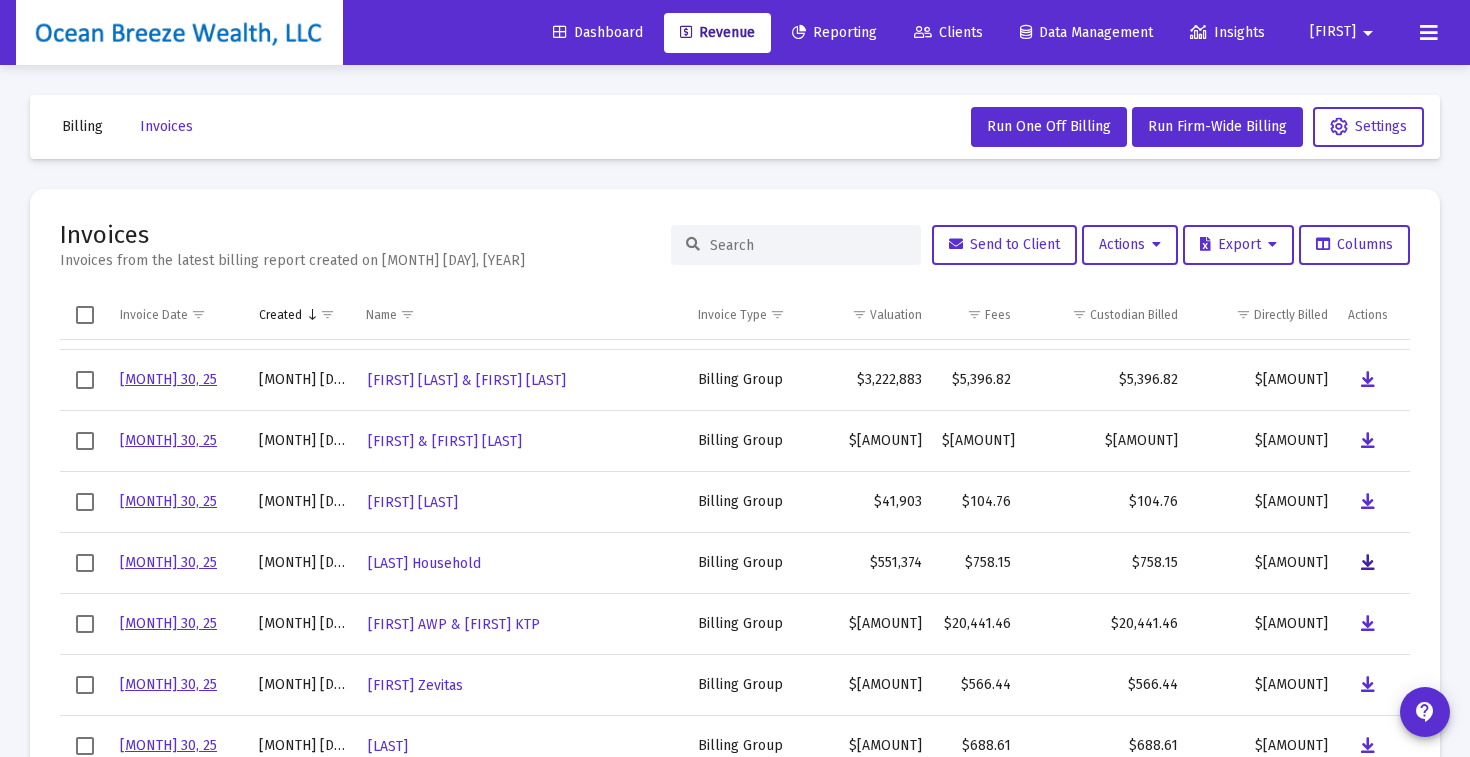 scroll, scrollTop: 906, scrollLeft: 0, axis: vertical 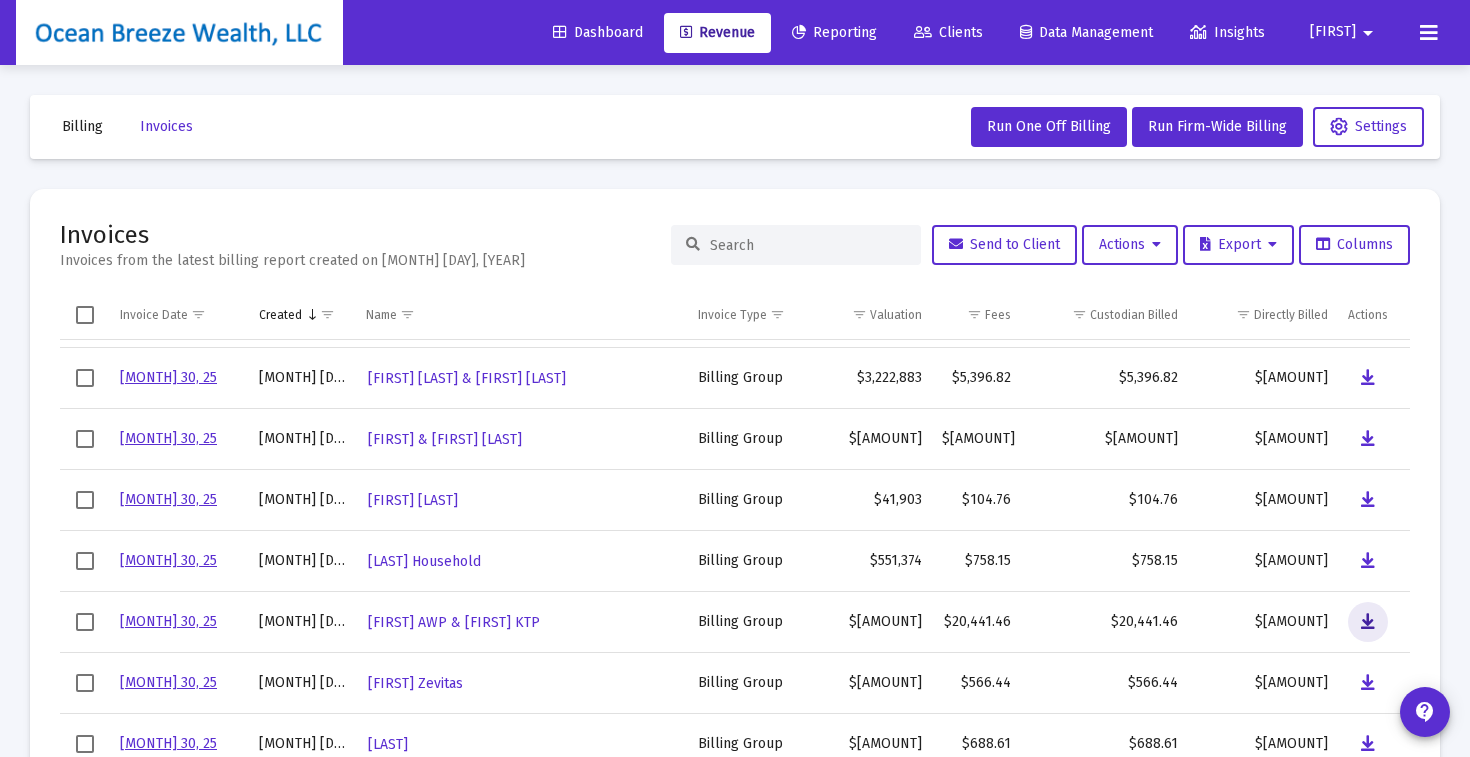 click at bounding box center (1368, 622) 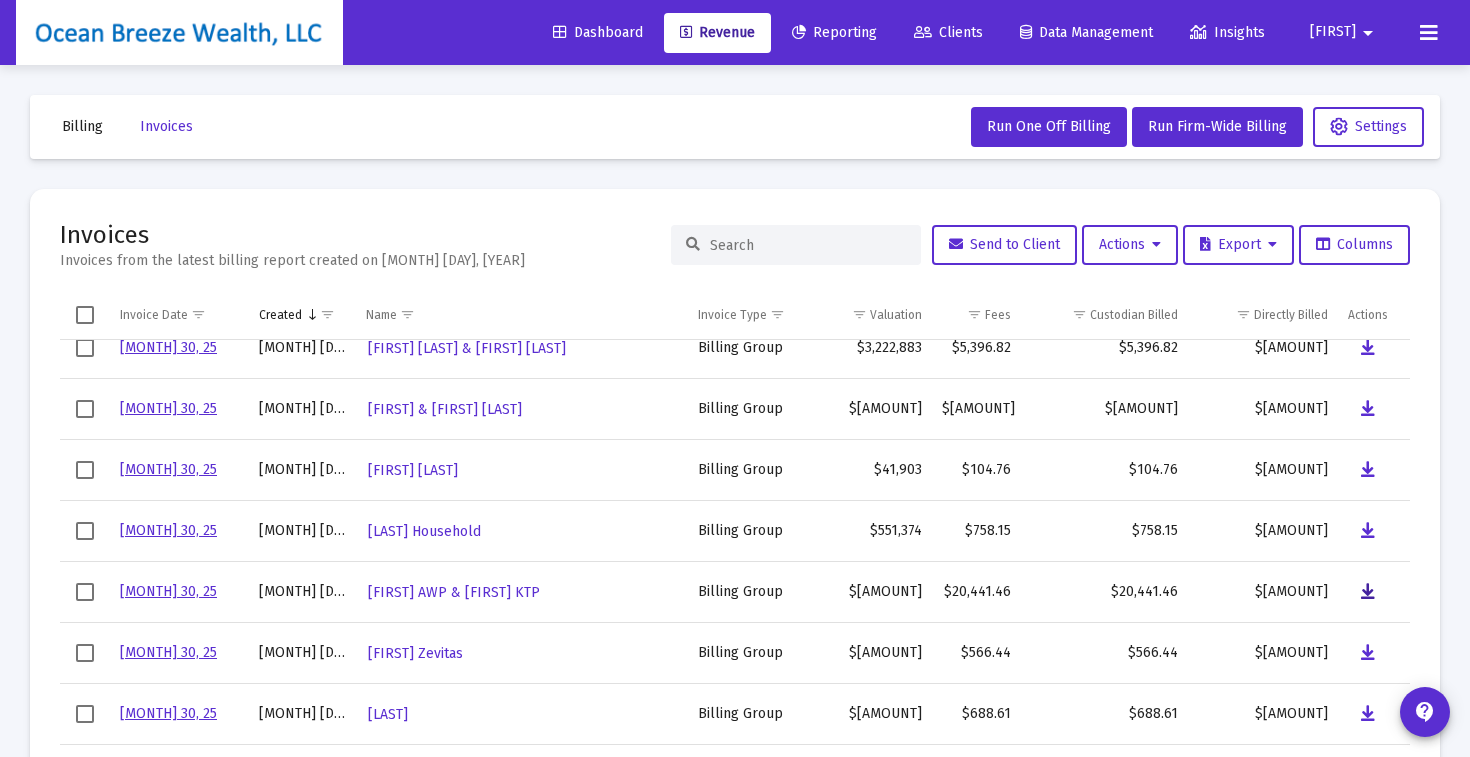 scroll, scrollTop: 951, scrollLeft: 0, axis: vertical 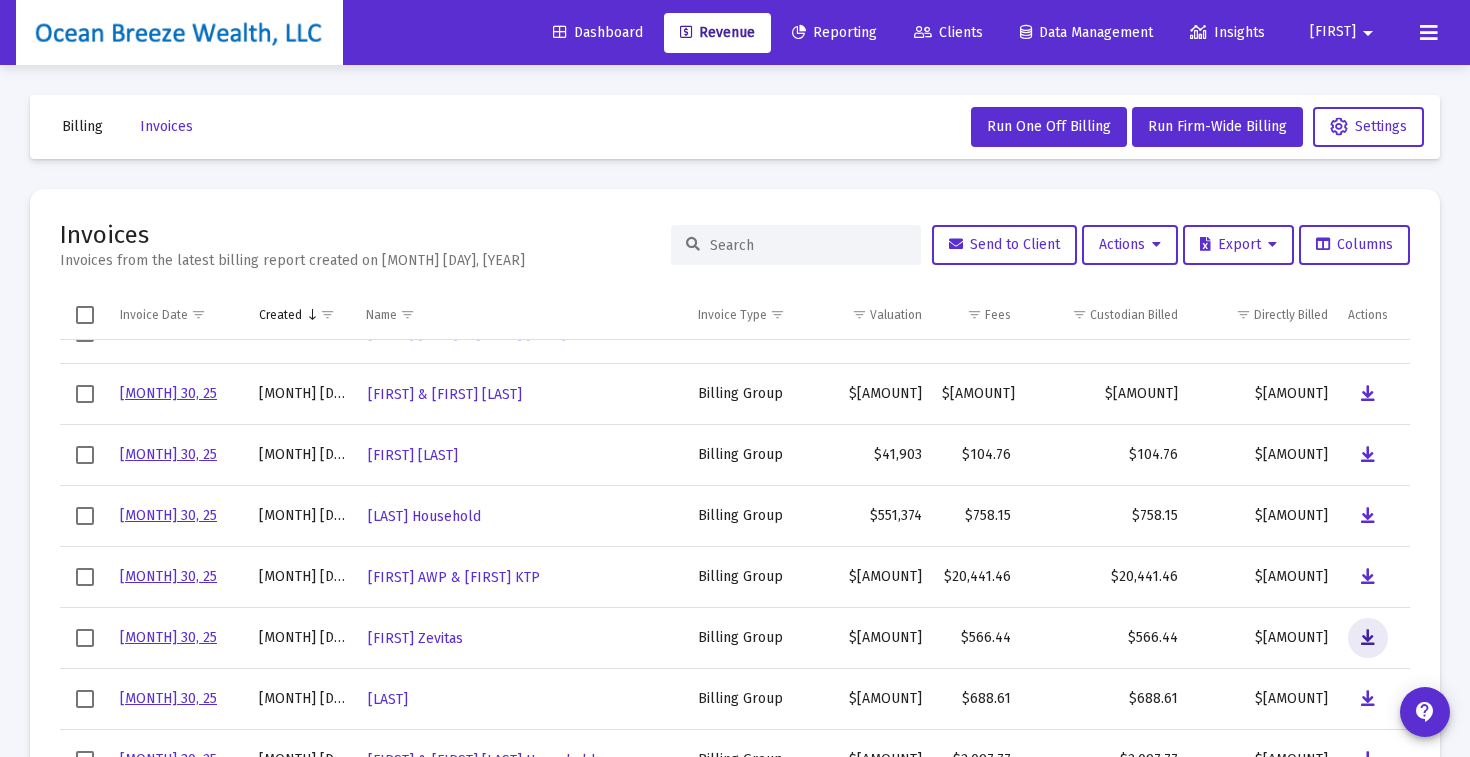 click at bounding box center (1368, 638) 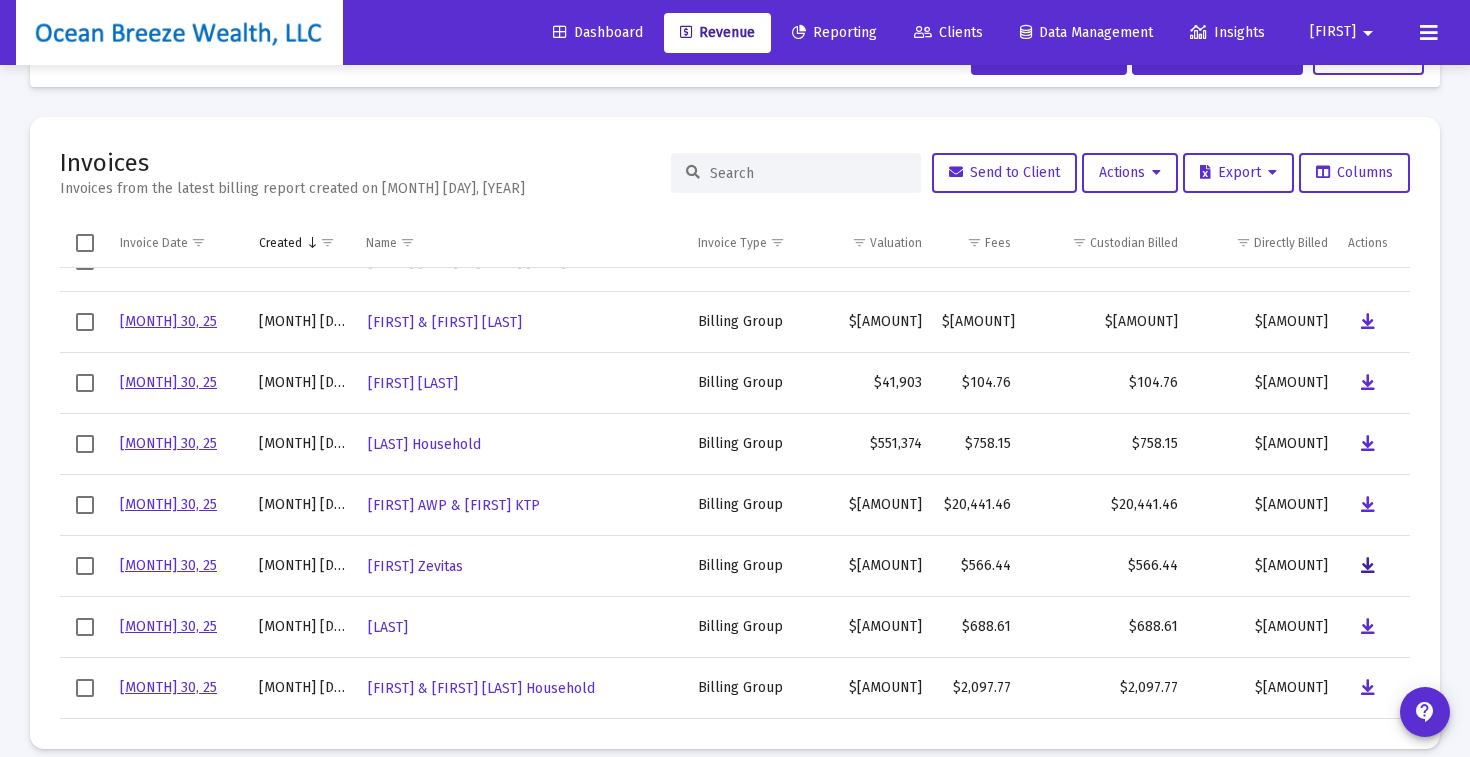 scroll, scrollTop: 94, scrollLeft: 0, axis: vertical 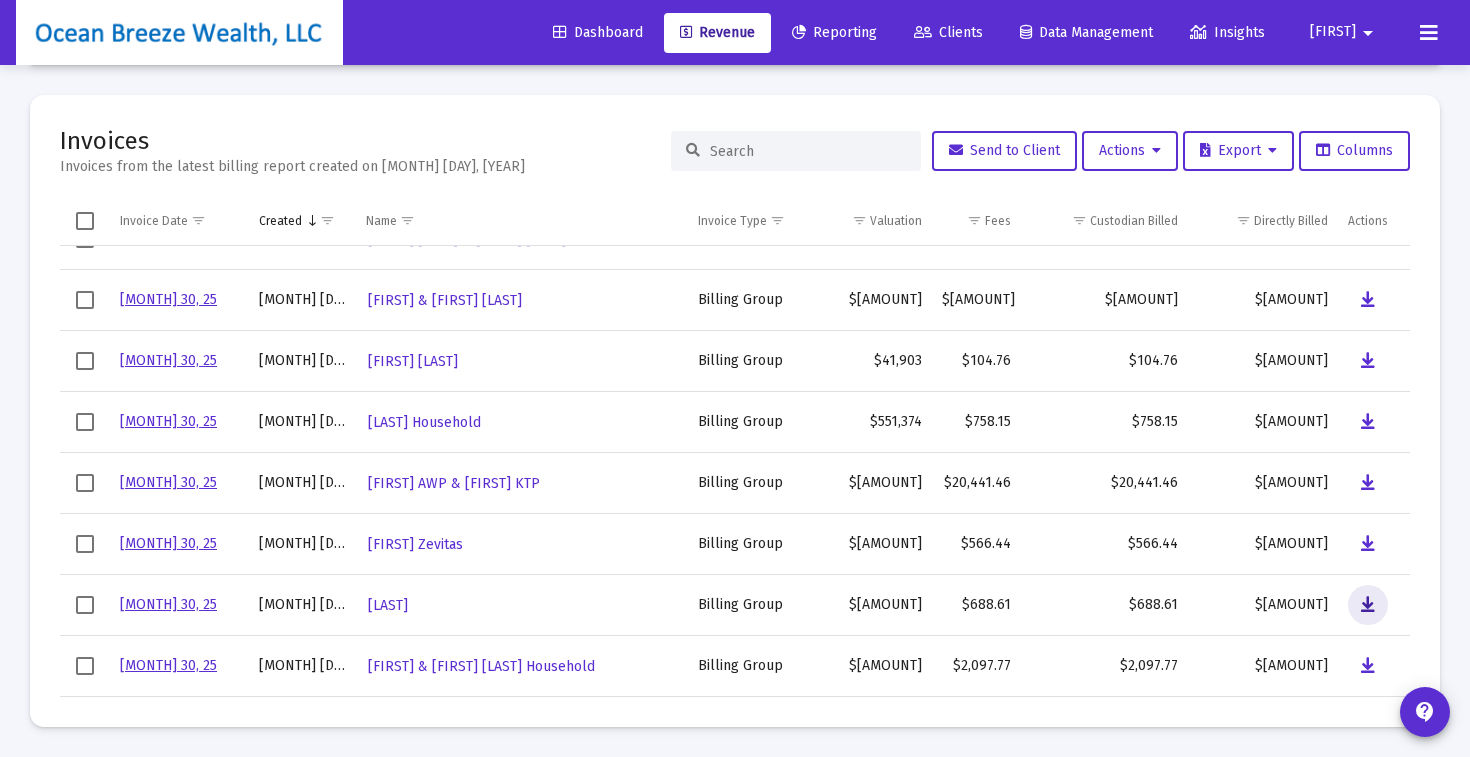 click at bounding box center [1368, 605] 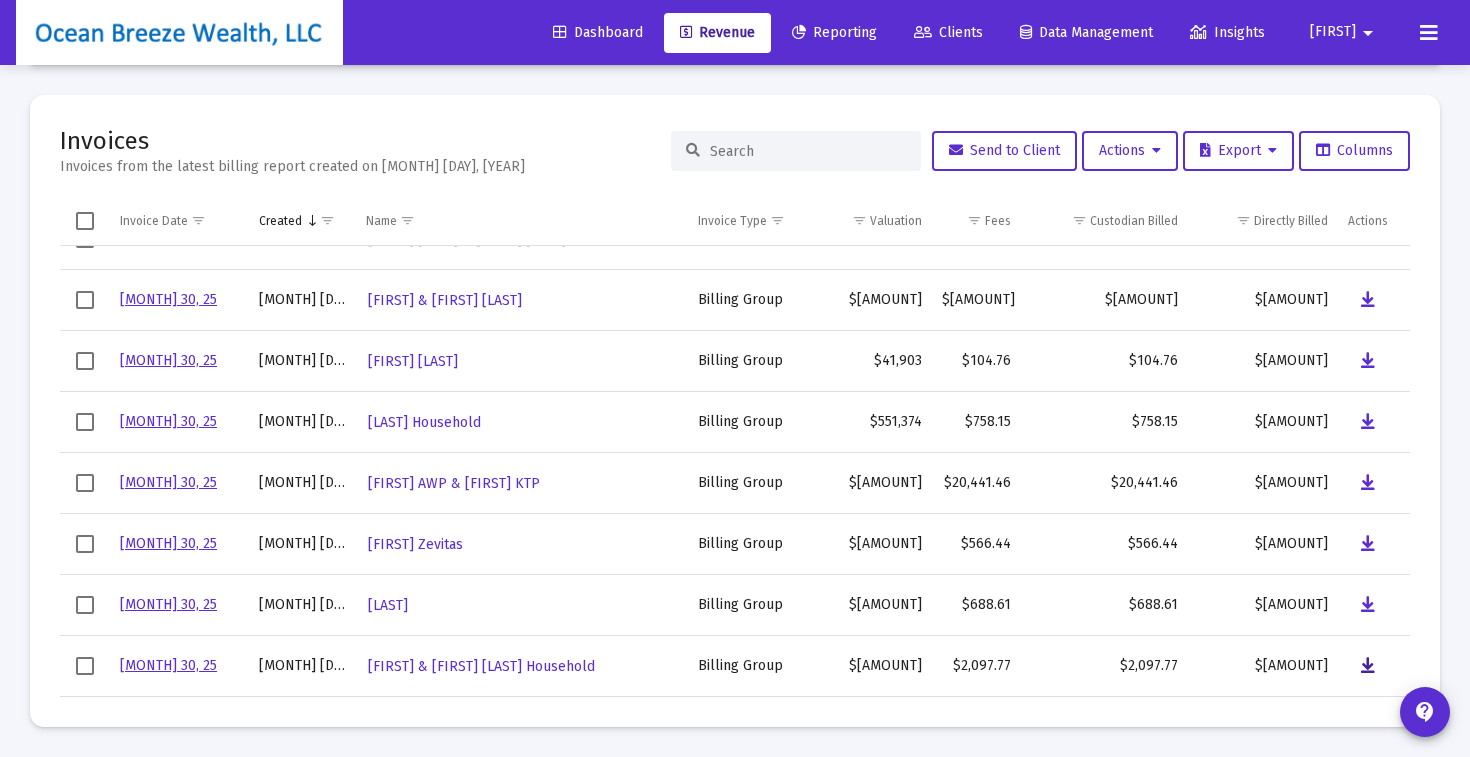 click at bounding box center [1368, 239] 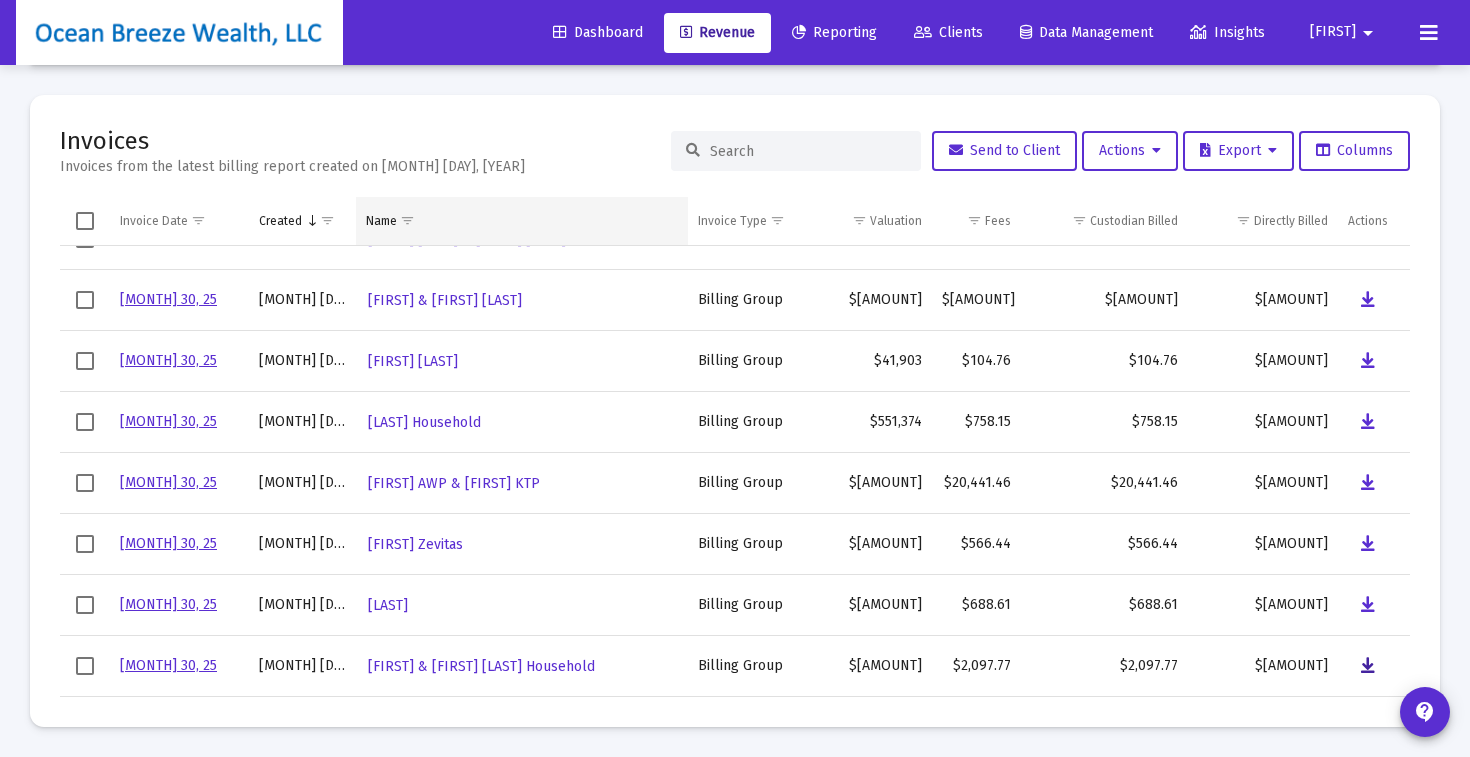 scroll, scrollTop: 0, scrollLeft: 0, axis: both 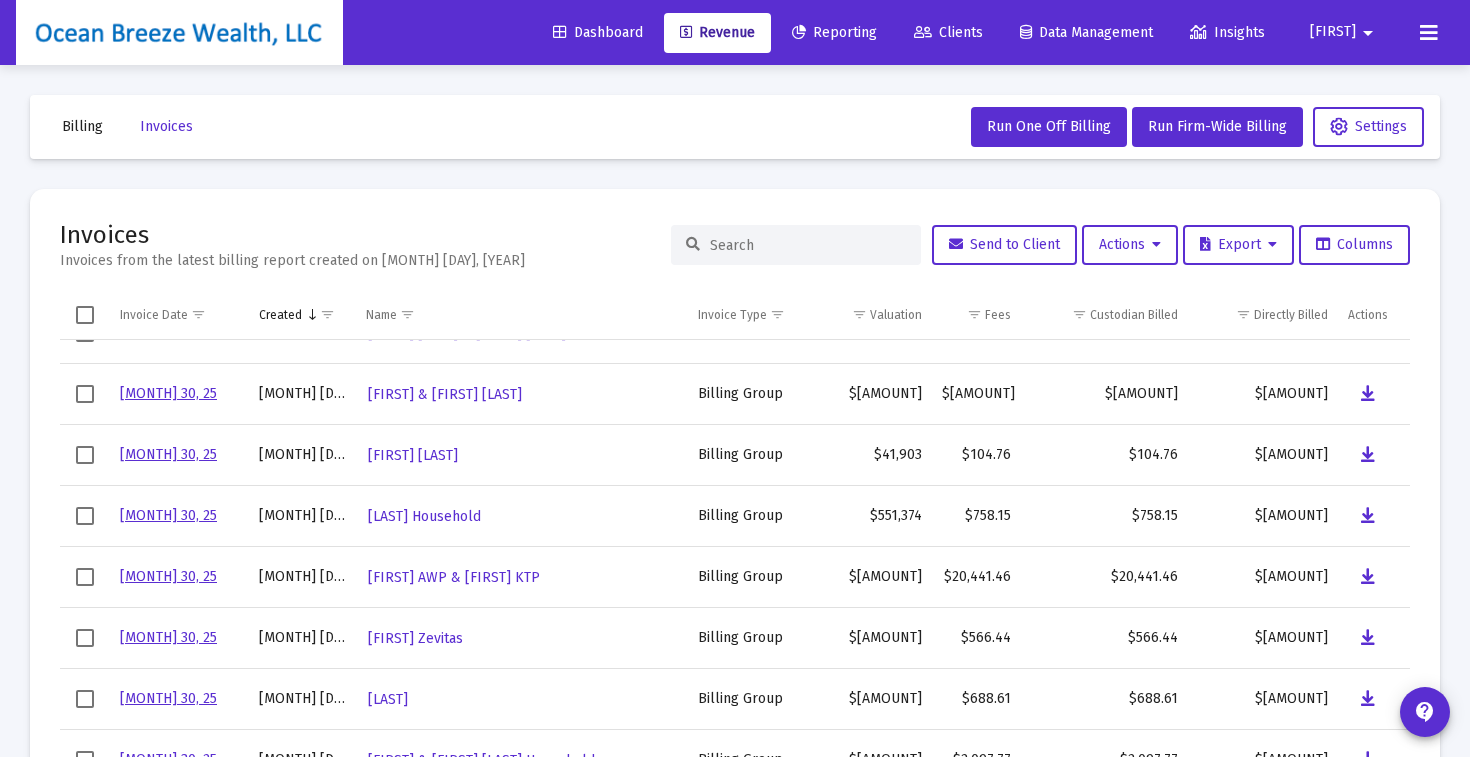 click on "Dashboard" at bounding box center (598, 32) 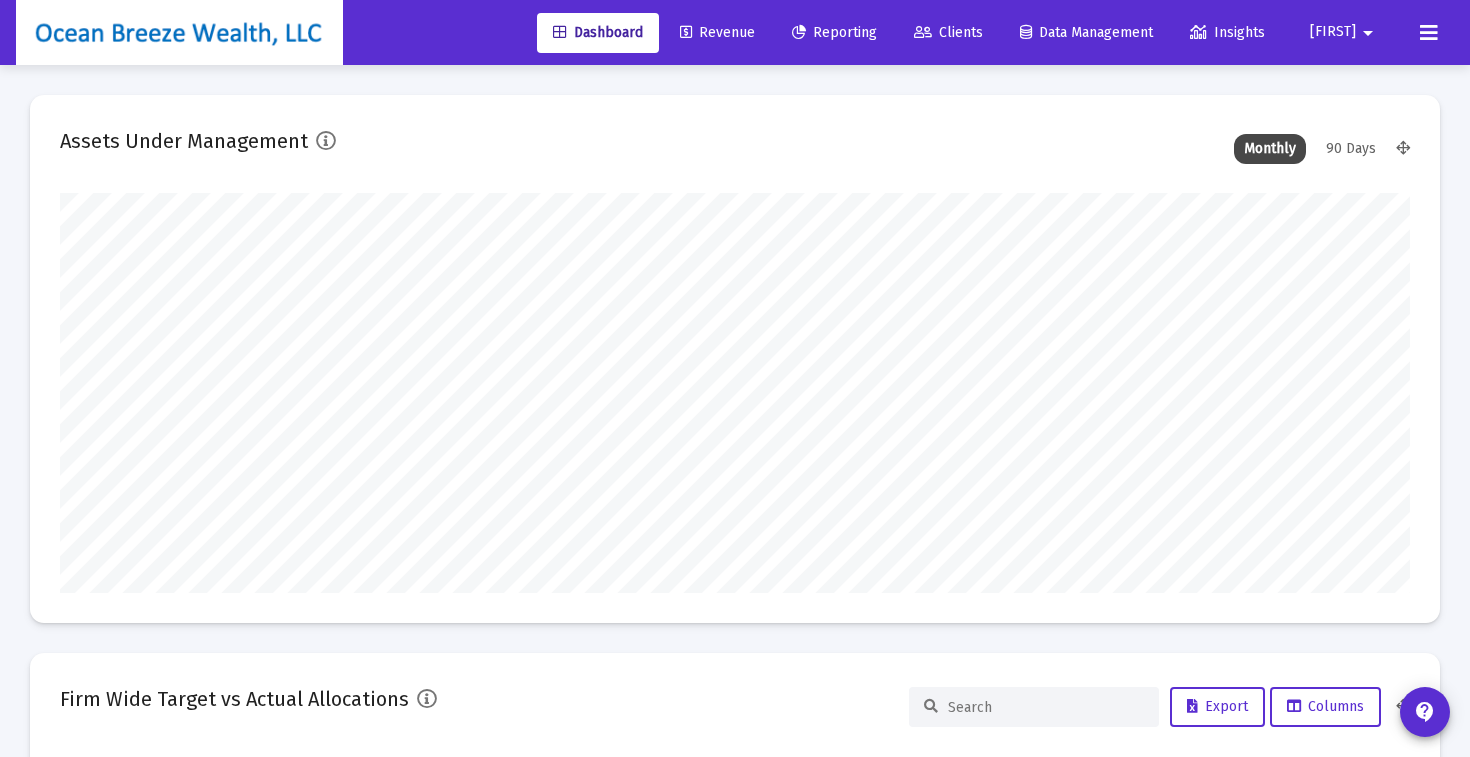 scroll, scrollTop: 999600, scrollLeft: 998650, axis: both 